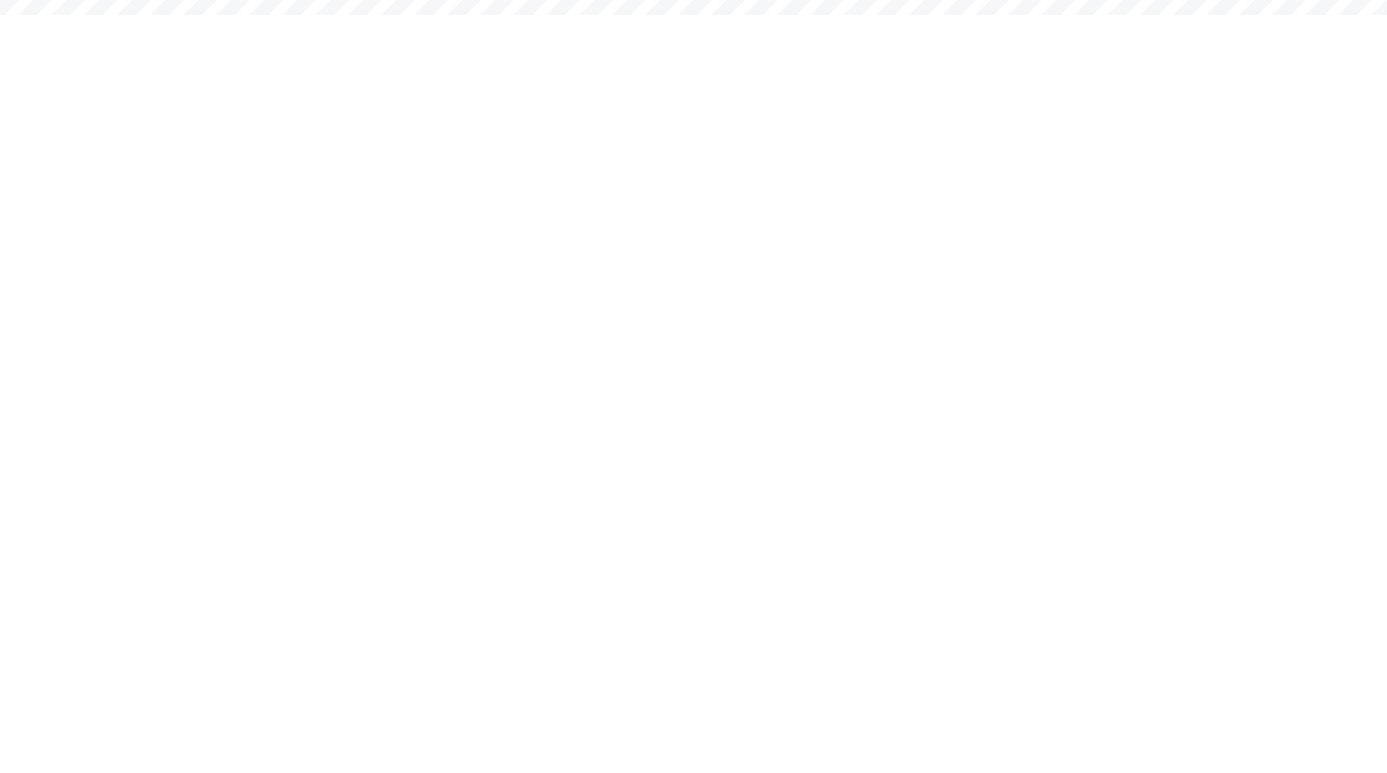 scroll, scrollTop: 0, scrollLeft: 0, axis: both 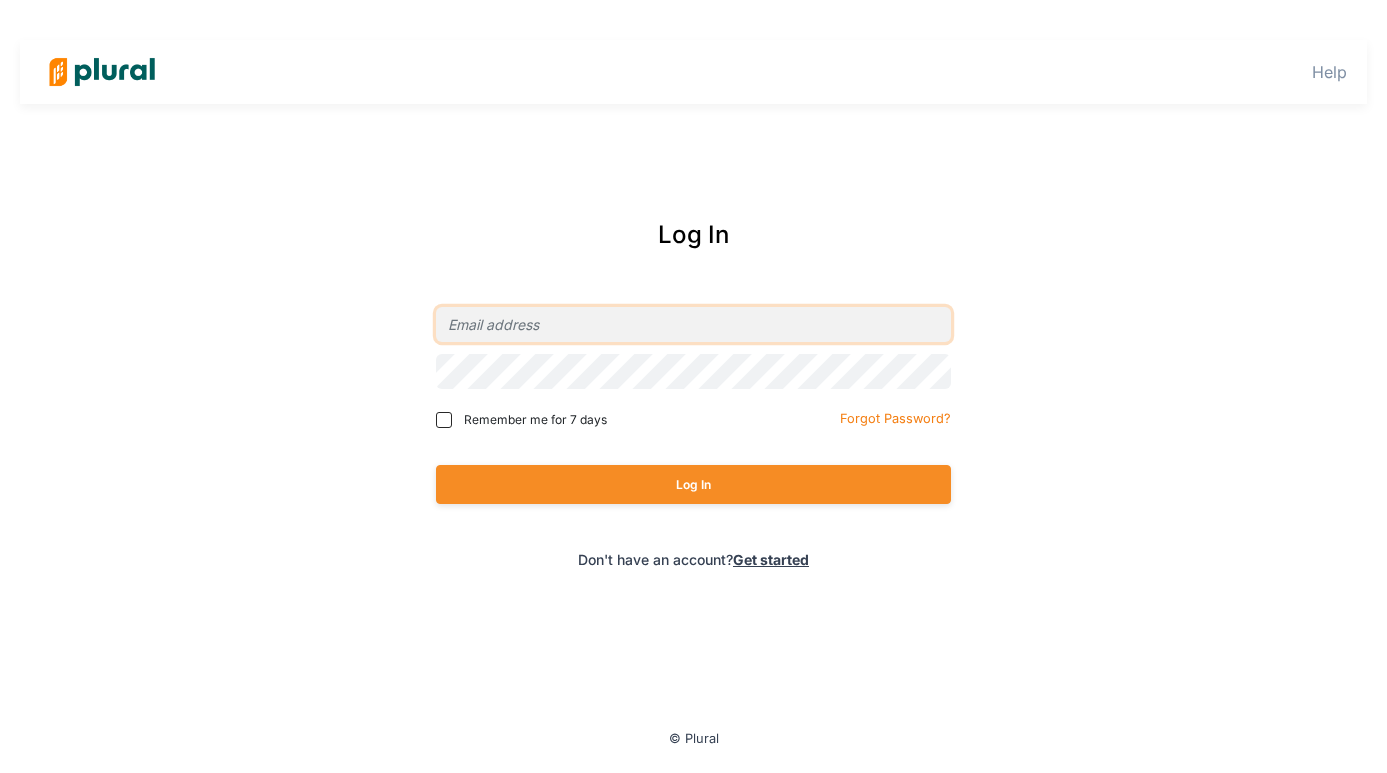 click at bounding box center [693, 324] 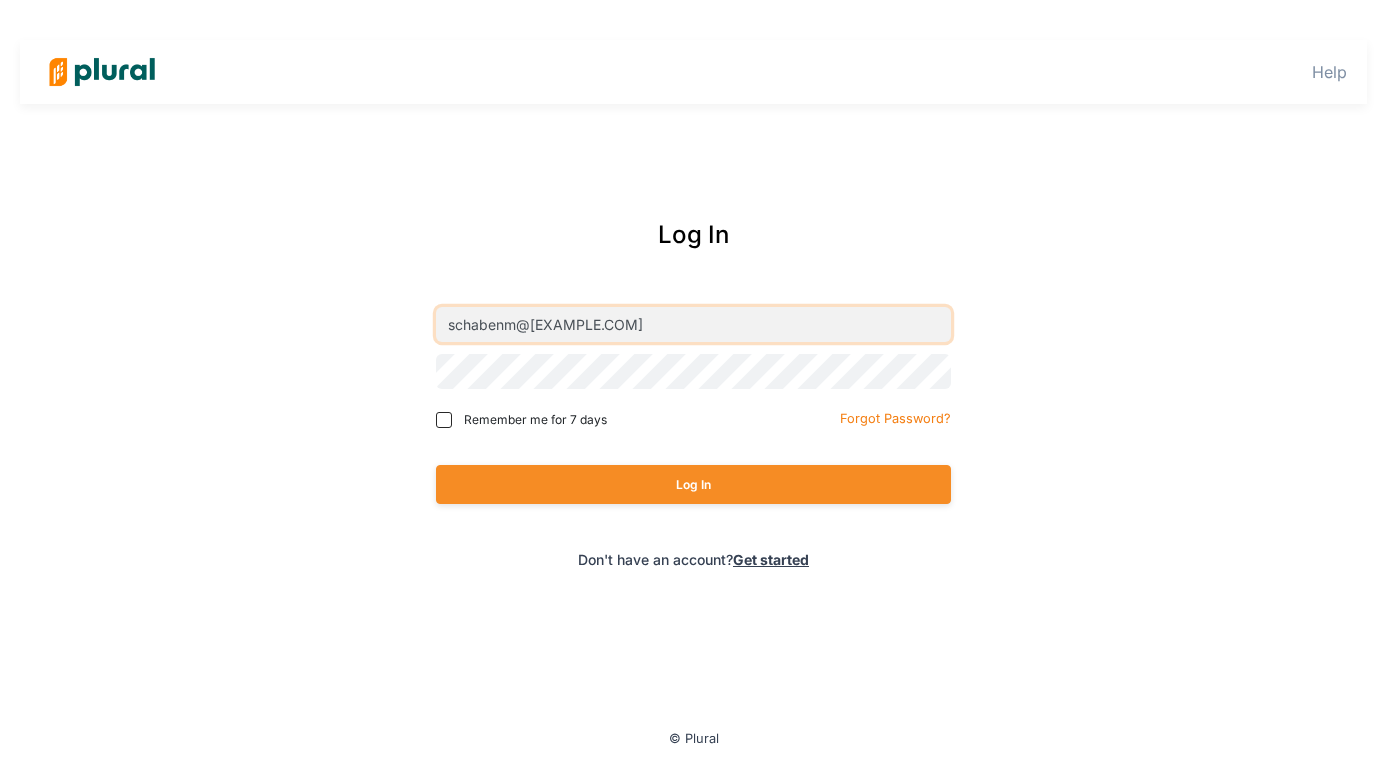 type on "schabenm@[EXAMPLE.COM]" 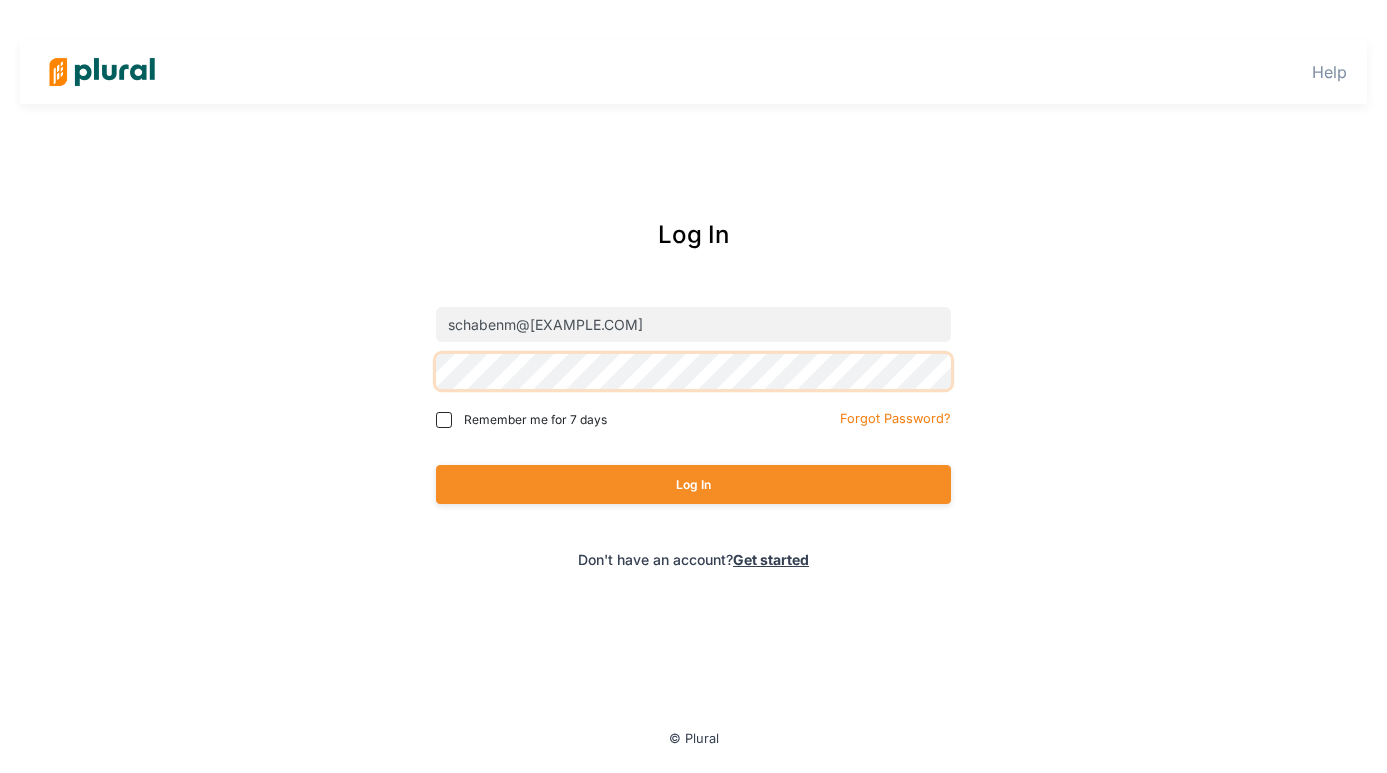 click on "Log In" at bounding box center [693, 484] 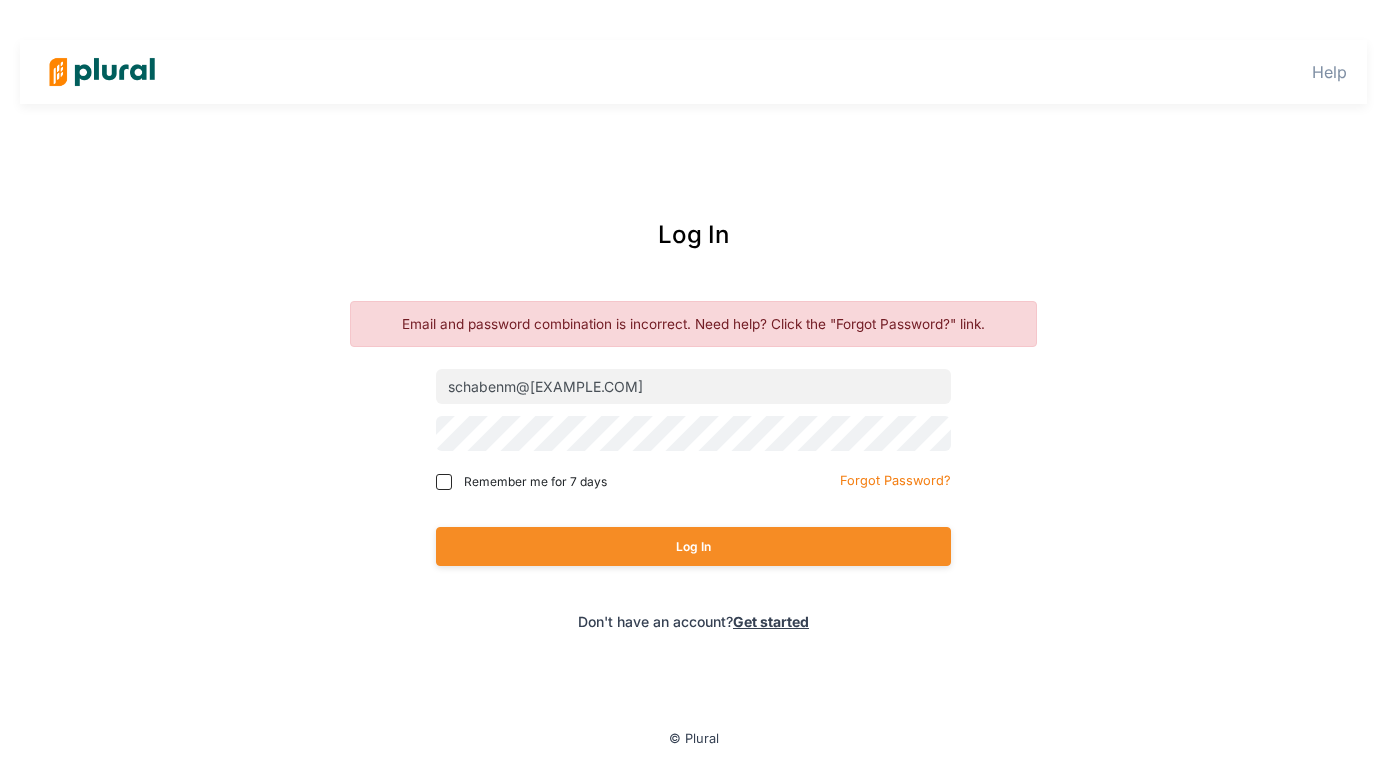 click on "Remember me for 7 days Forgot Password?" at bounding box center [693, 482] 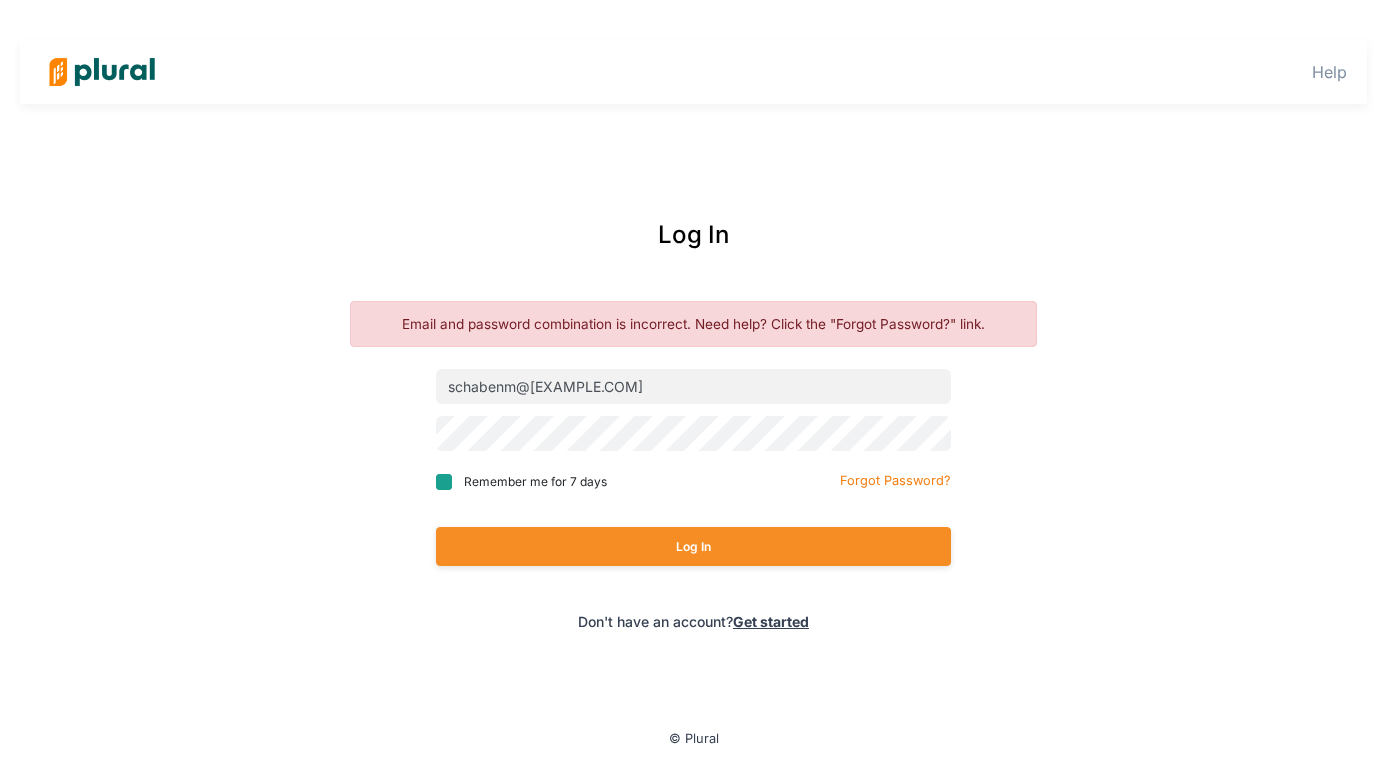 click on "Remember me for 7 days" at bounding box center [444, 482] 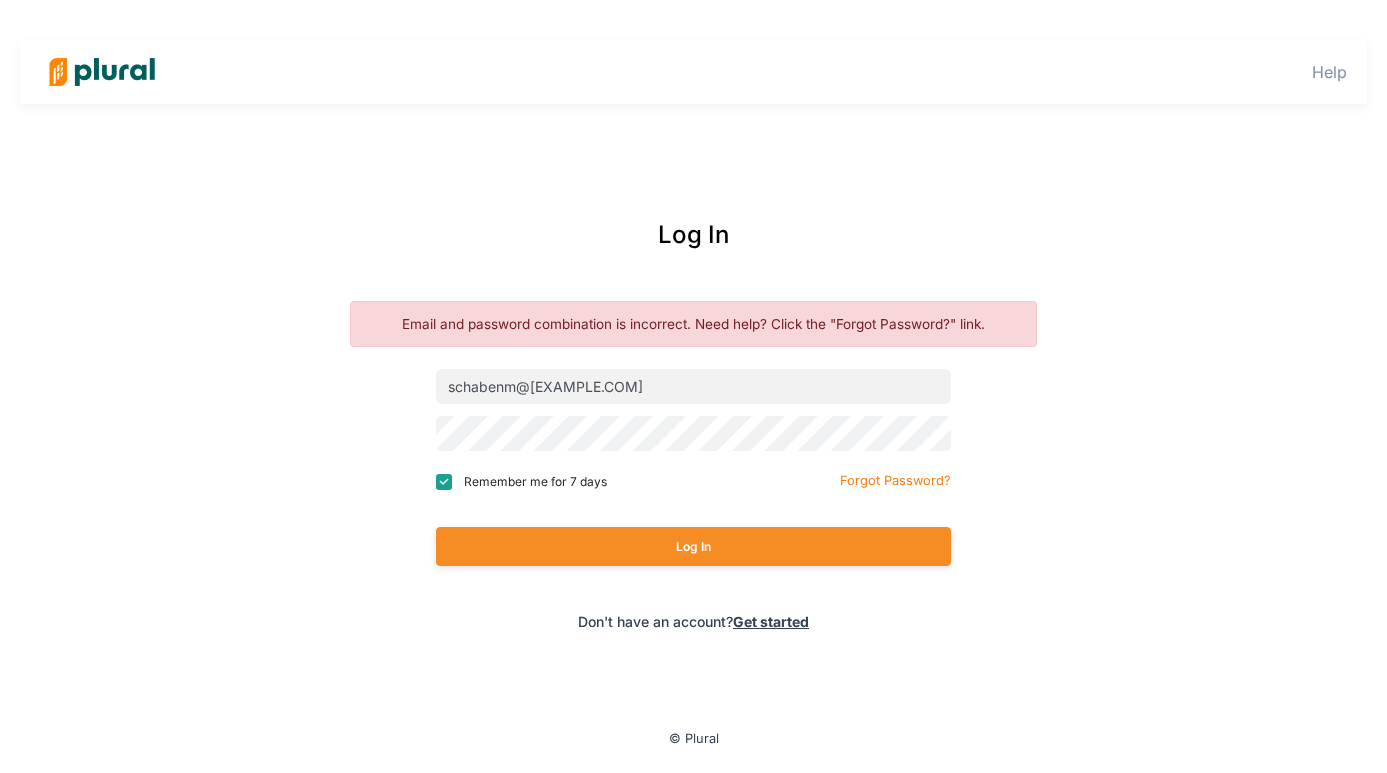 click on "Log In" at bounding box center (693, 546) 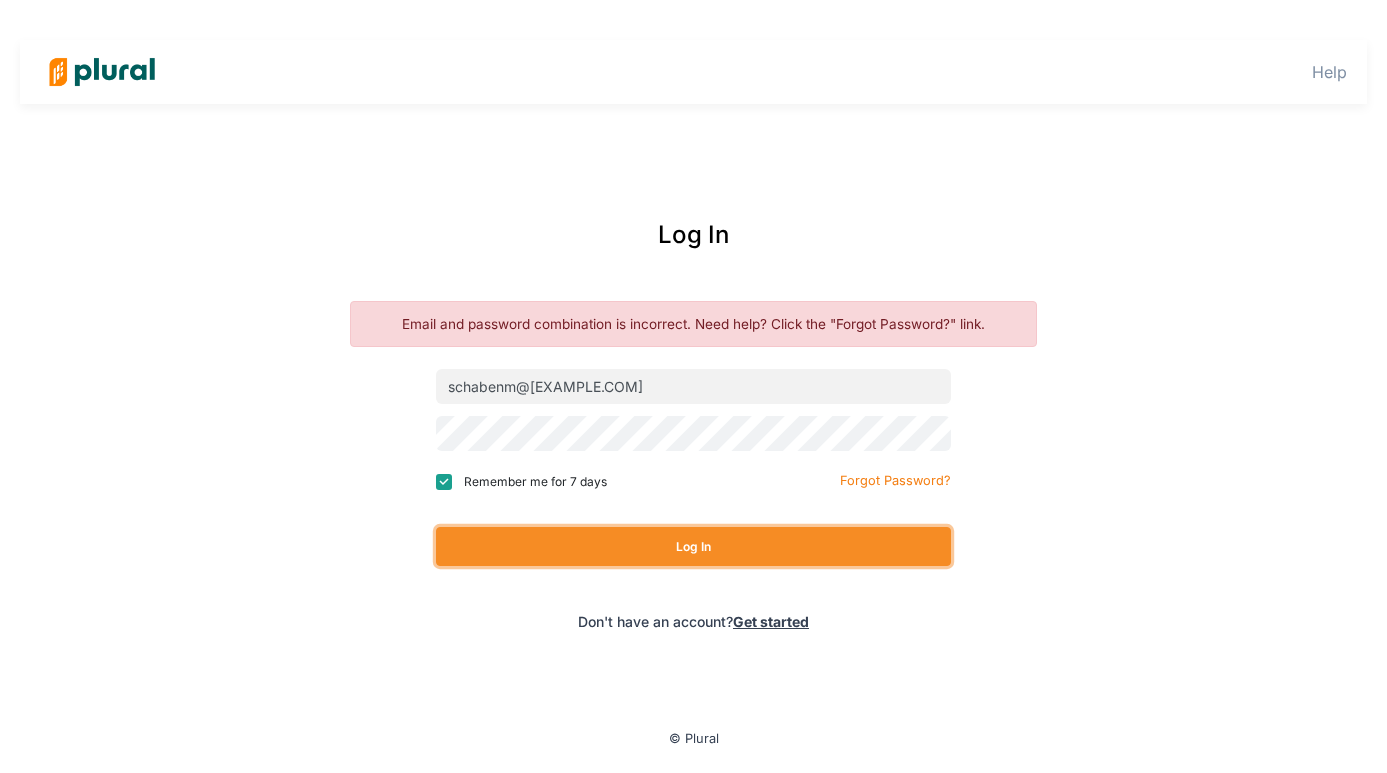 click on "Log In" at bounding box center [693, 546] 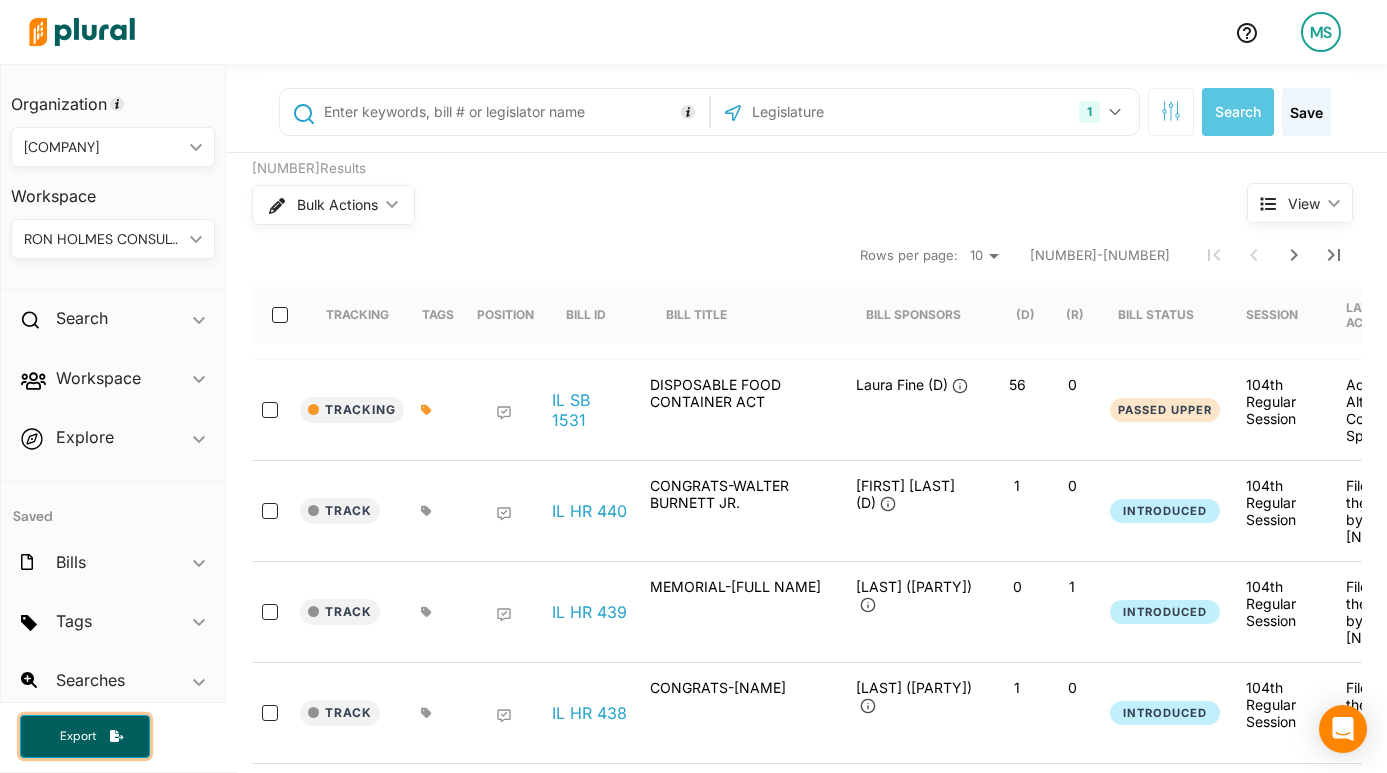 click on "Export" at bounding box center (85, 736) 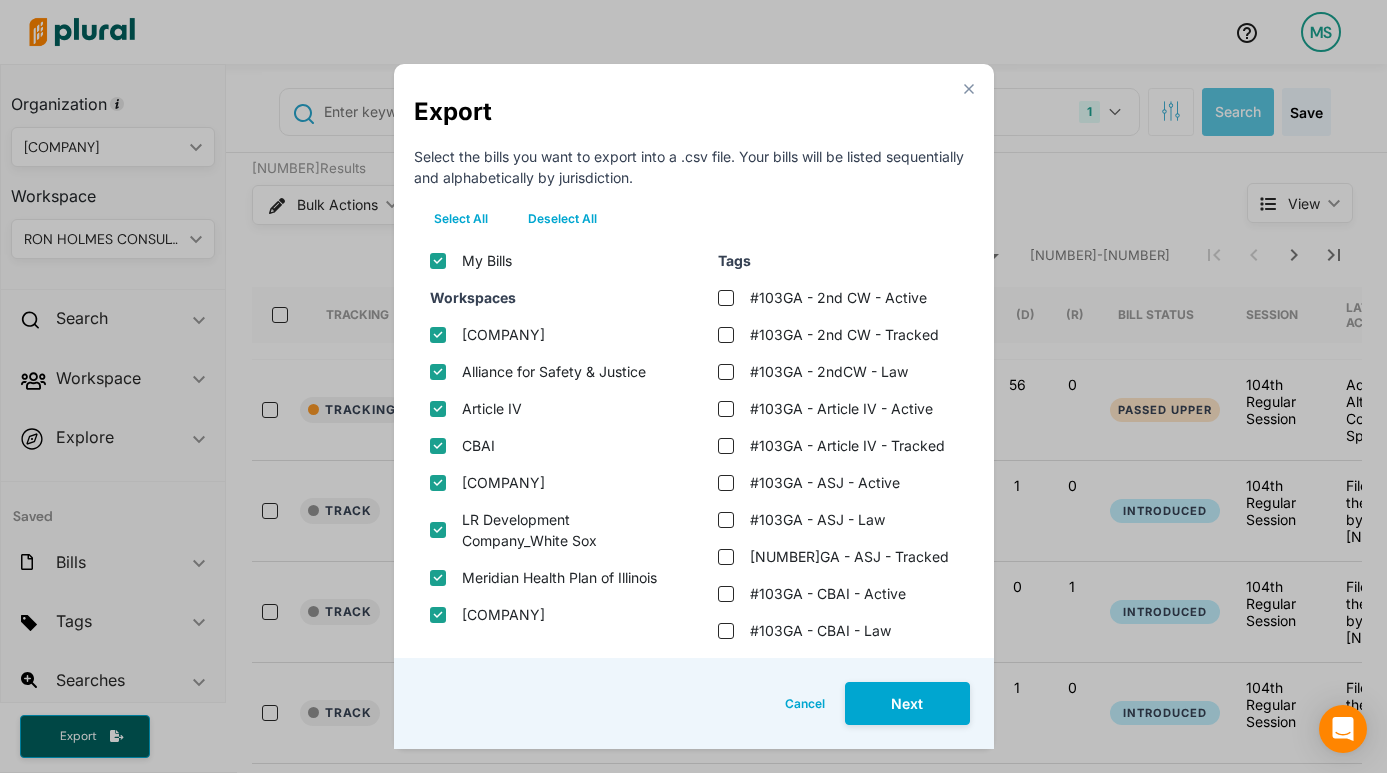 click on "Deselect All" at bounding box center [562, 219] 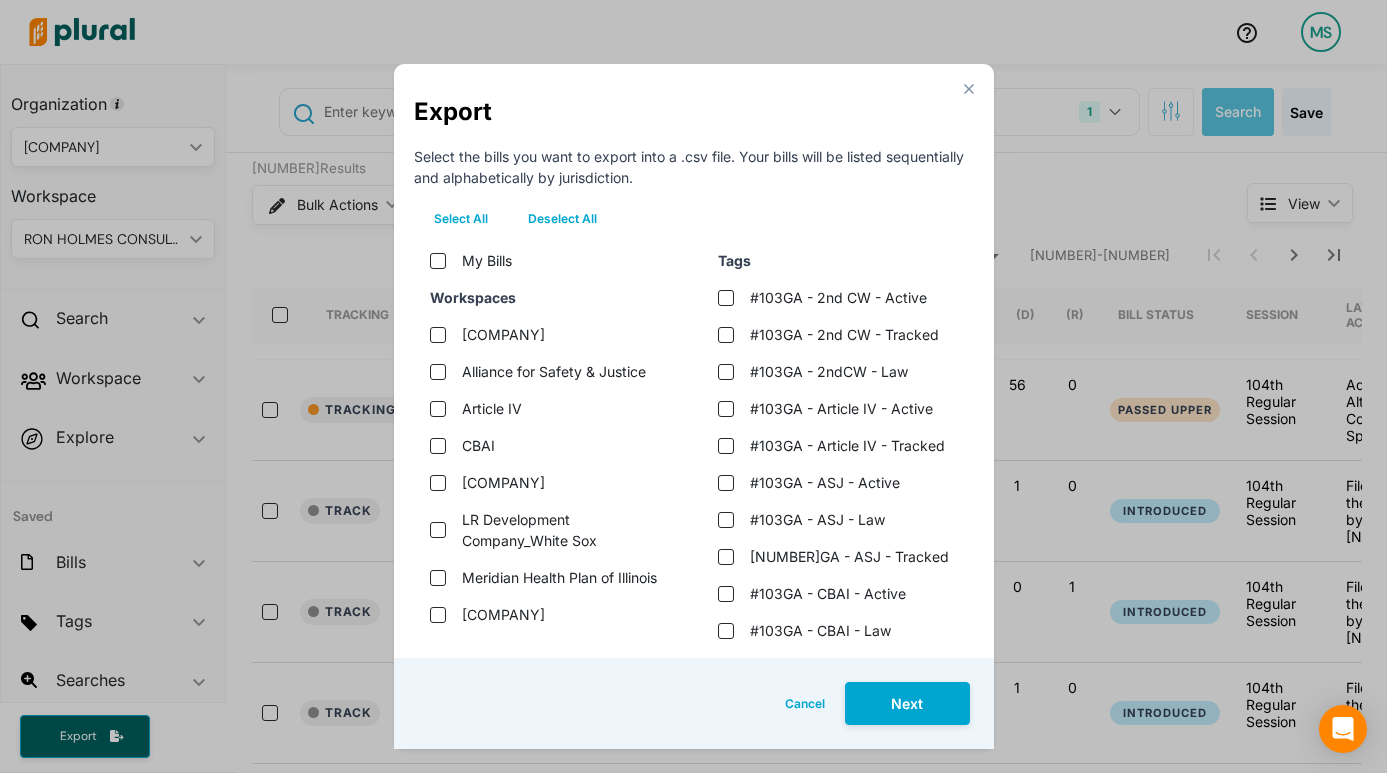 checkbox on "false" 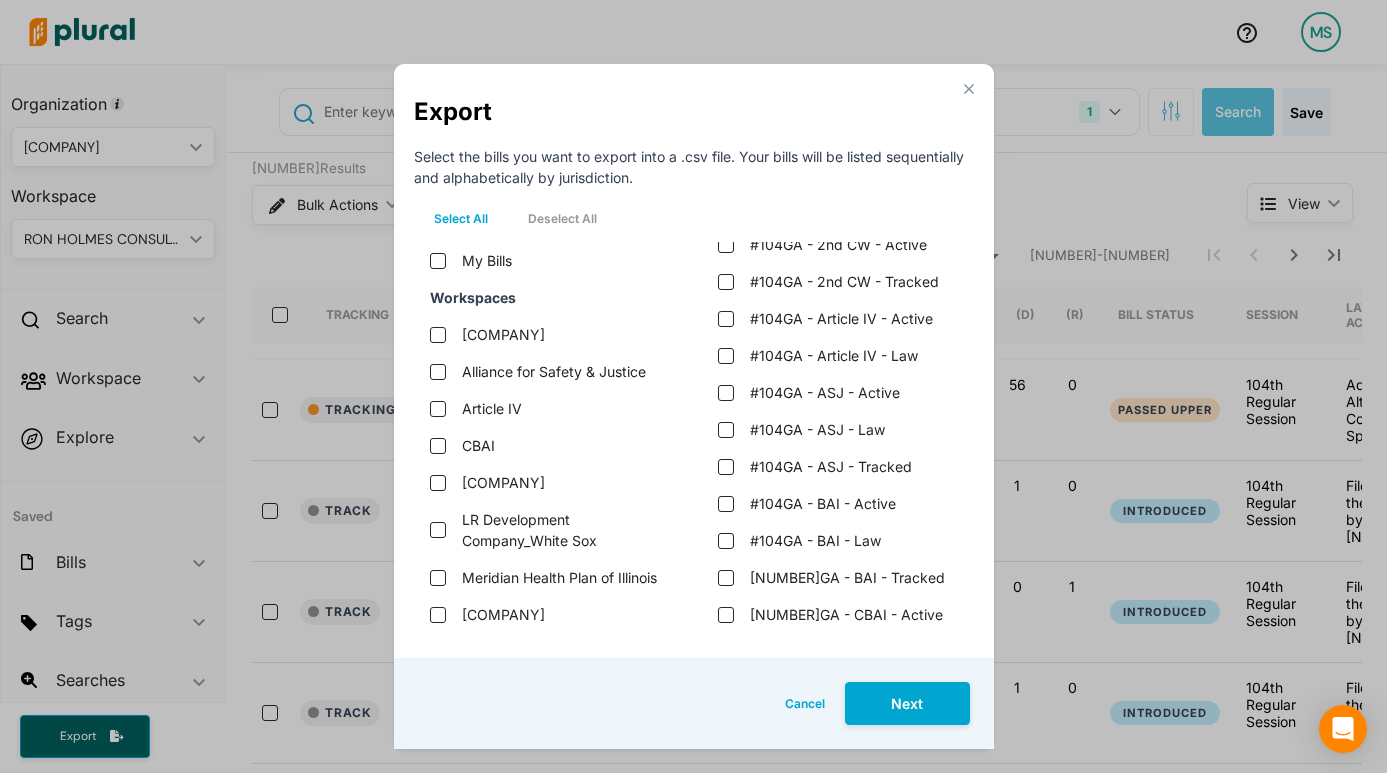 scroll, scrollTop: 1160, scrollLeft: 0, axis: vertical 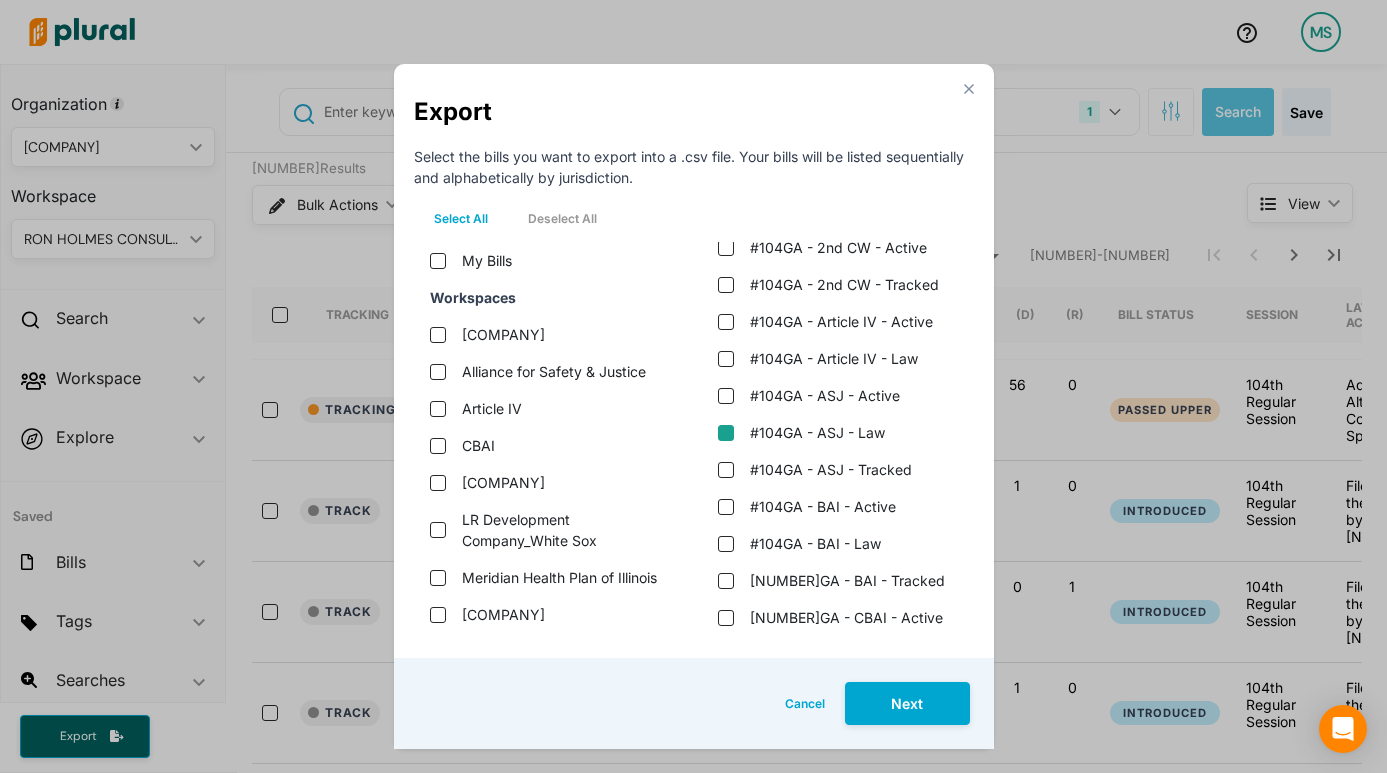 click on "#104GA - ASJ - Law" at bounding box center [726, 433] 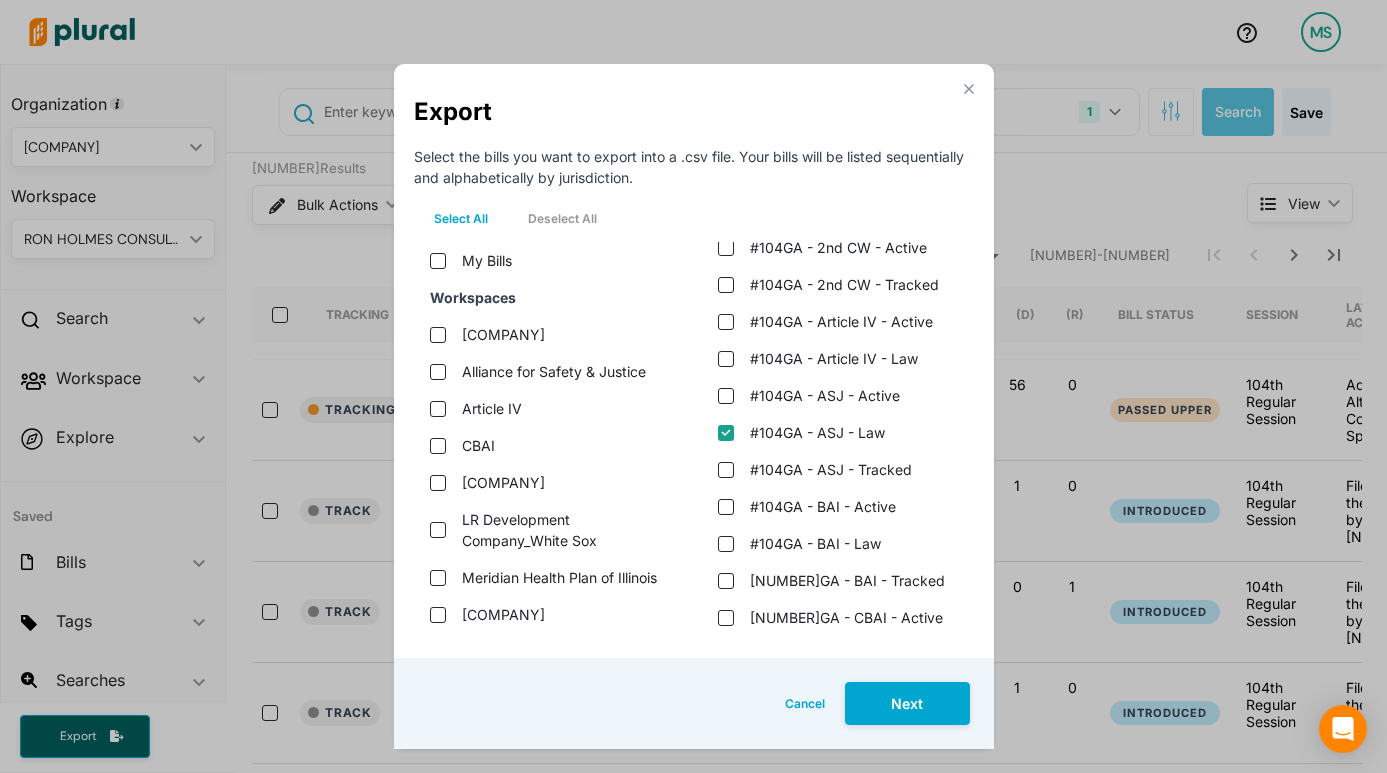checkbox on "true" 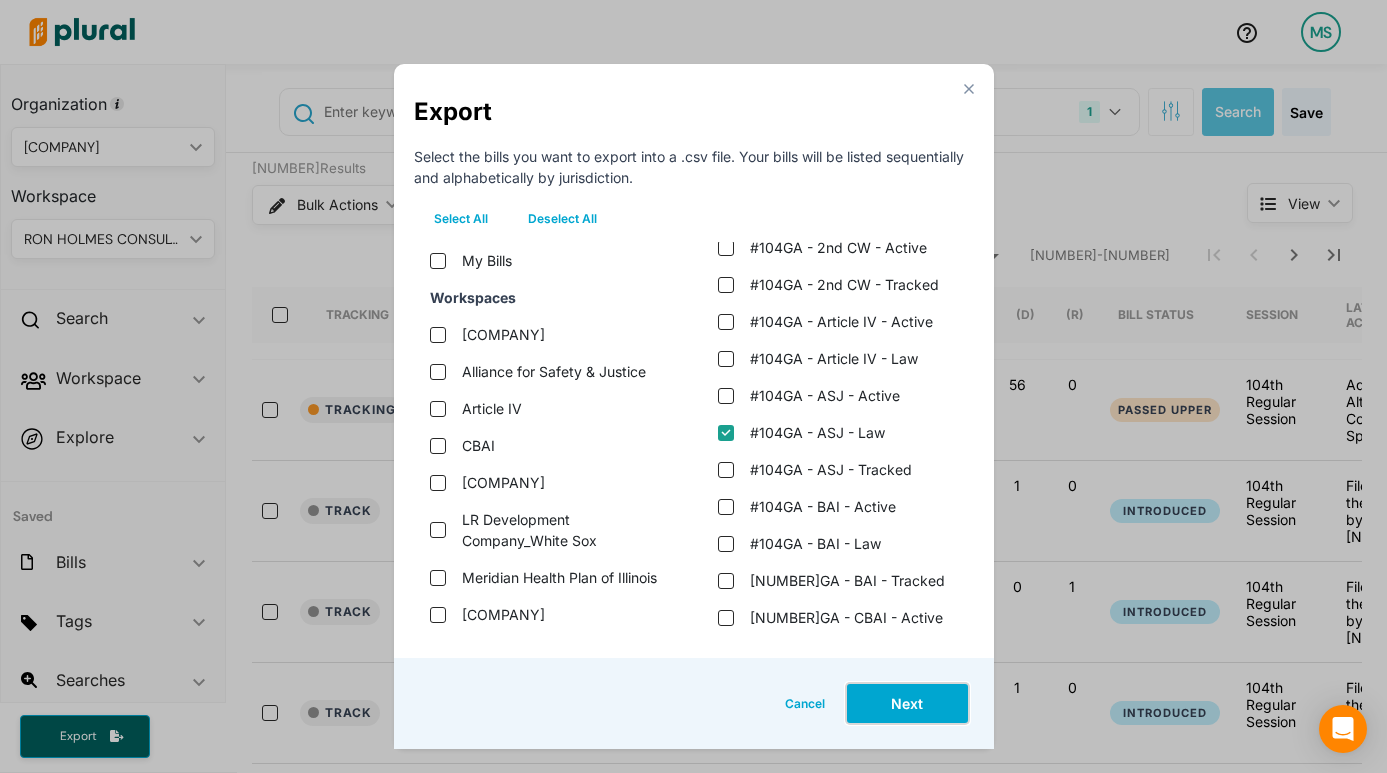 click on "Next" at bounding box center [907, 703] 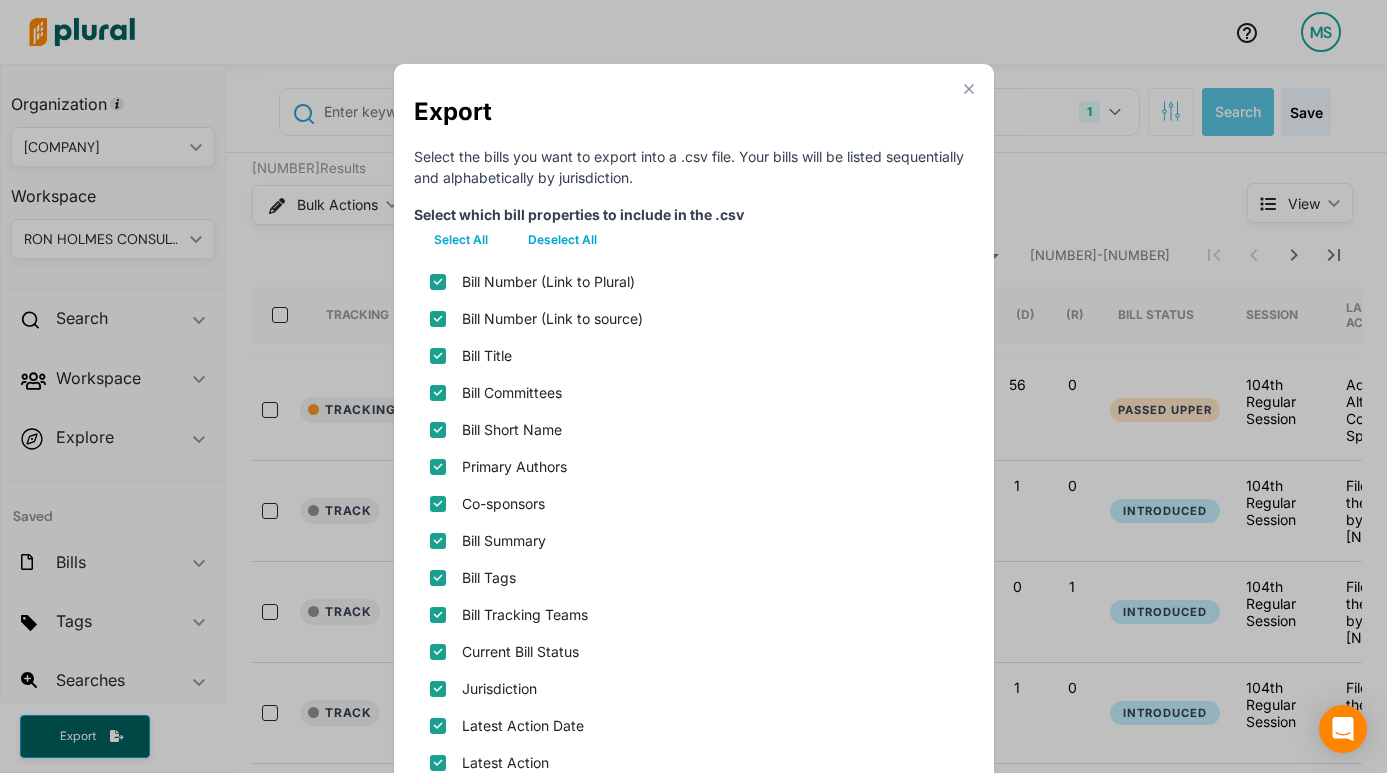 click on "Deselect All" at bounding box center [562, 240] 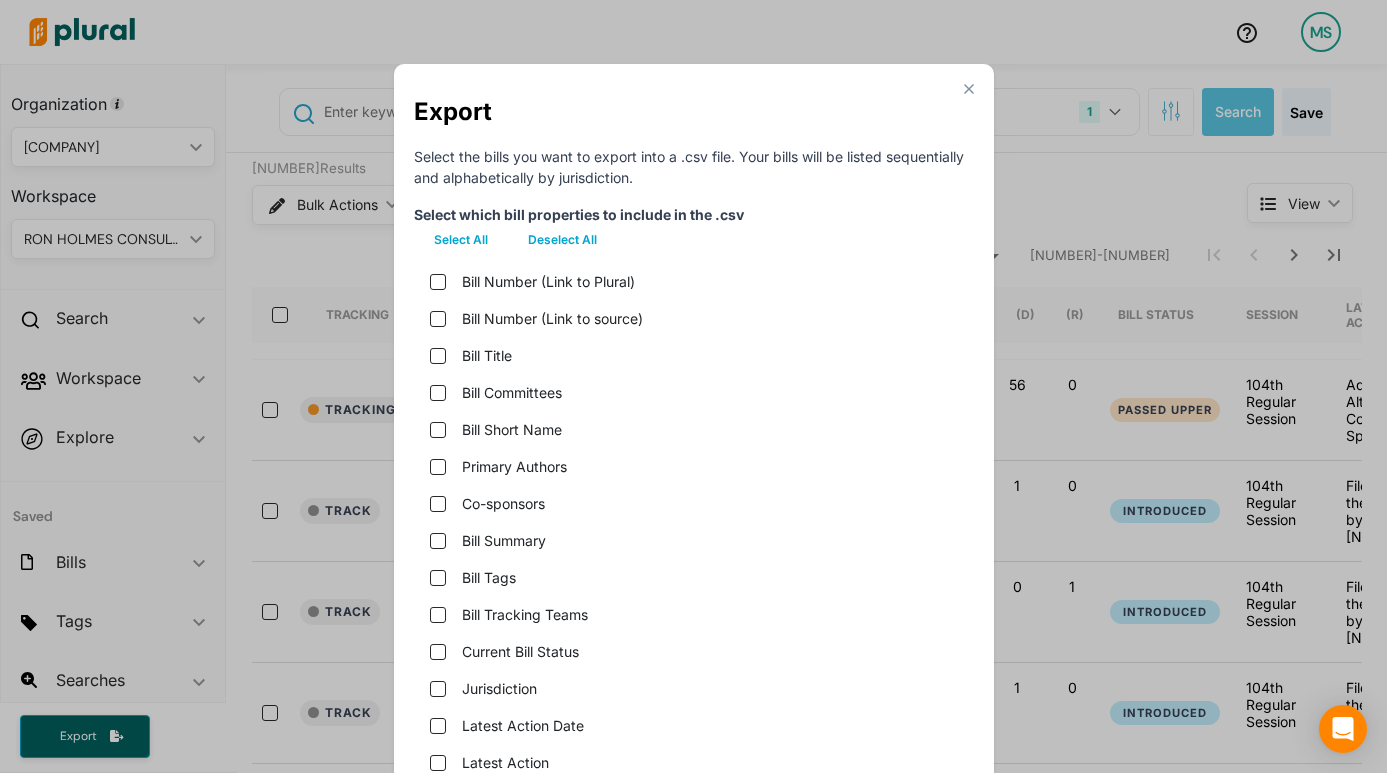 checkbox on "false" 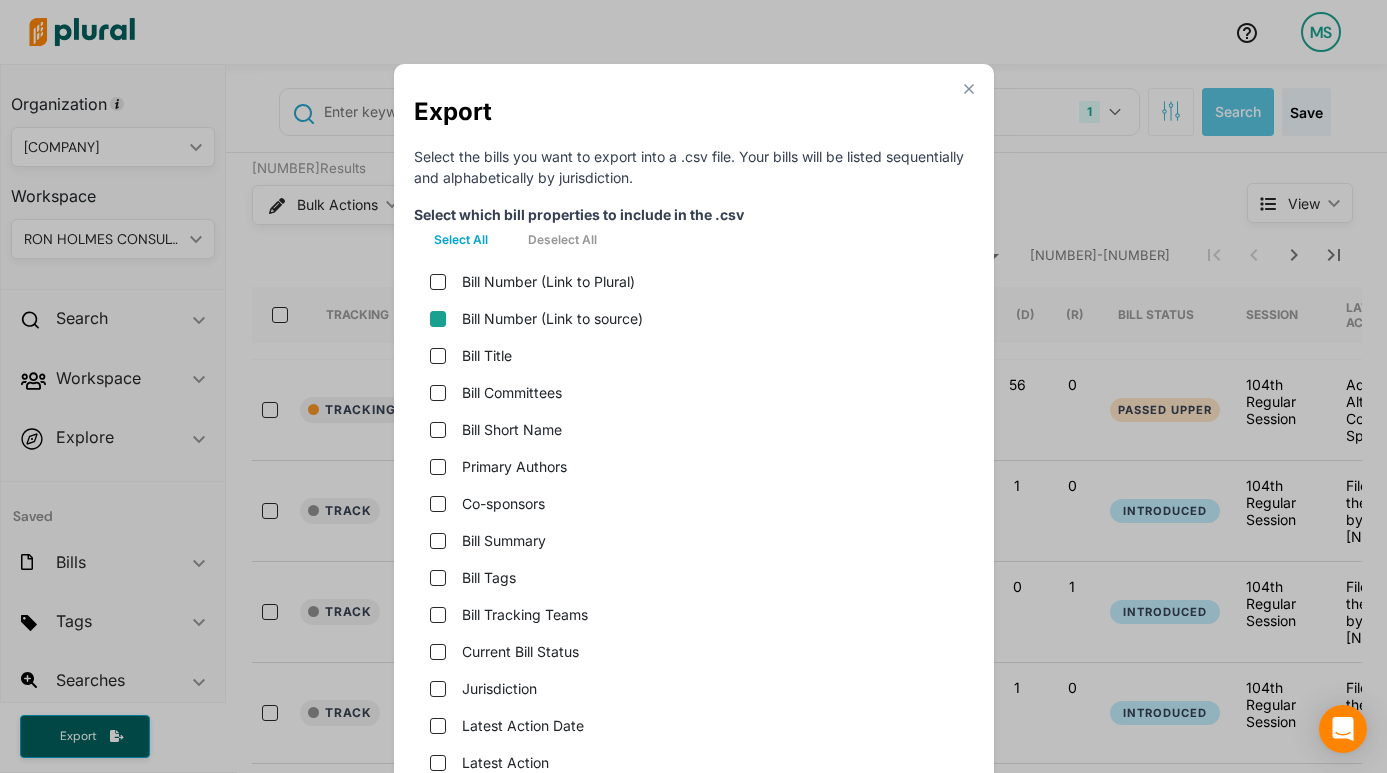click on "Bill Number (Link to source)" at bounding box center [438, 319] 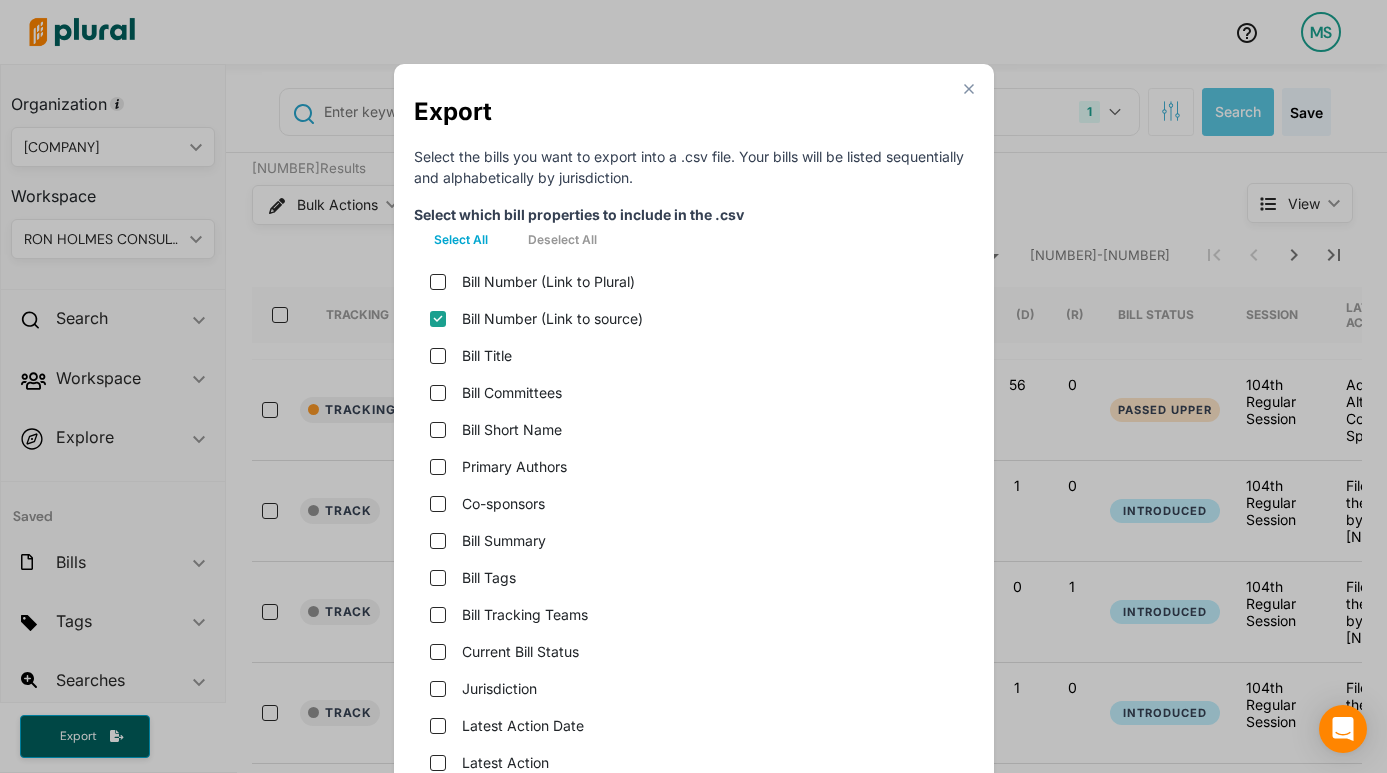 checkbox on "true" 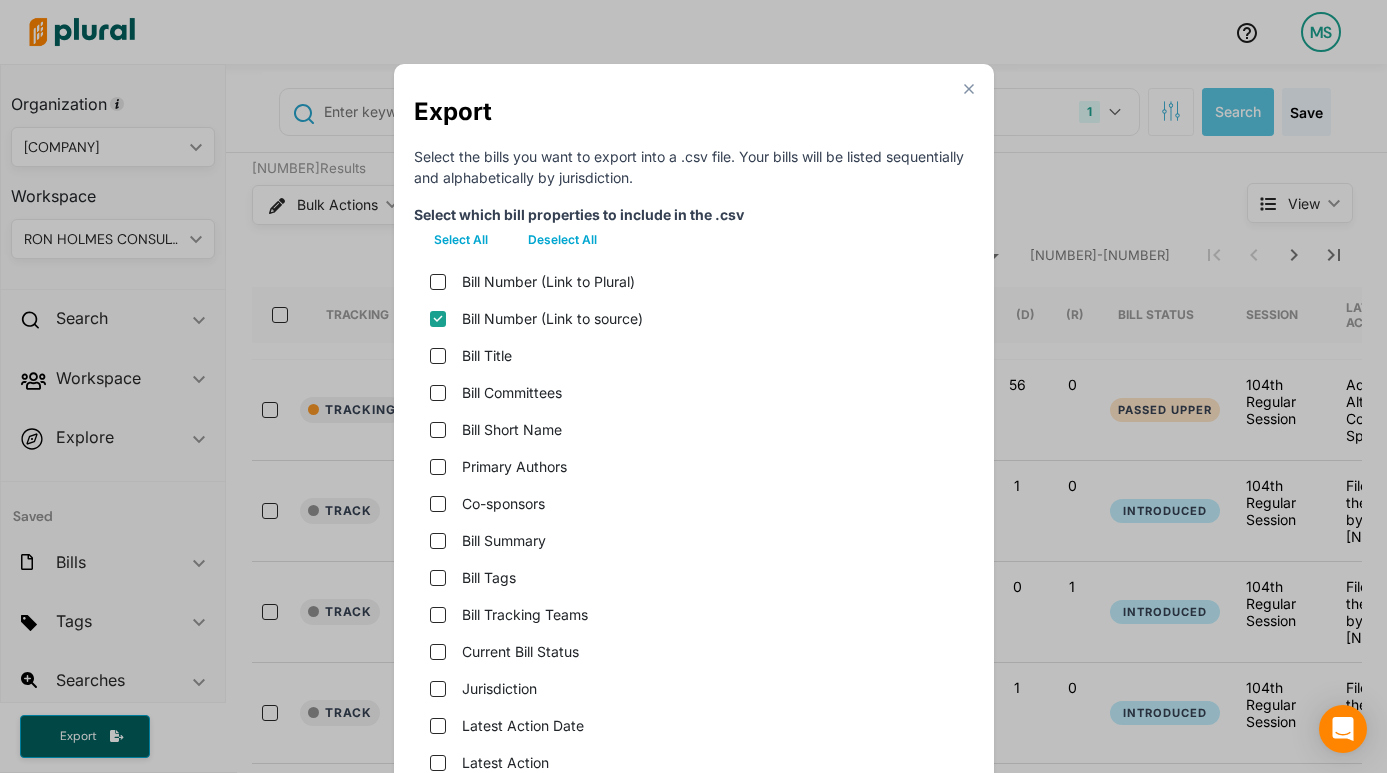 click on "Bill Title" at bounding box center (694, 355) 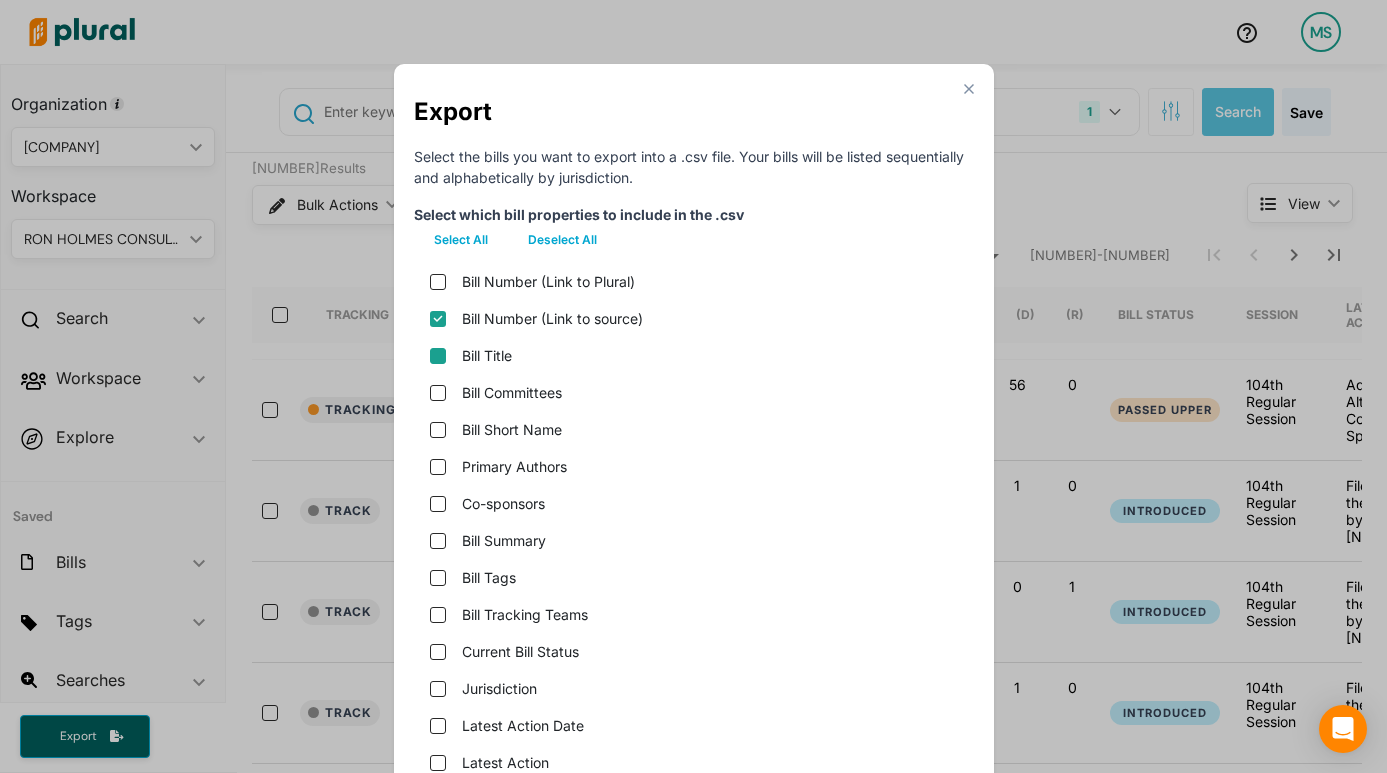click on "Bill Title" at bounding box center [438, 356] 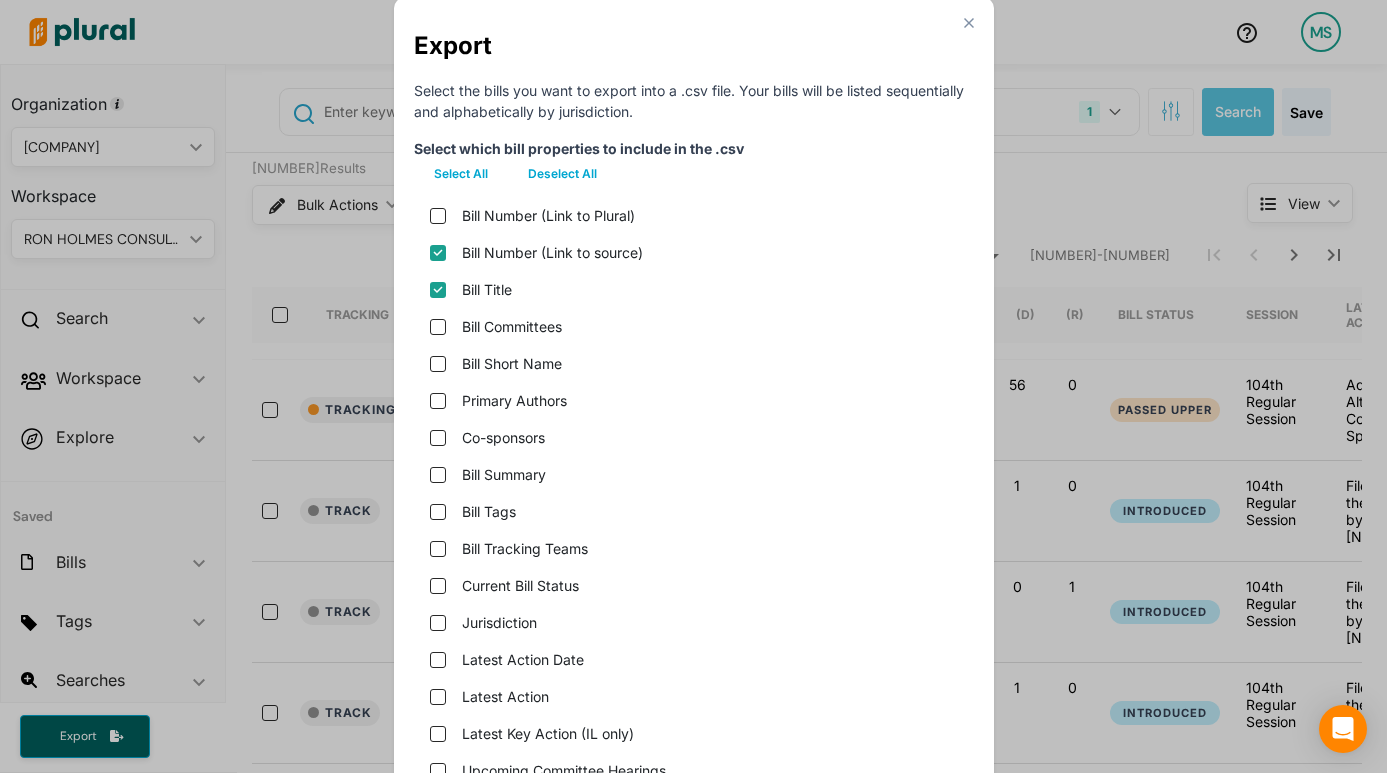 scroll, scrollTop: 82, scrollLeft: 0, axis: vertical 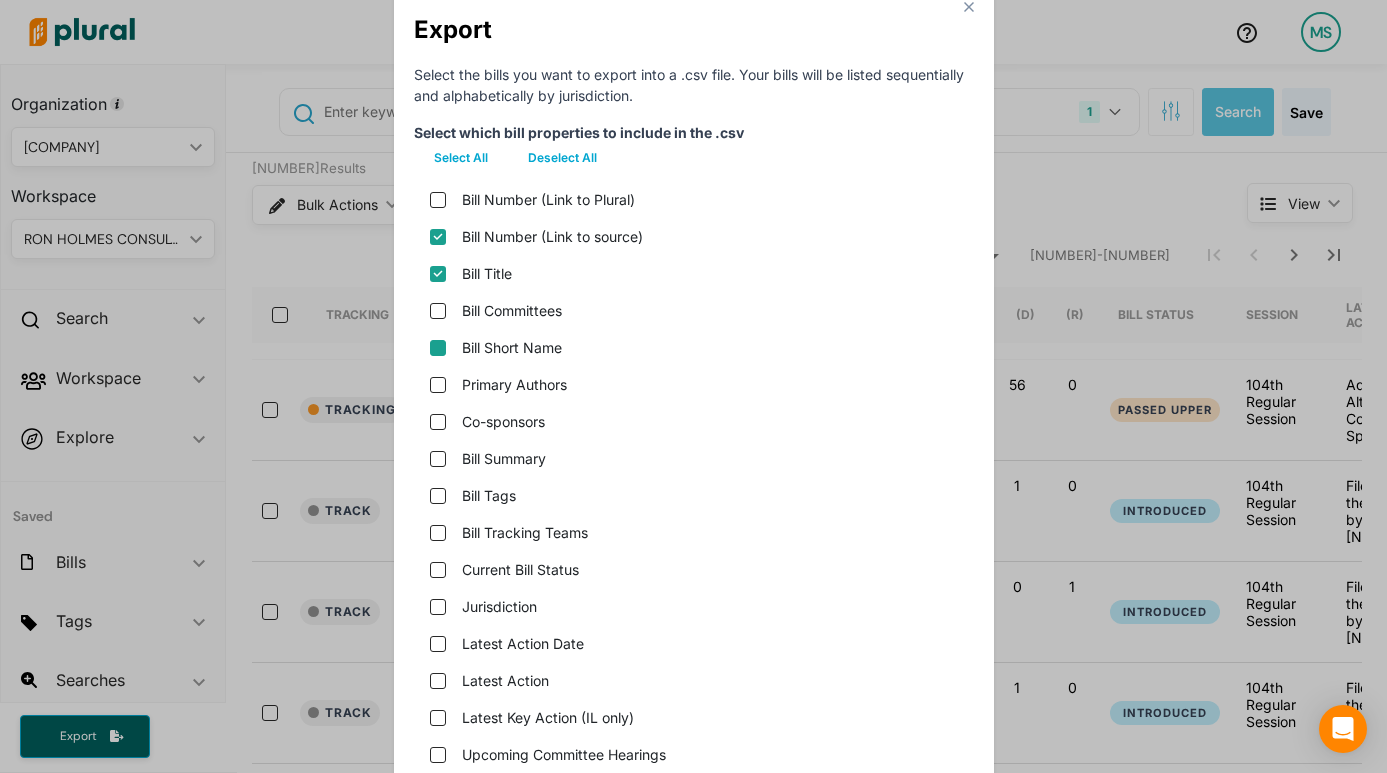 click on "Bill Short Name" at bounding box center (438, 348) 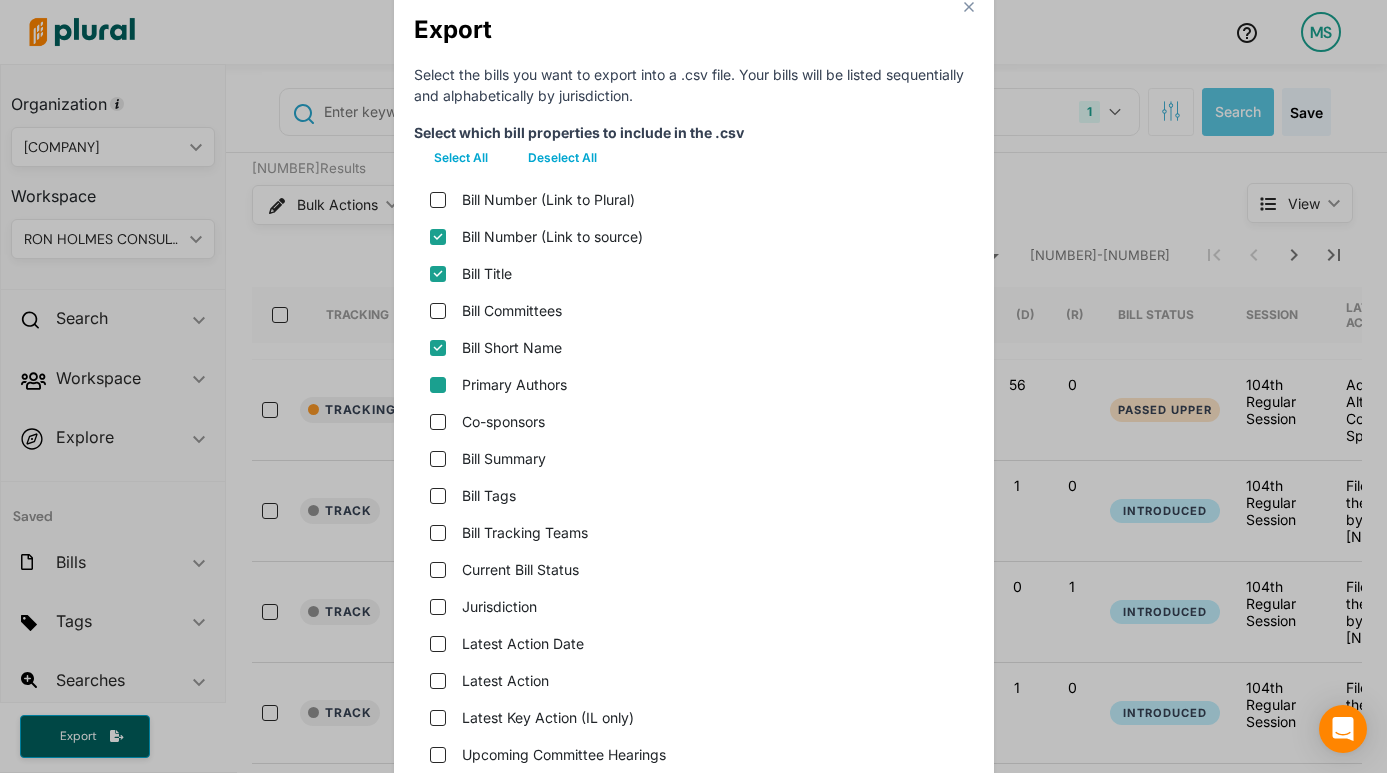 click on "Primary Authors" at bounding box center [438, 385] 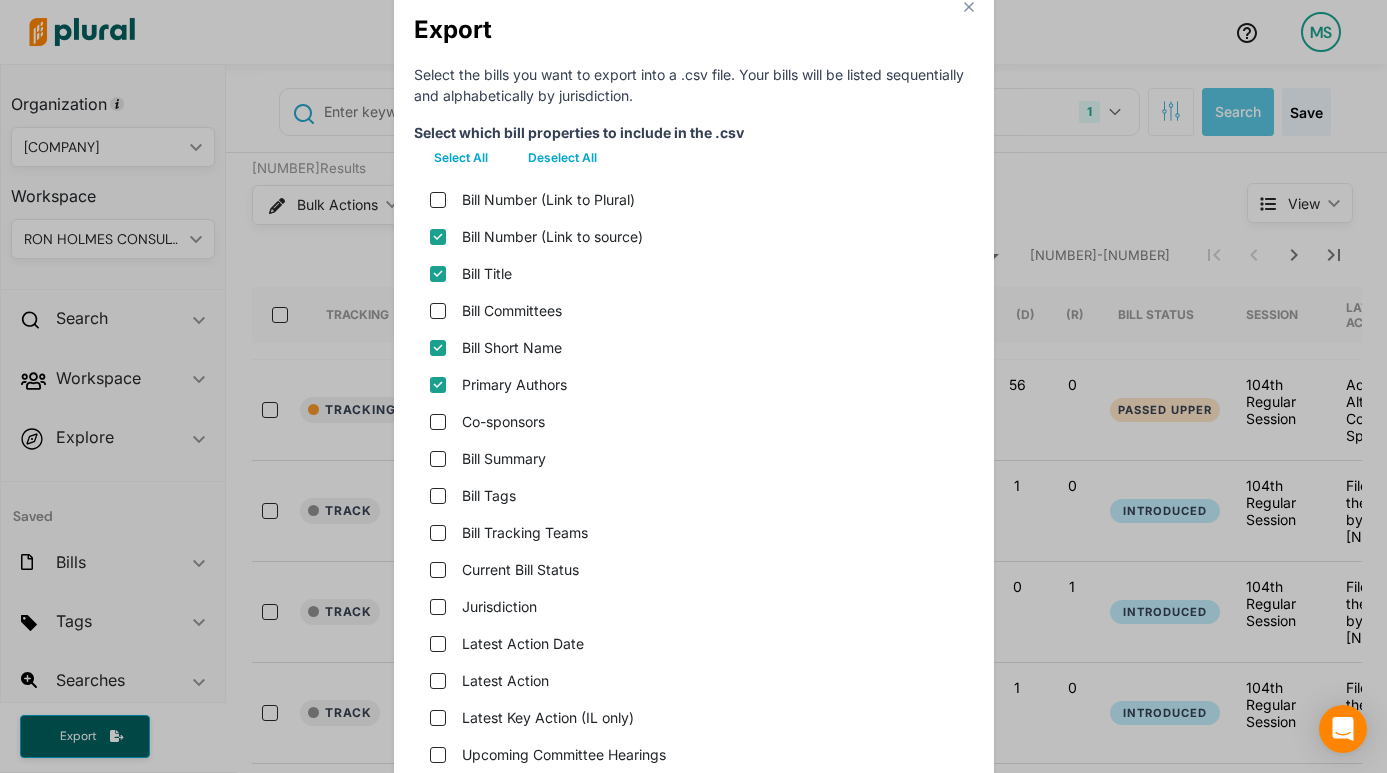 checkbox on "true" 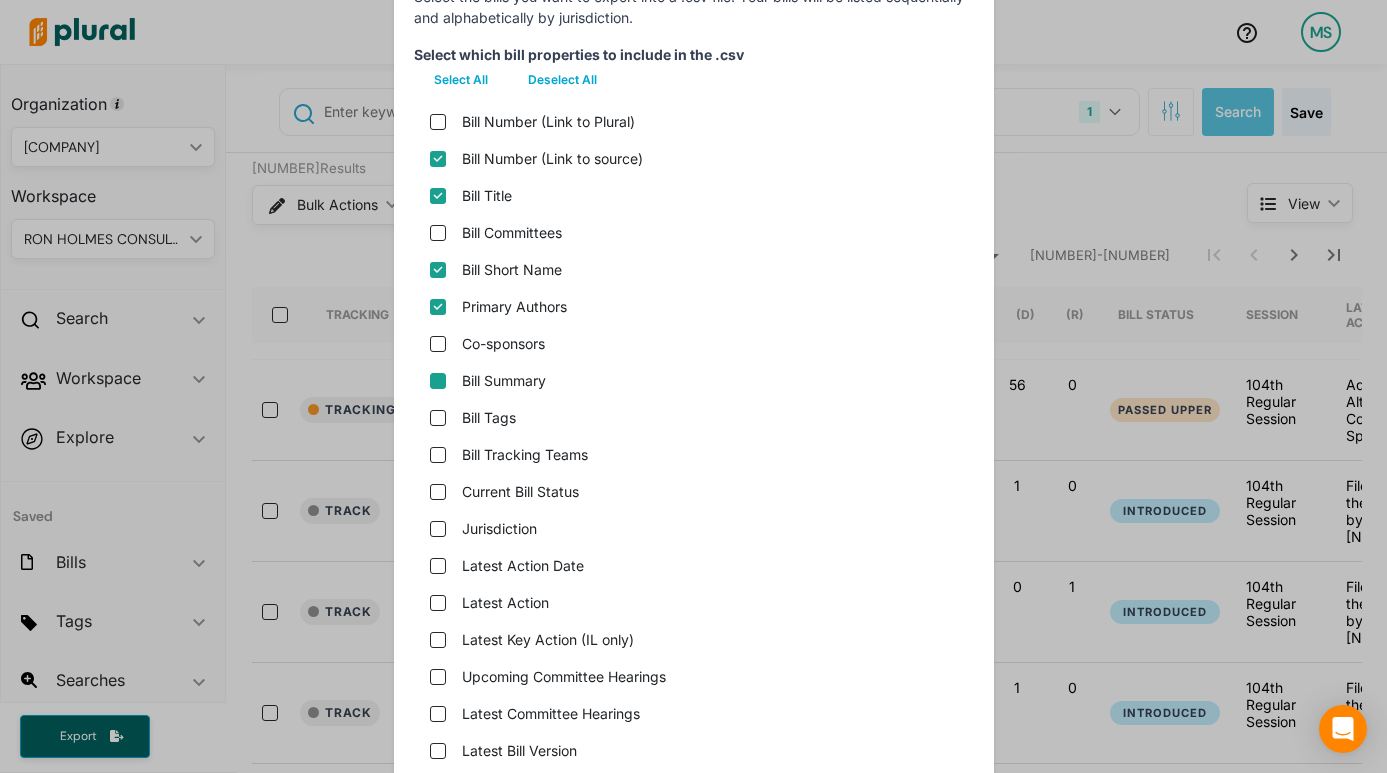 click on "Bill Summary" at bounding box center [438, 381] 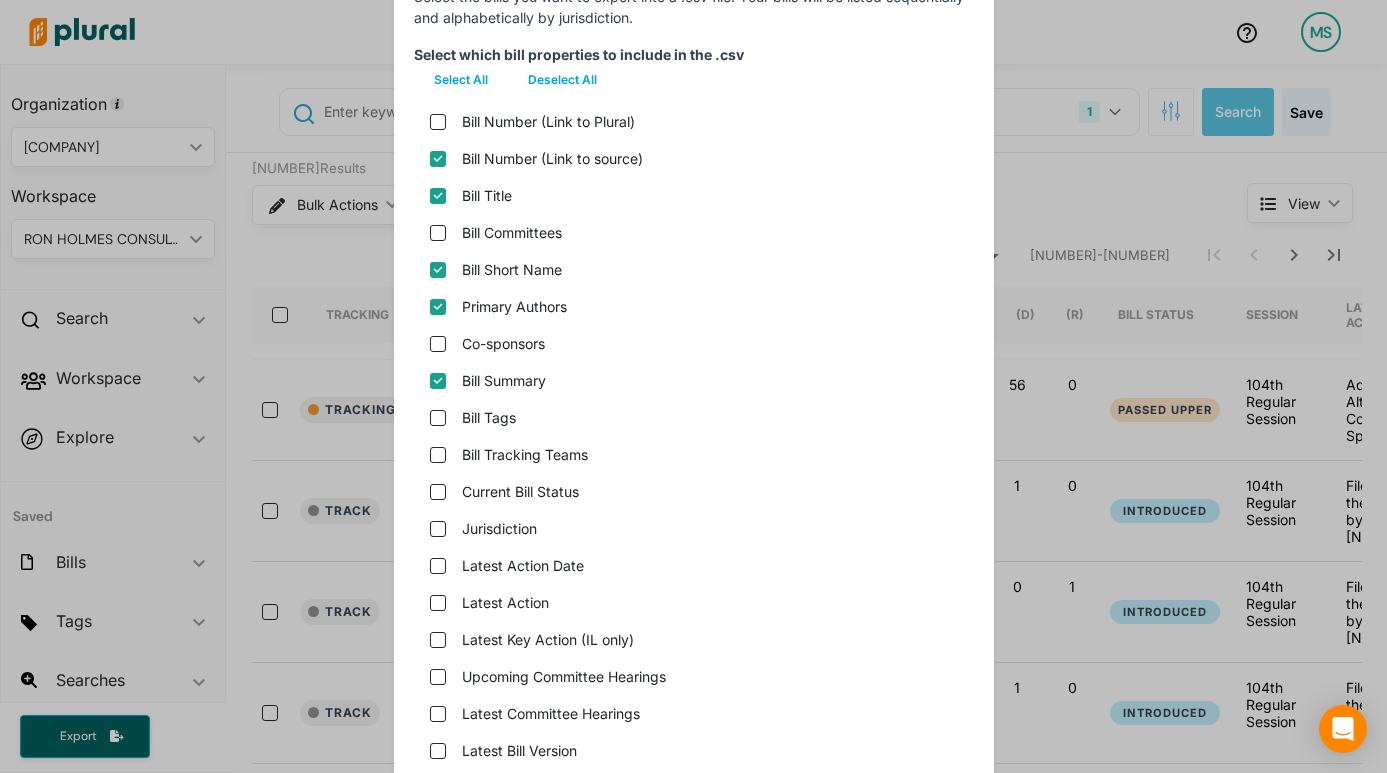 scroll, scrollTop: 236, scrollLeft: 0, axis: vertical 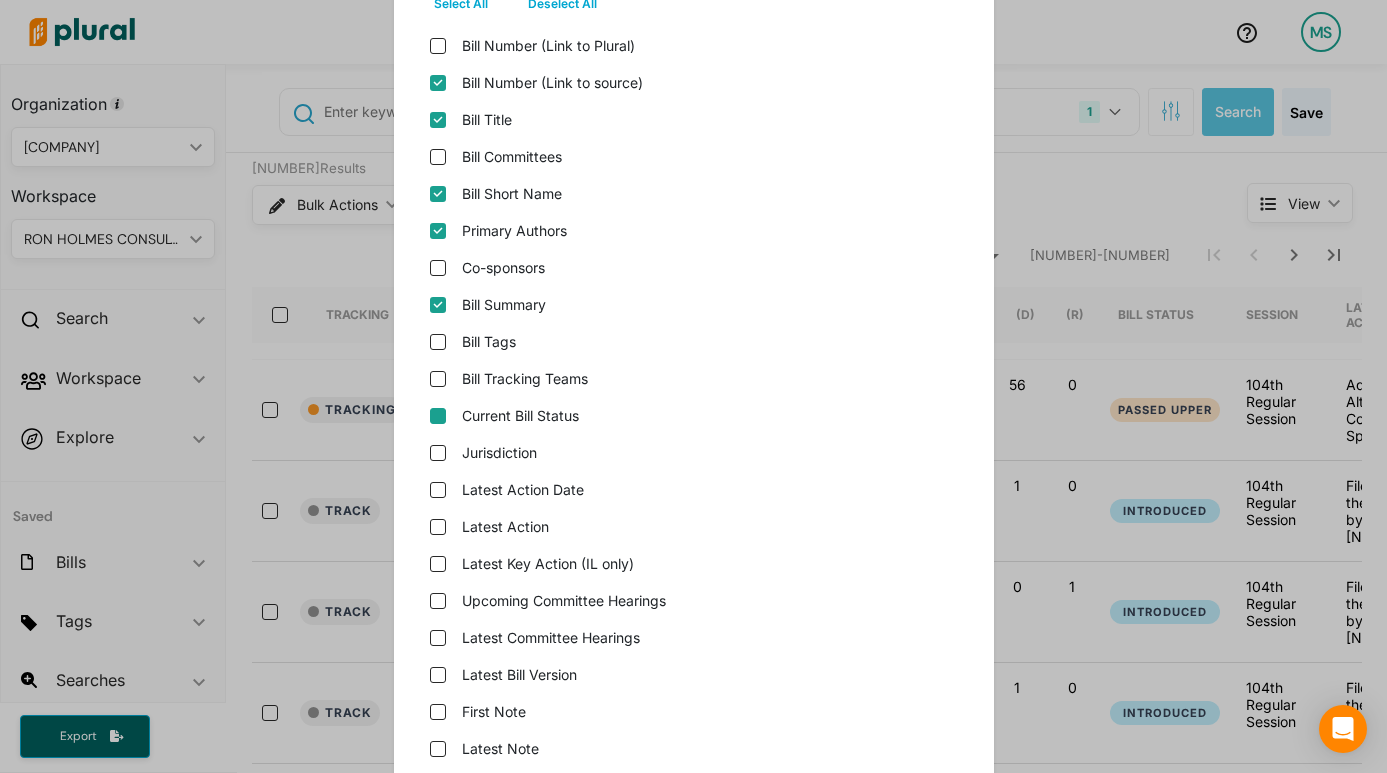 click on "Current Bill Status" at bounding box center (438, 416) 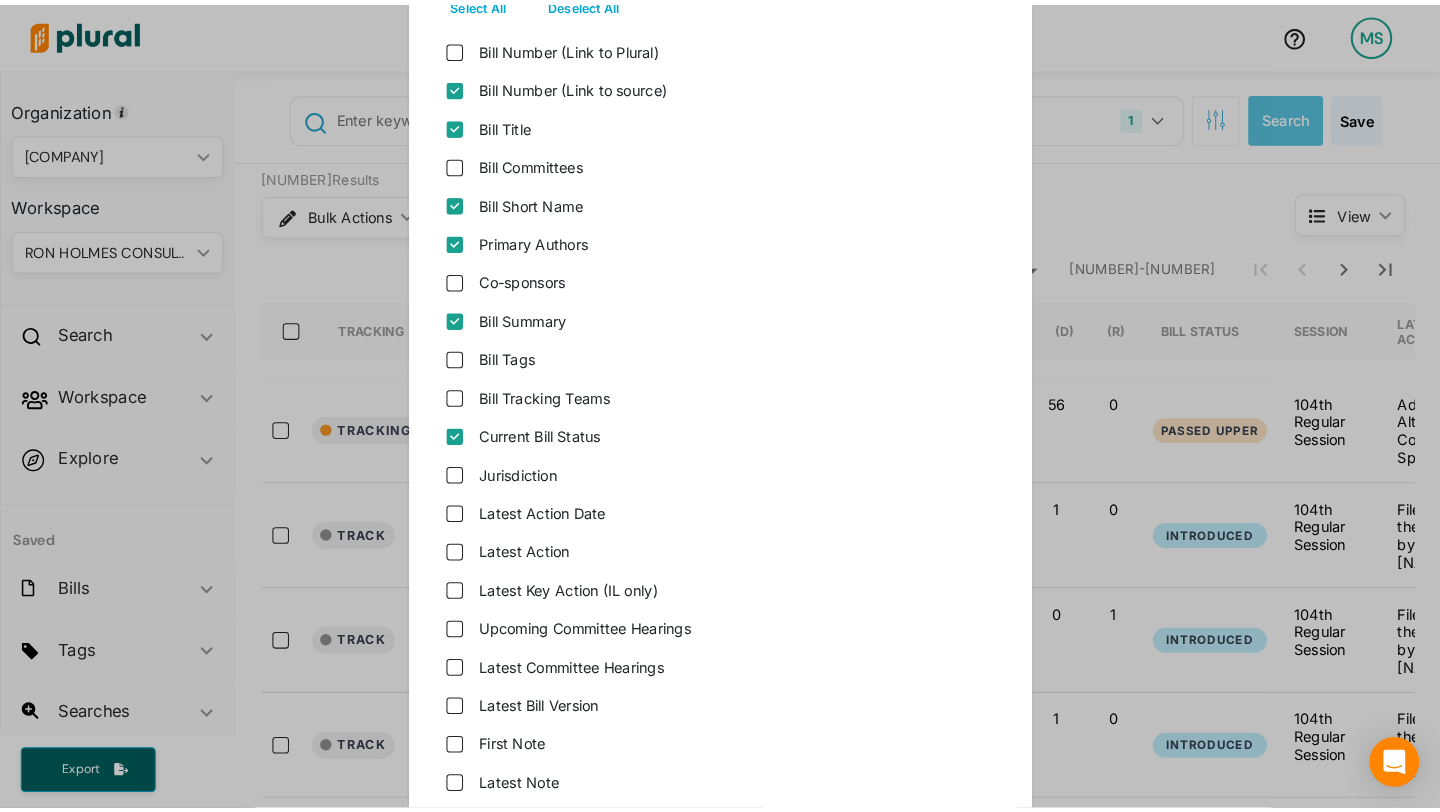 scroll, scrollTop: 350, scrollLeft: 0, axis: vertical 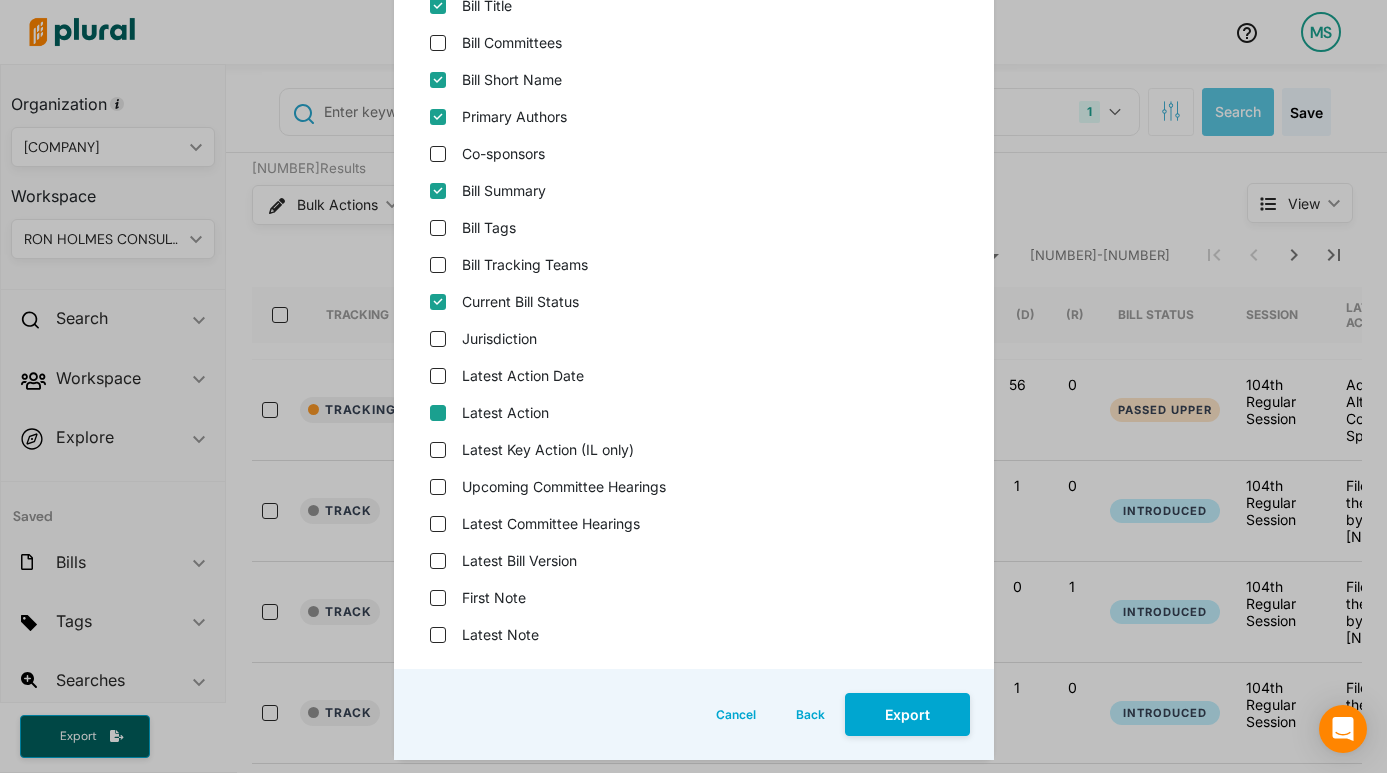 click on "Latest Action" at bounding box center [438, 413] 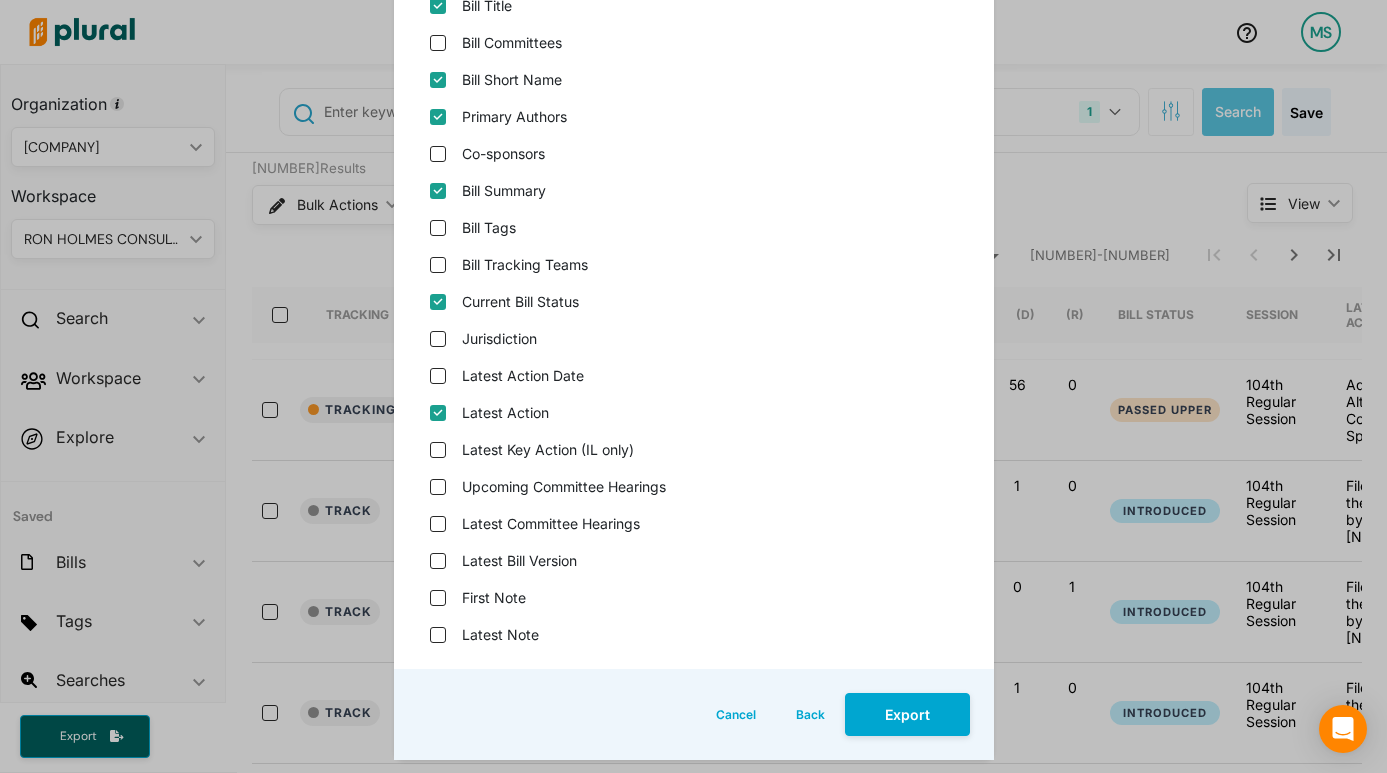checkbox on "true" 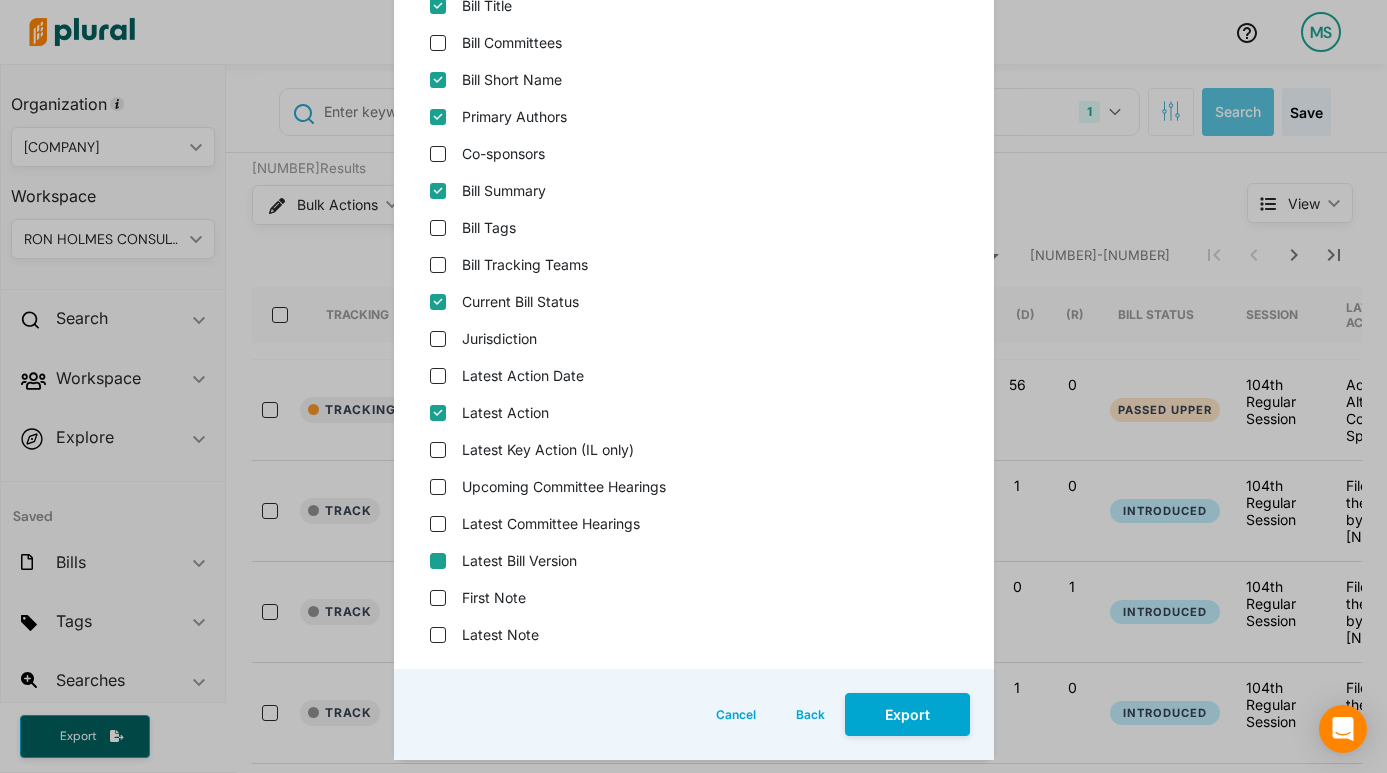 click on "Latest Bill Version" at bounding box center (438, 561) 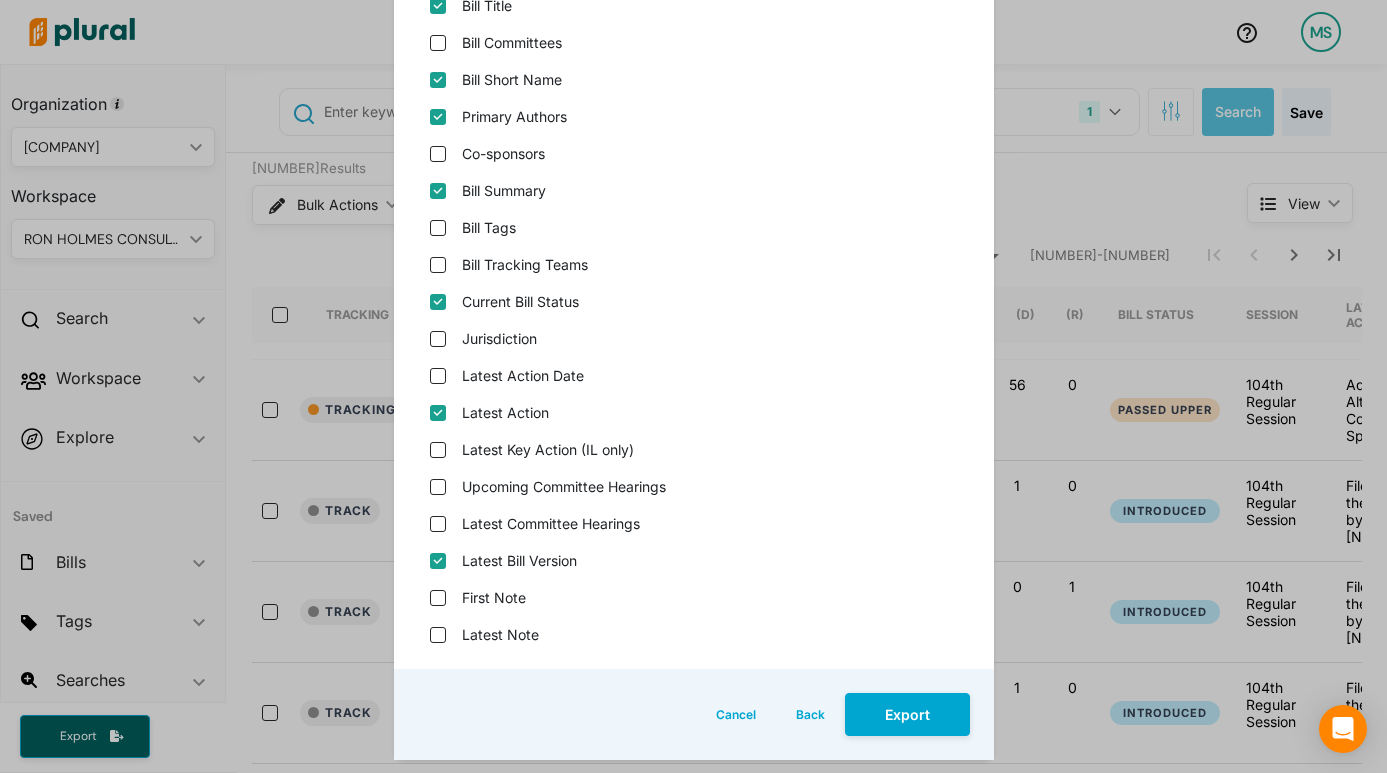 click on "Export" at bounding box center [907, 714] 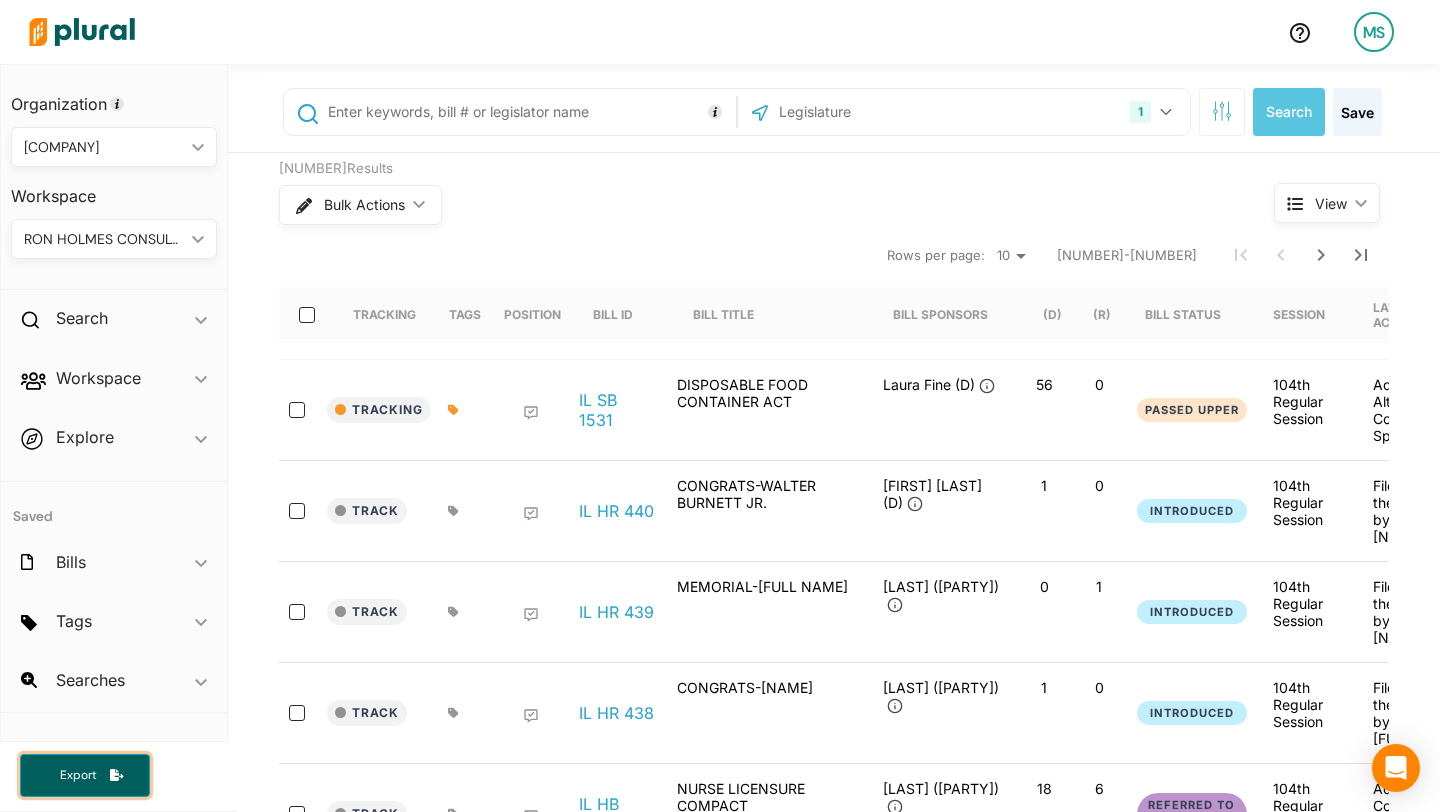 click on "Export" at bounding box center (85, 775) 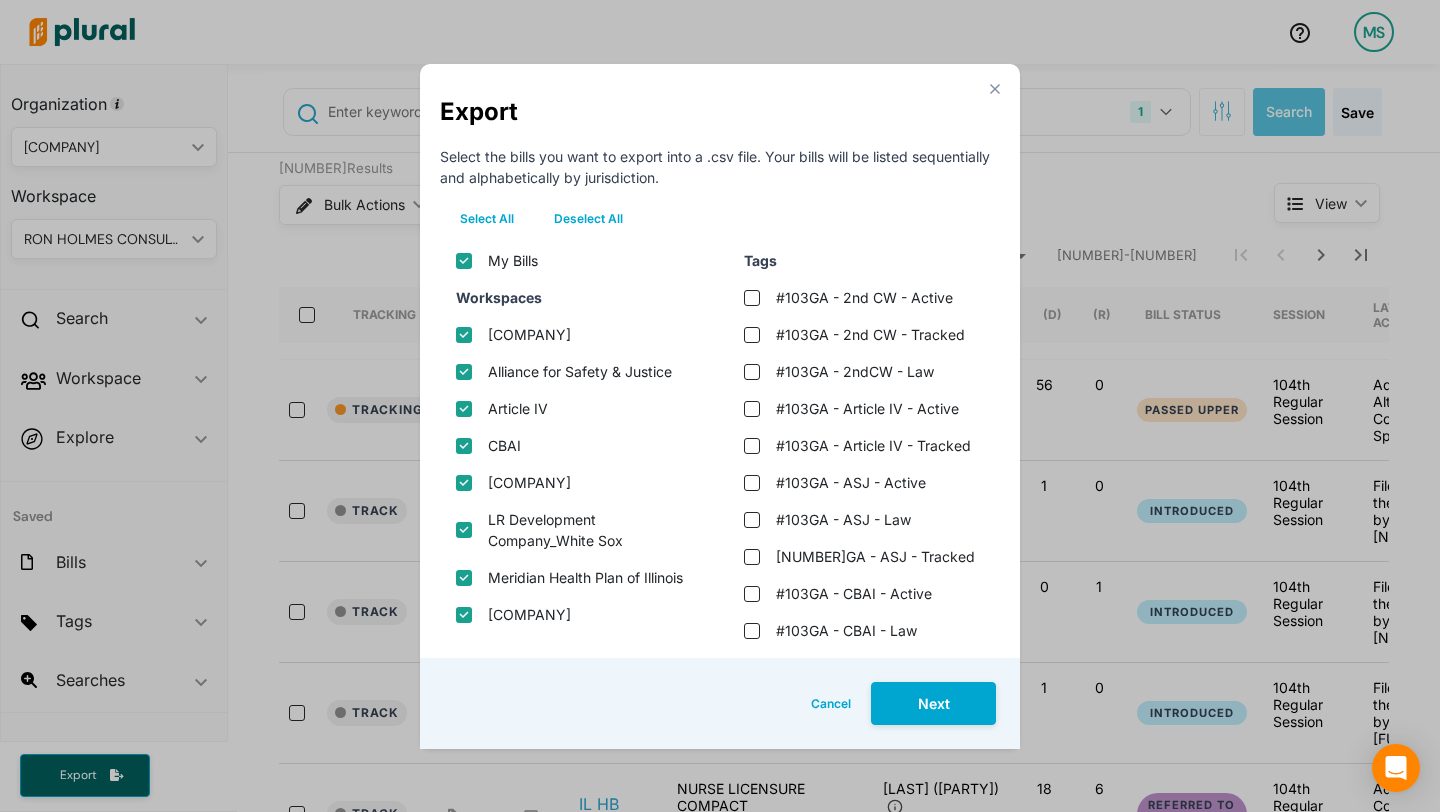 click on "Deselect All" at bounding box center [588, 219] 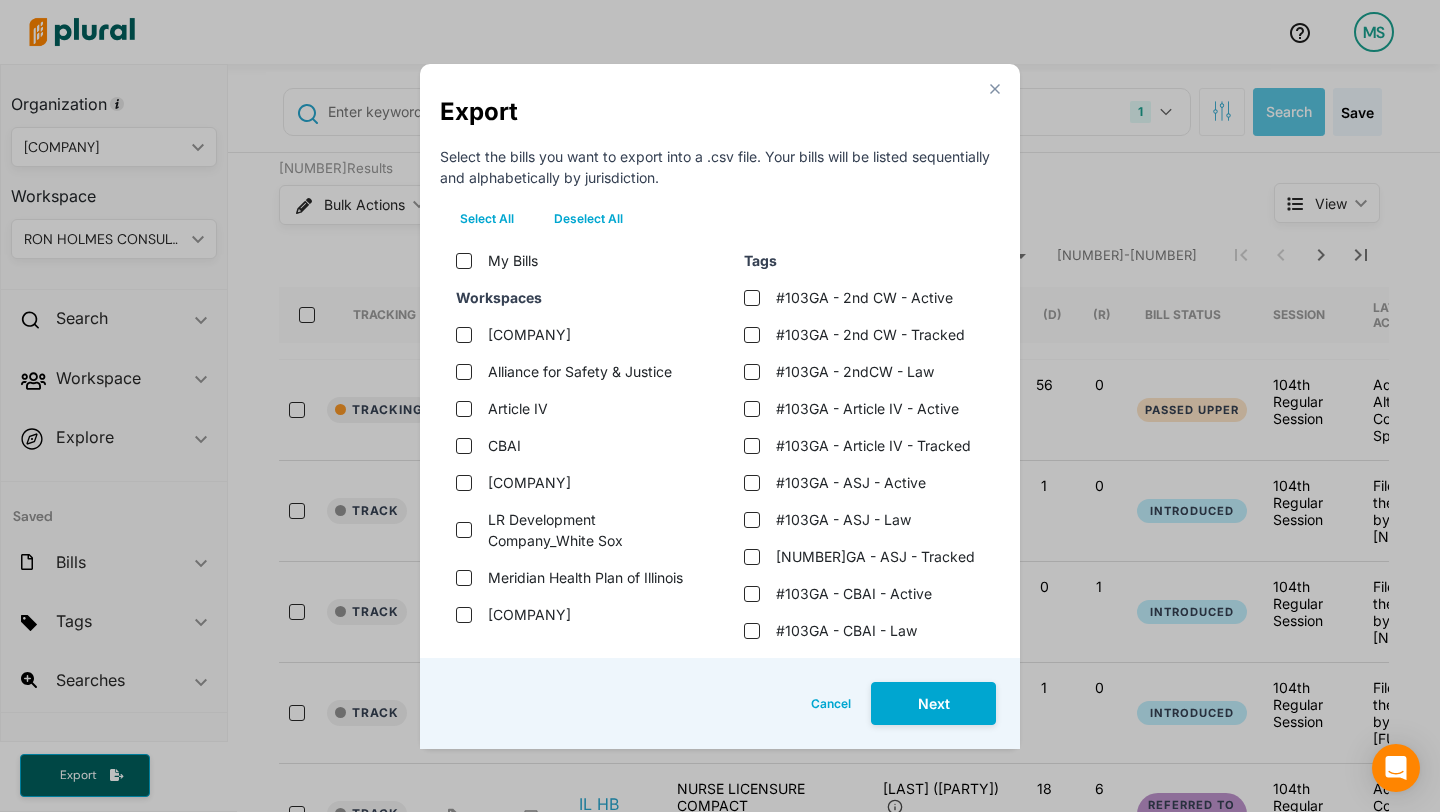 checkbox on "false" 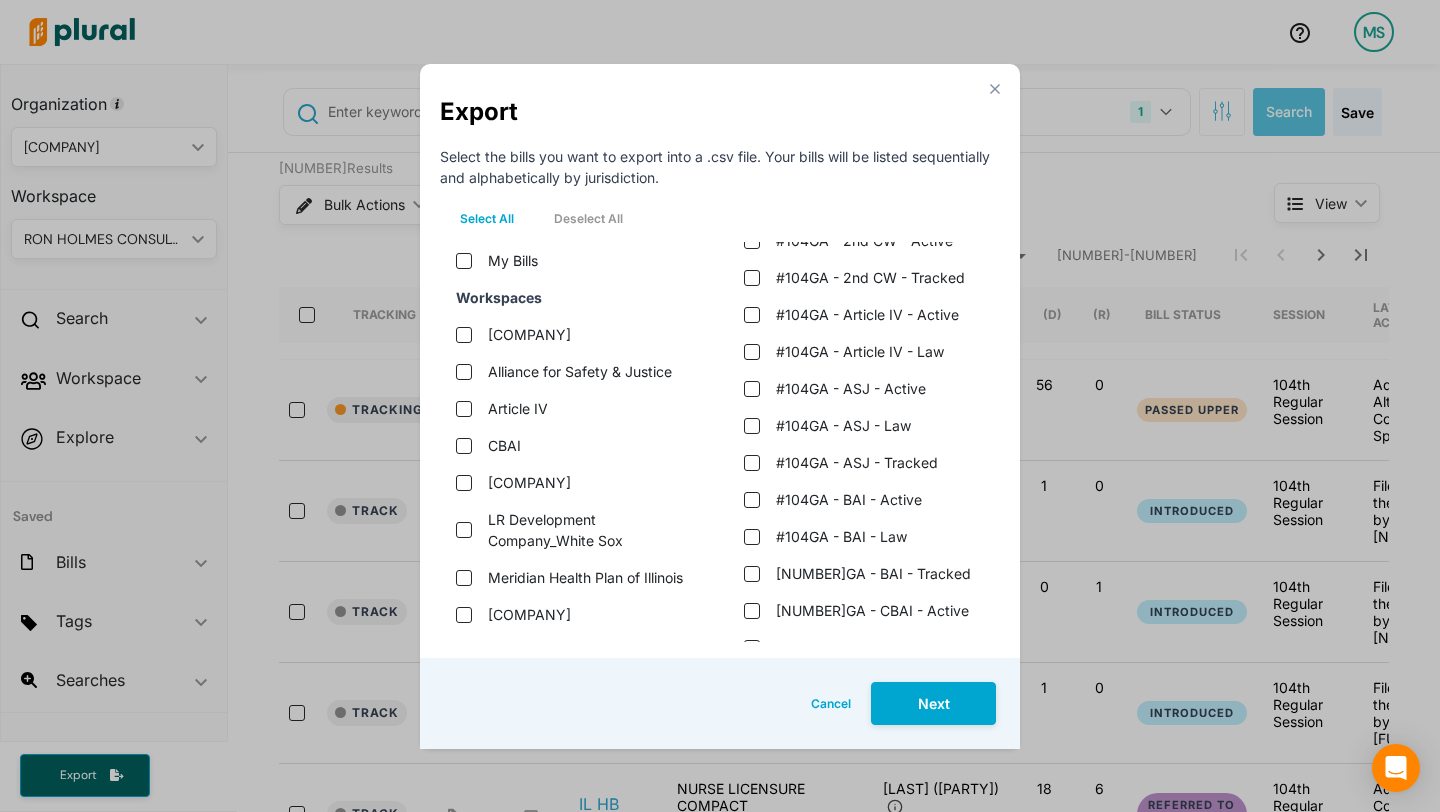 scroll, scrollTop: 1177, scrollLeft: 0, axis: vertical 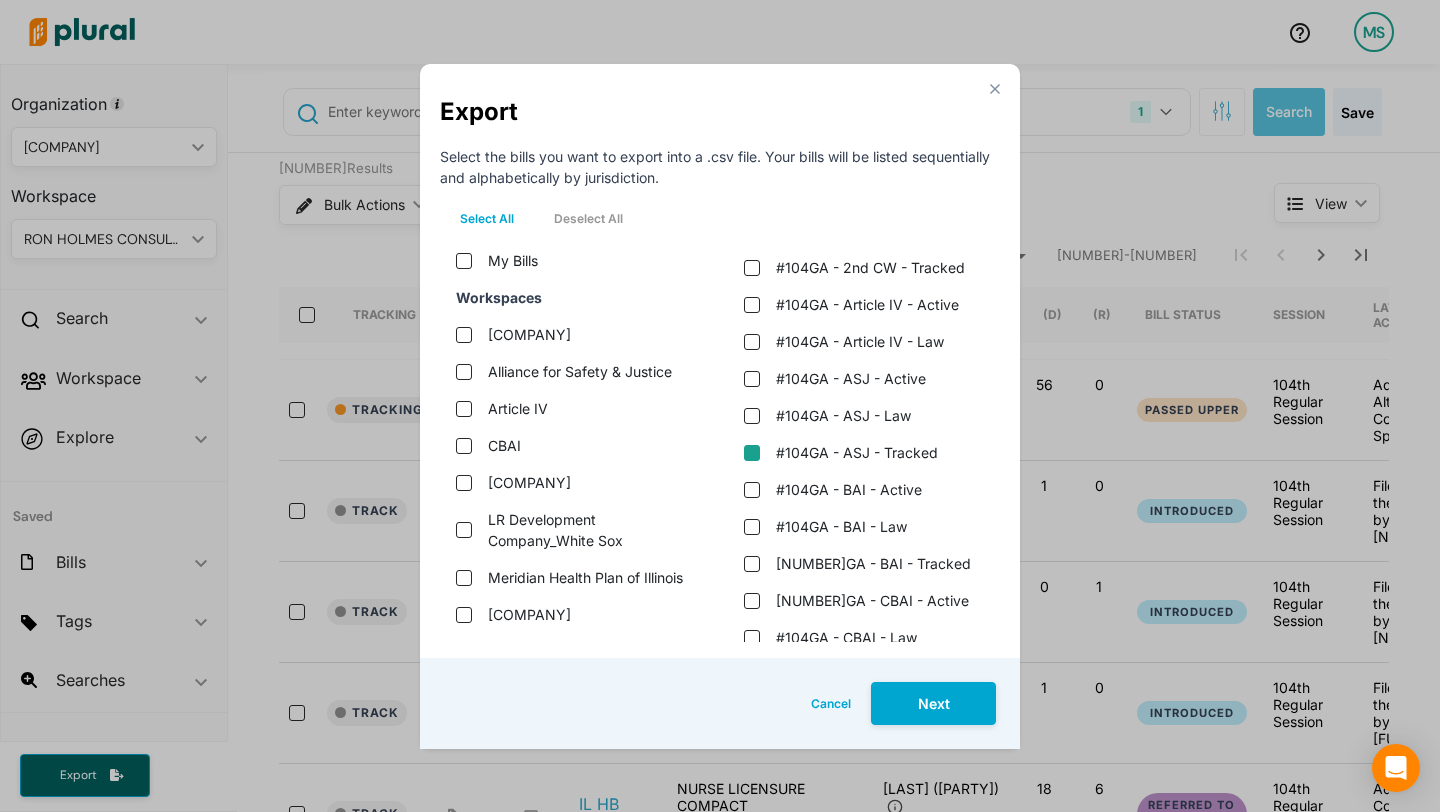 click on "#104GA - ASJ - Tracked" at bounding box center [752, 453] 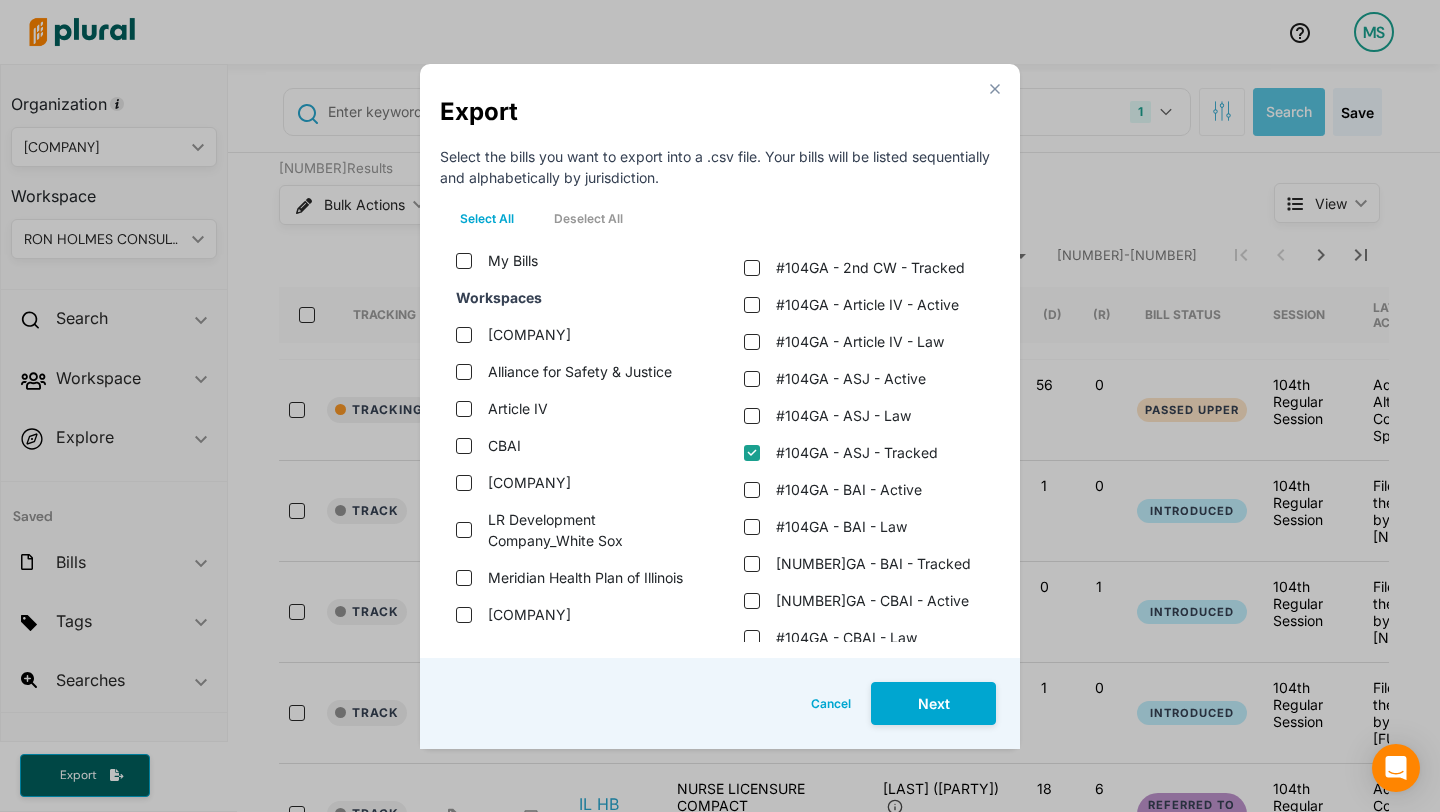 checkbox on "true" 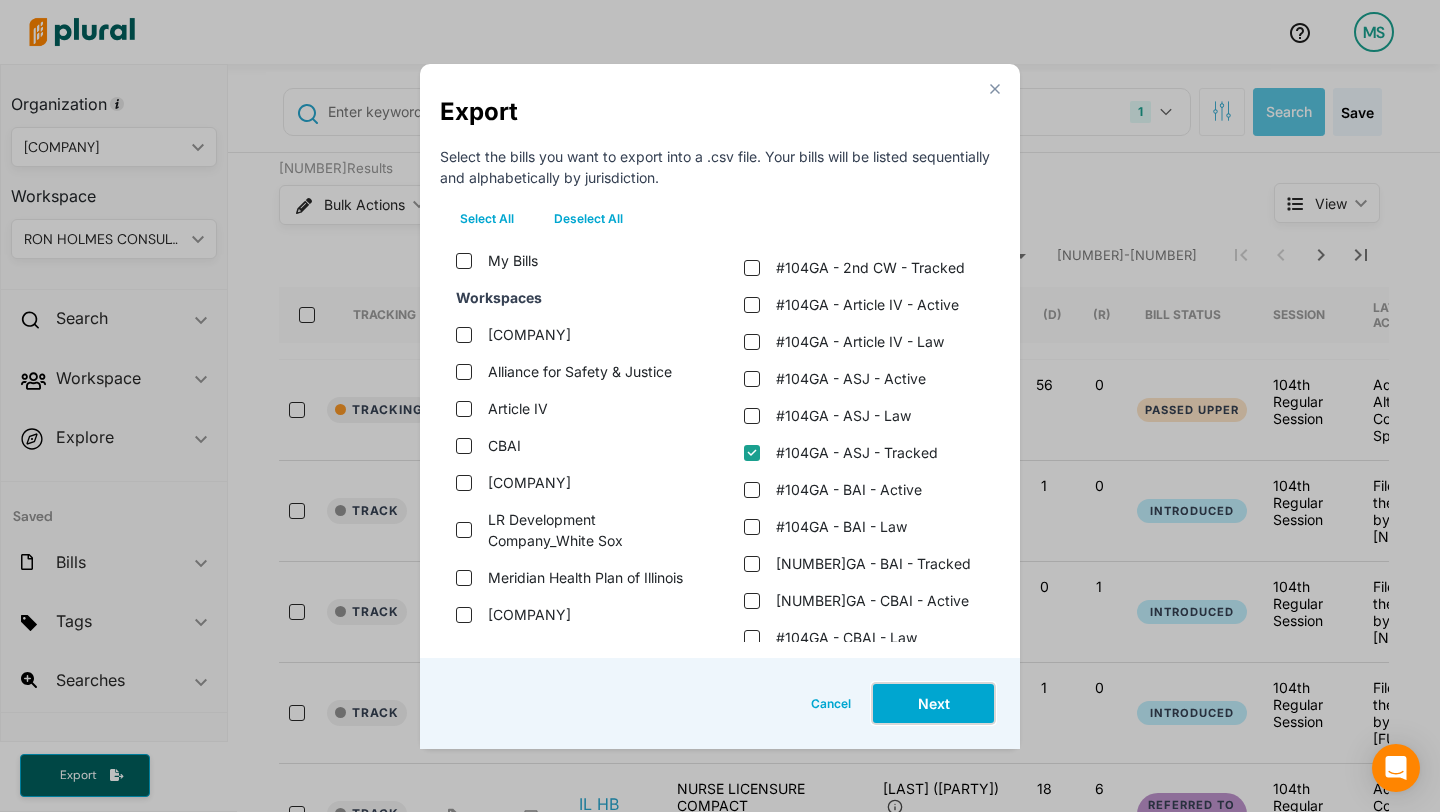click on "Next" at bounding box center [933, 703] 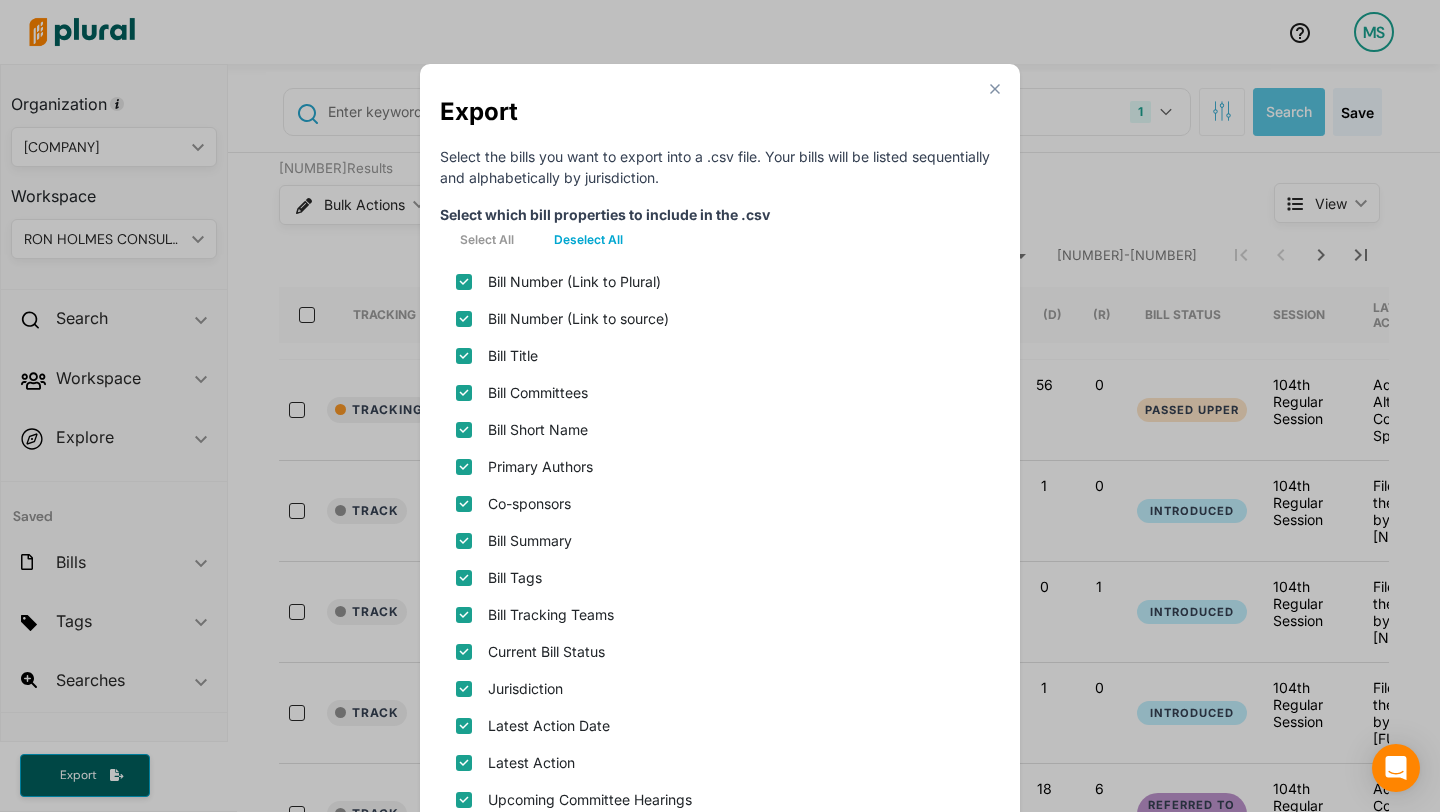 click on "Deselect All" at bounding box center (588, 240) 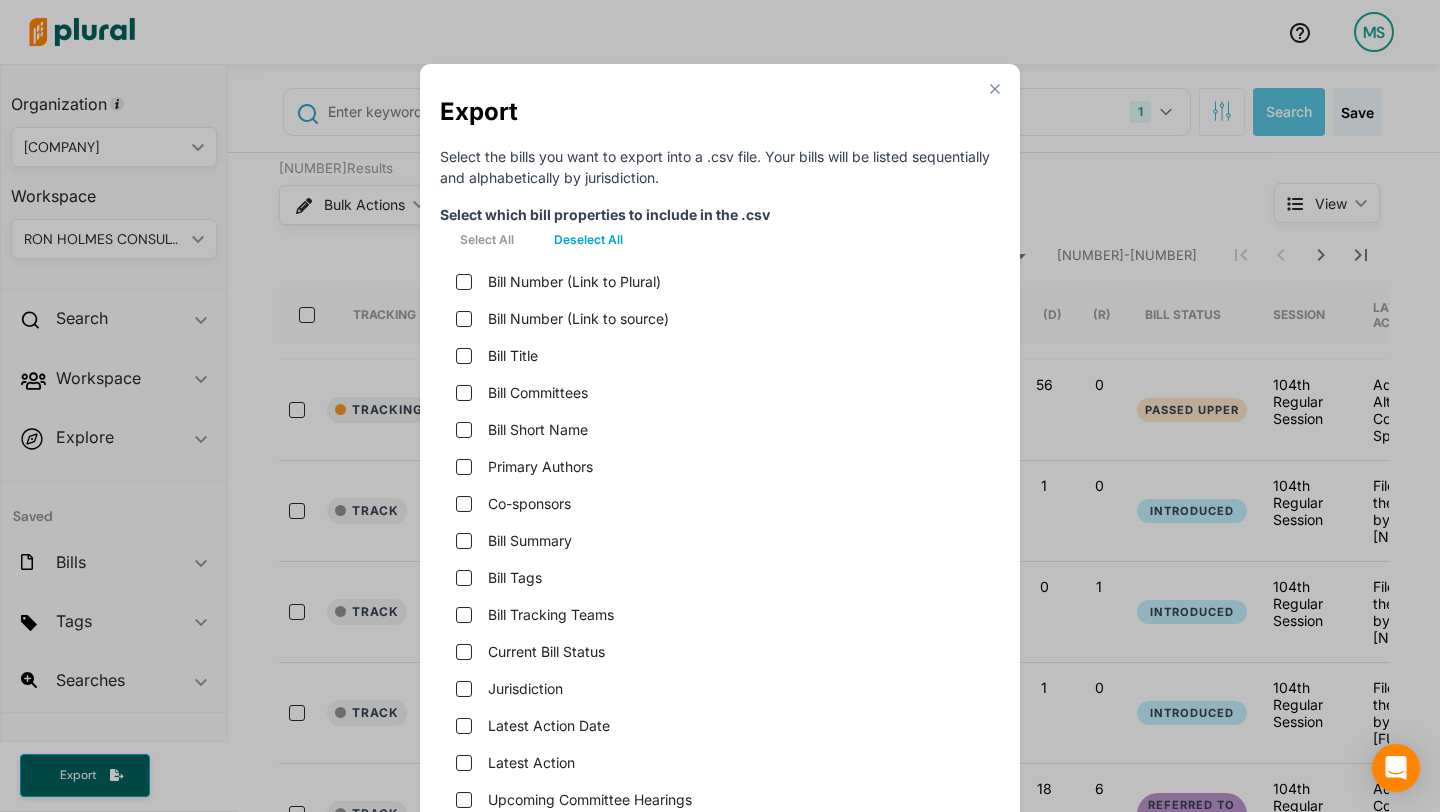 checkbox on "false" 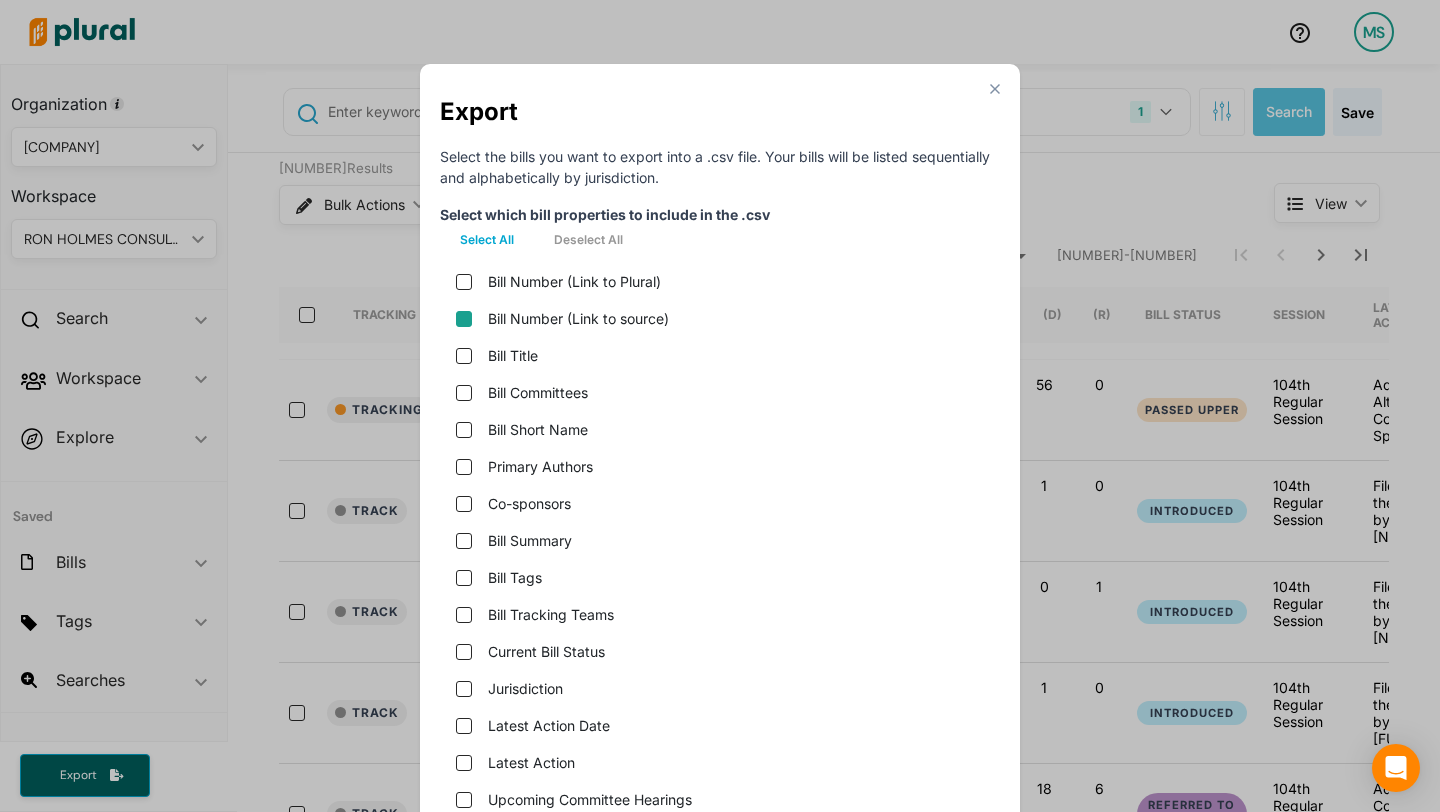 click on "Bill Number (Link to source)" at bounding box center (464, 319) 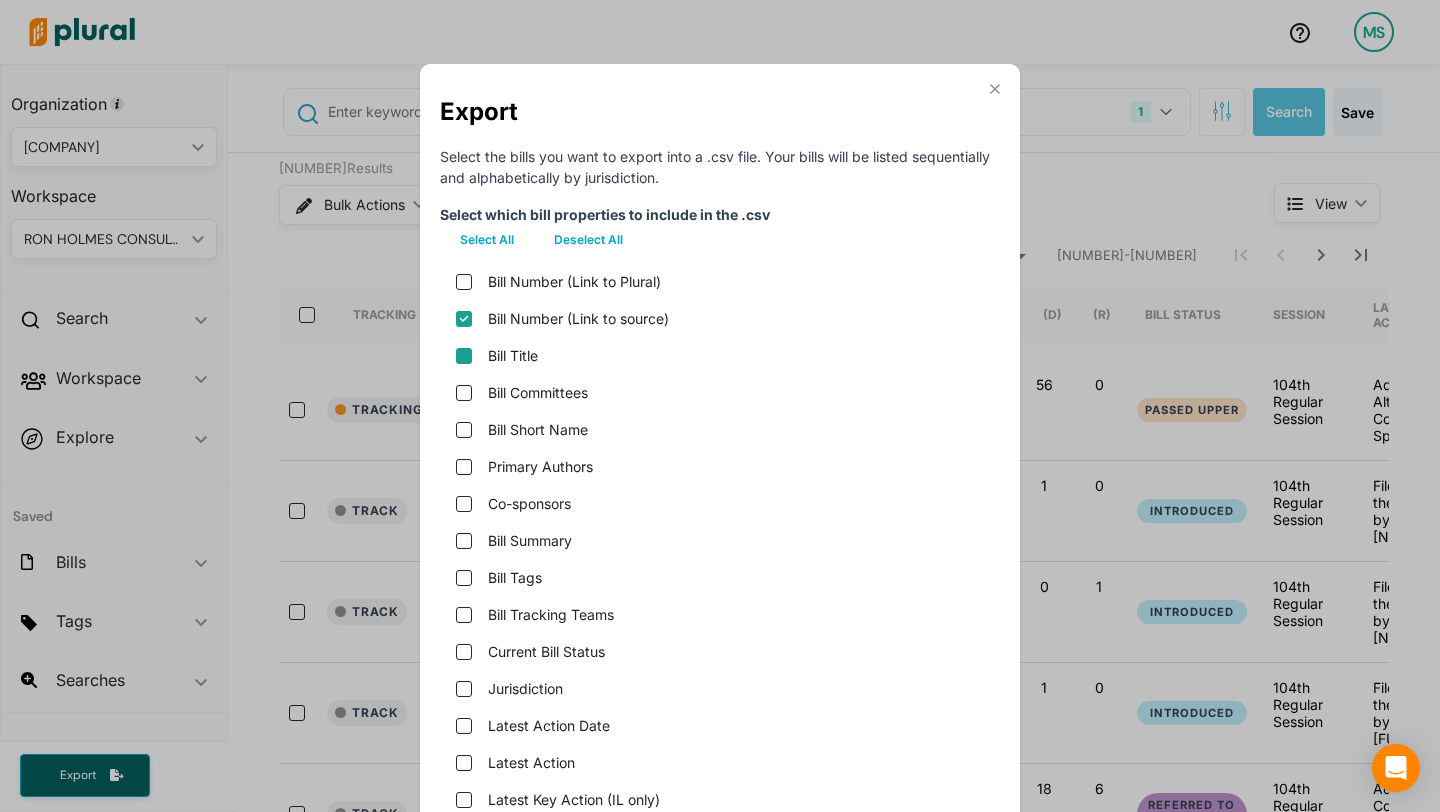 click on "Bill Title" at bounding box center (464, 356) 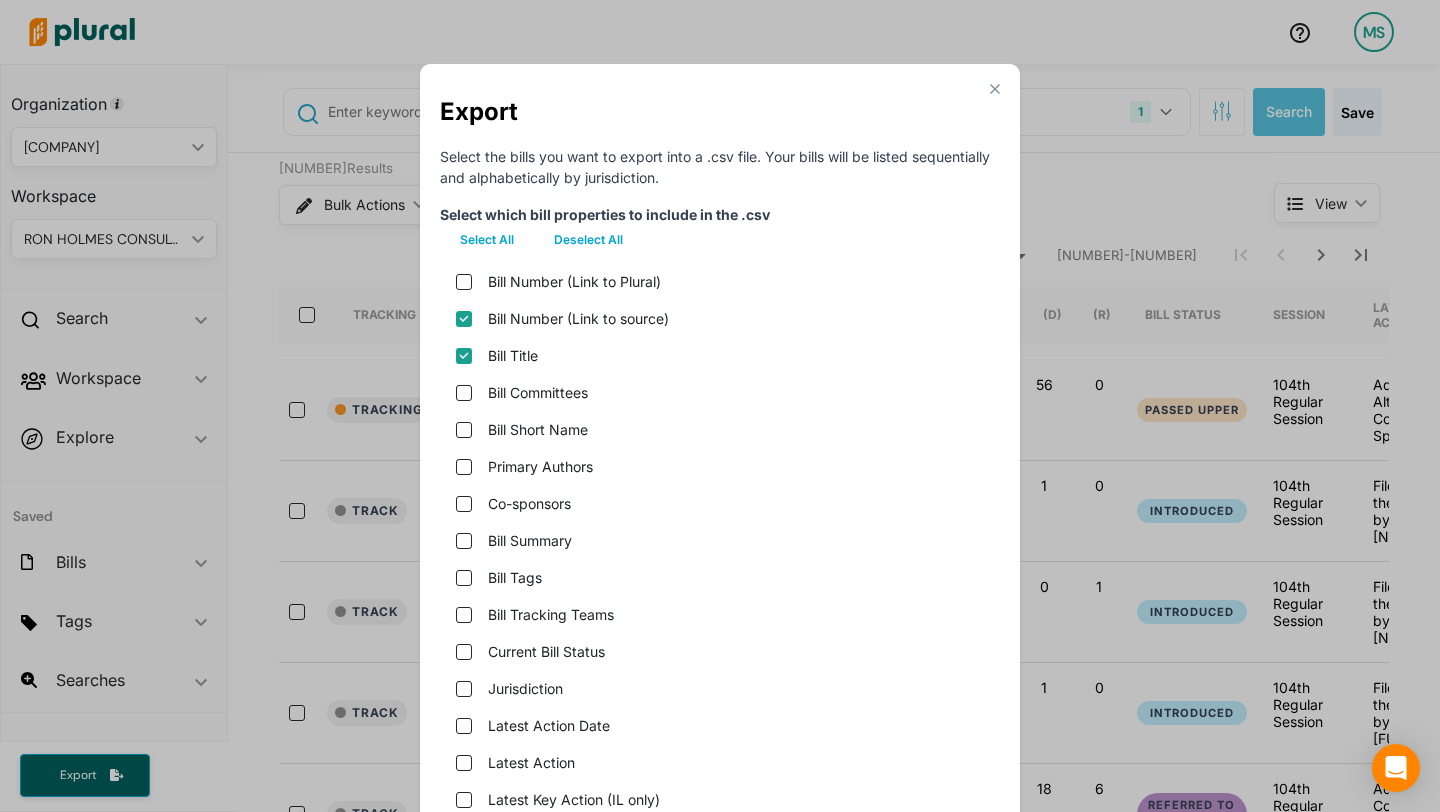 checkbox on "true" 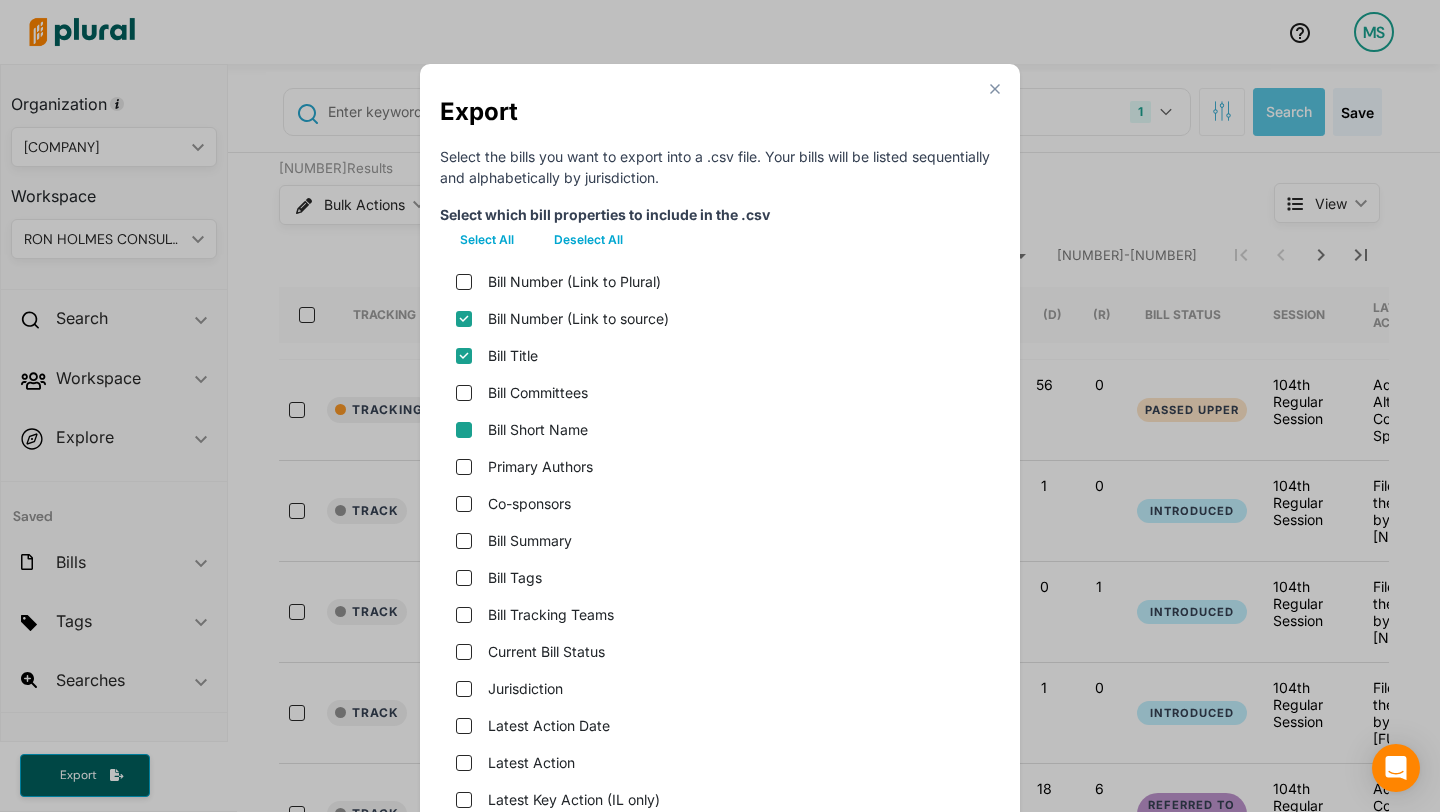 click on "Bill Short Name" at bounding box center (464, 430) 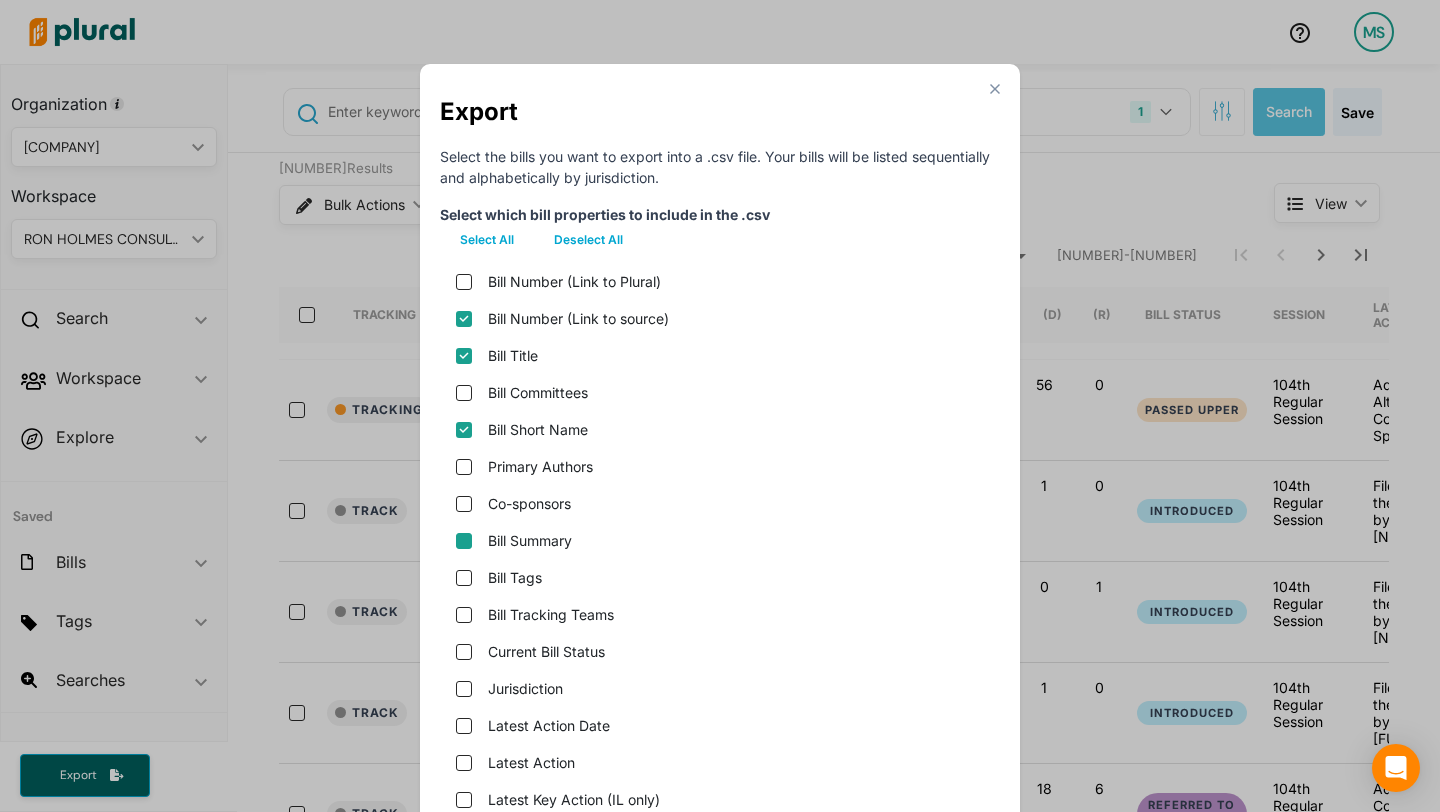click on "Bill Summary" at bounding box center [464, 541] 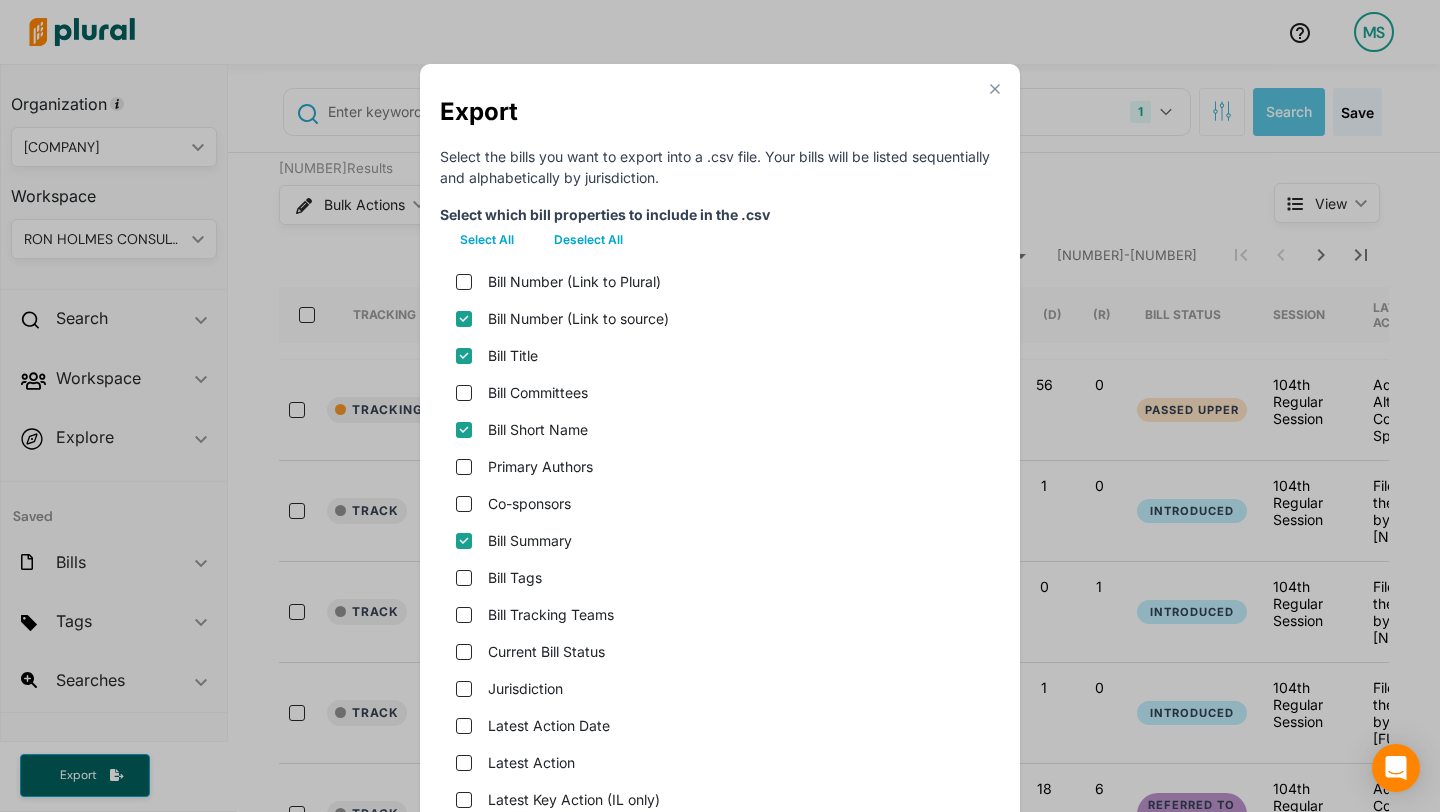 checkbox on "true" 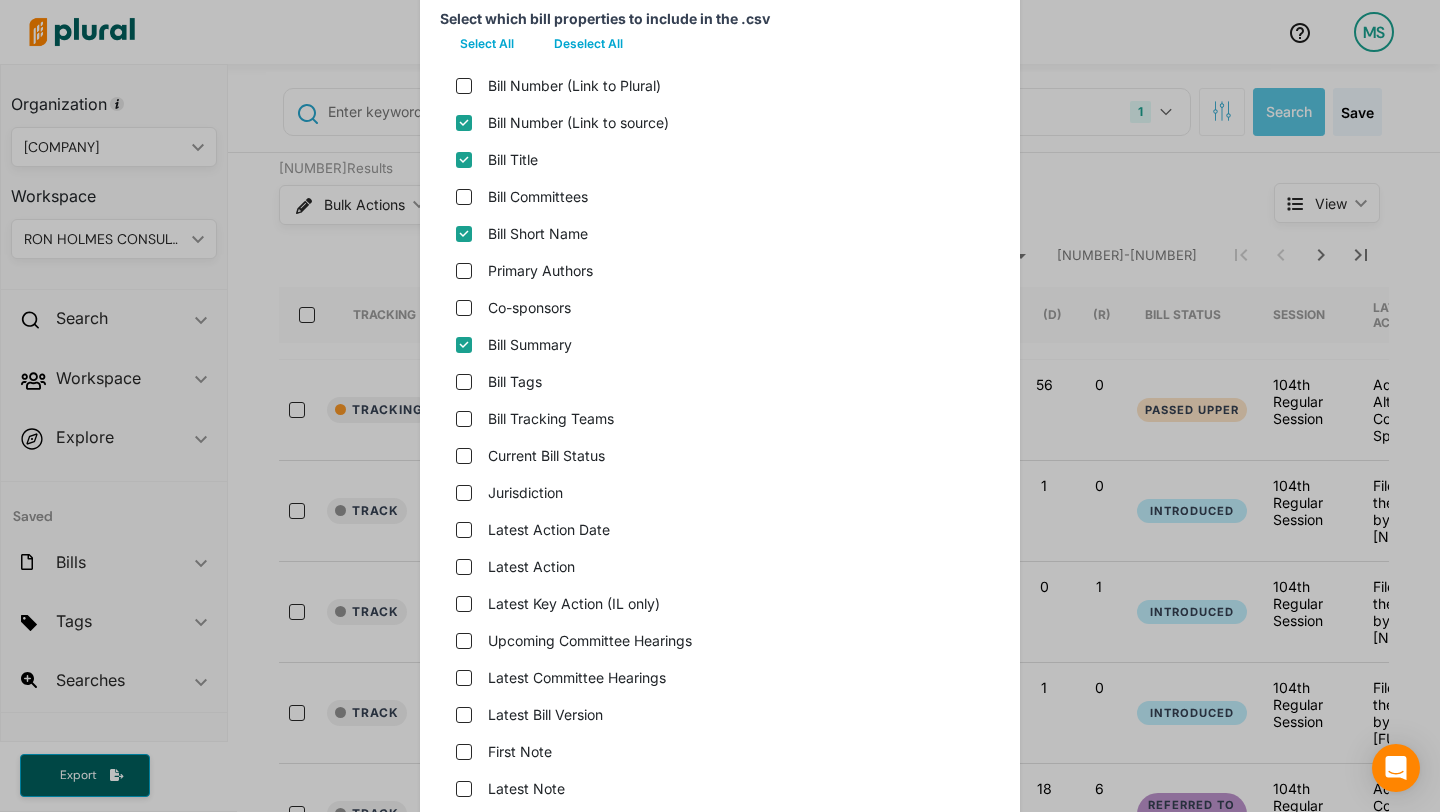 scroll, scrollTop: 210, scrollLeft: 0, axis: vertical 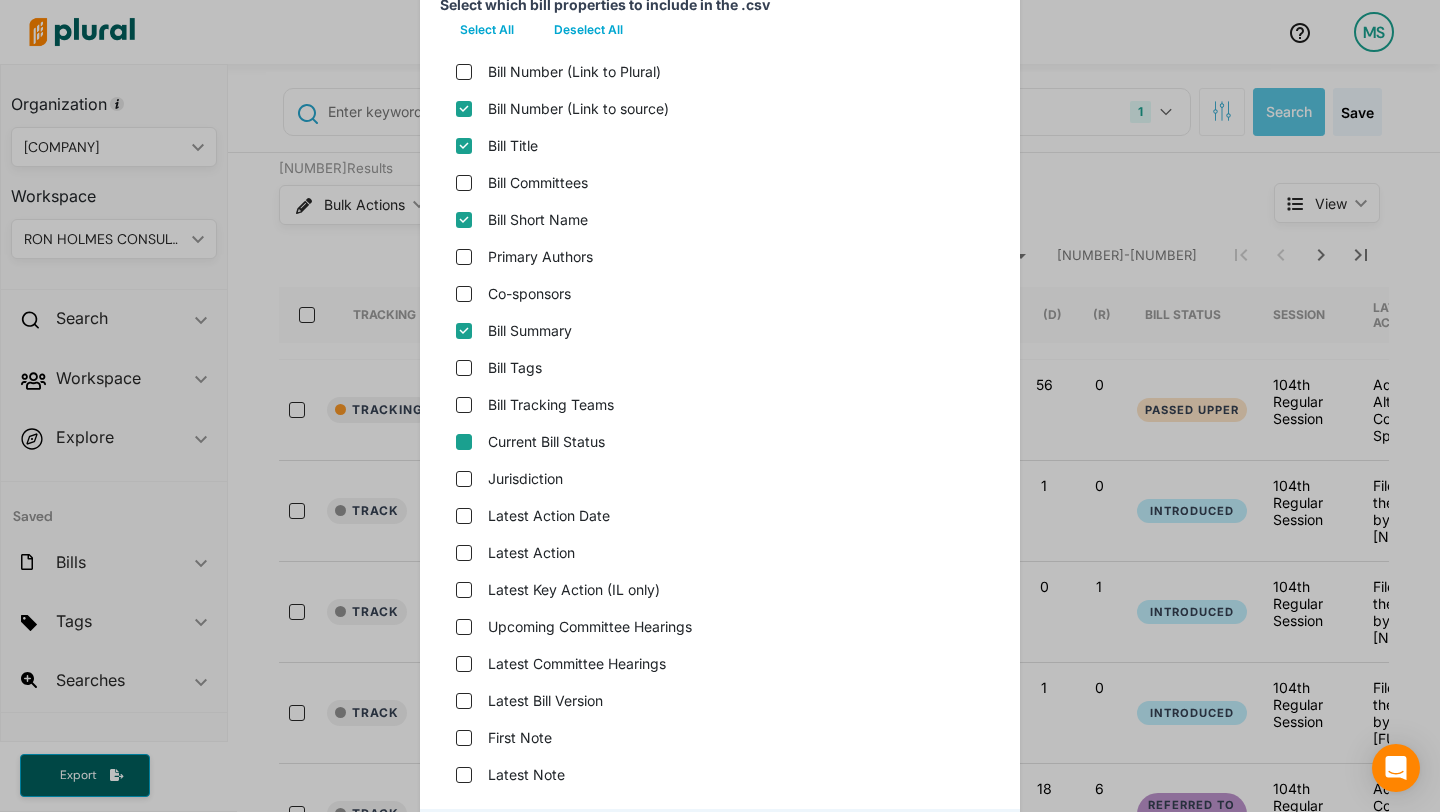 click on "Current Bill Status" at bounding box center (464, 442) 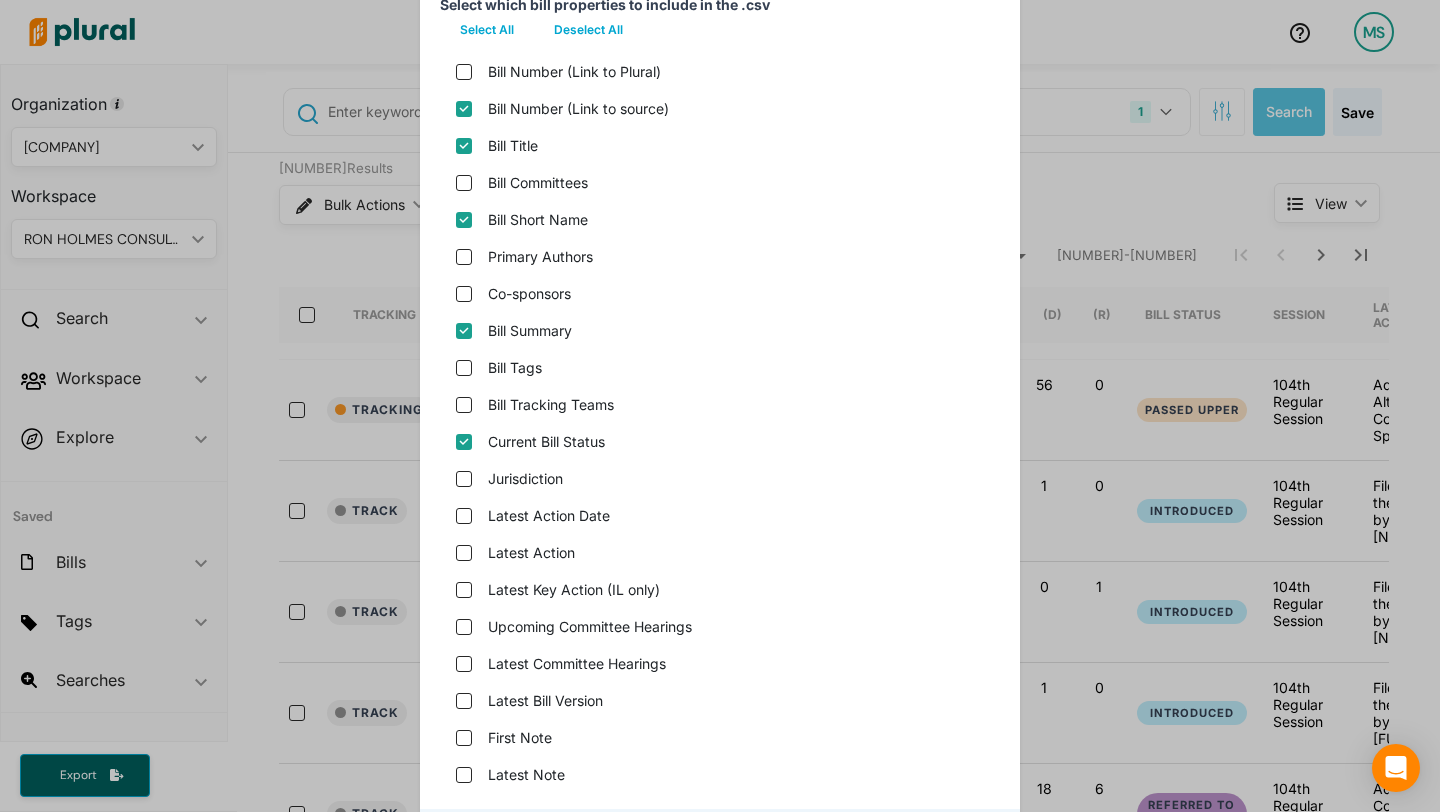 scroll, scrollTop: 301, scrollLeft: 0, axis: vertical 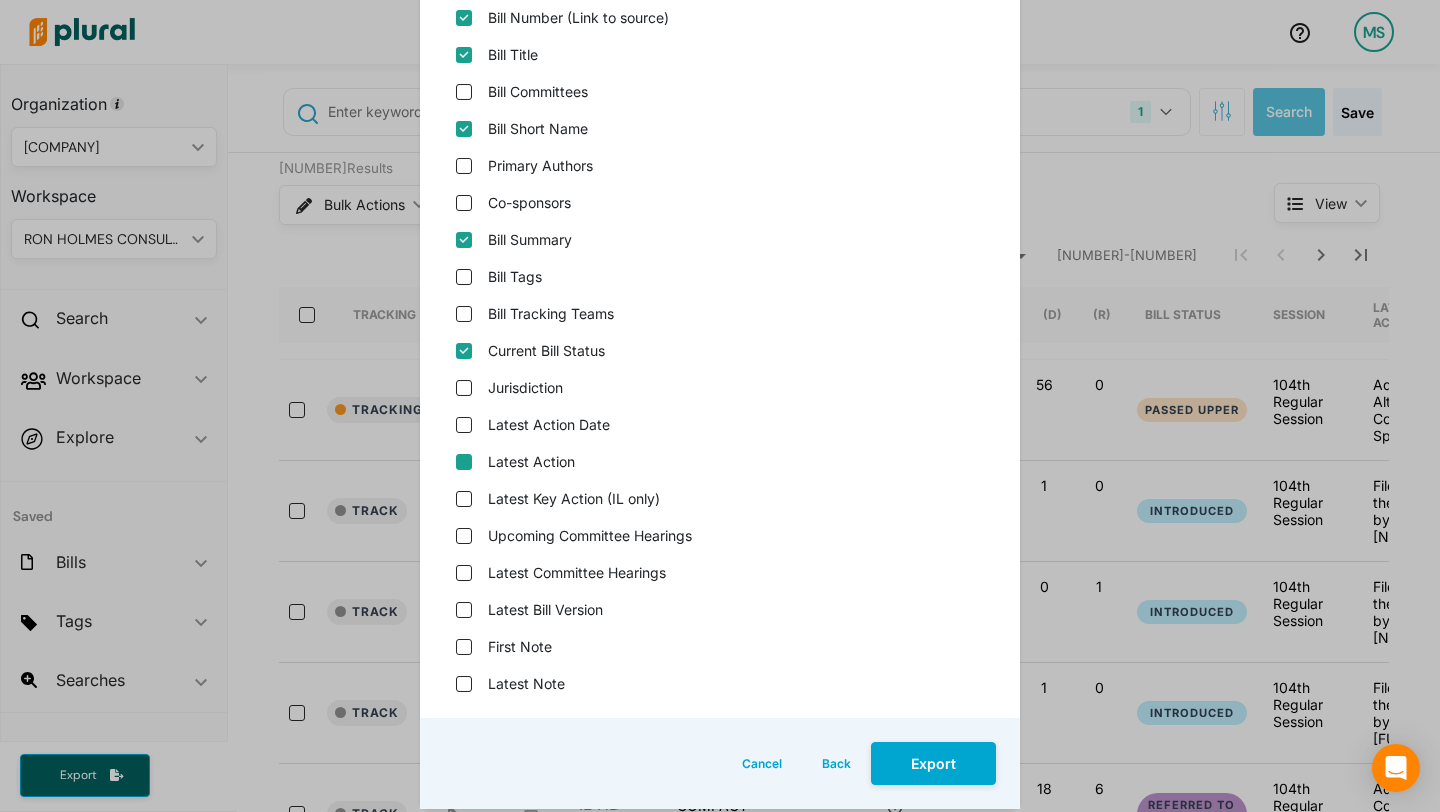 click on "Latest Action" at bounding box center (464, 462) 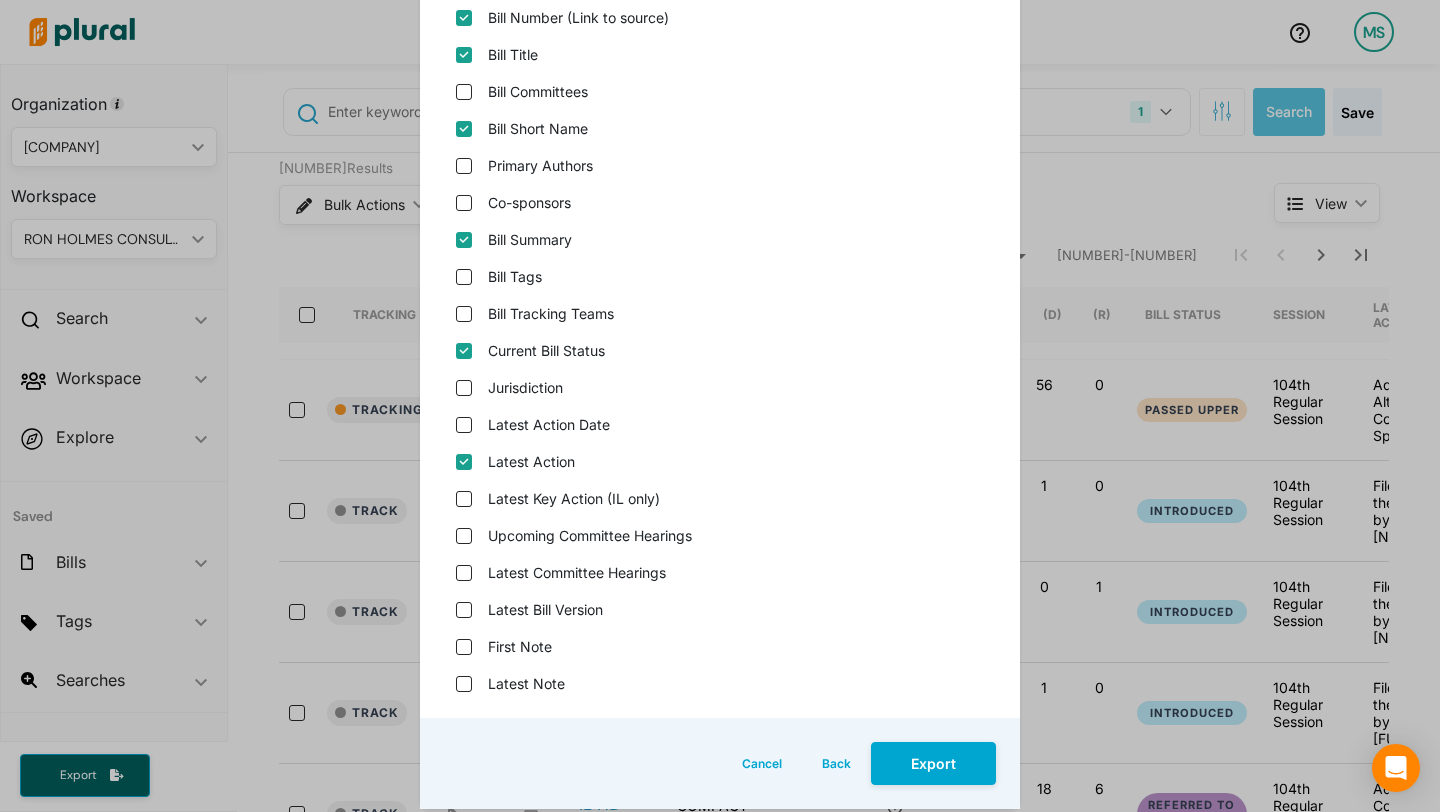 checkbox on "true" 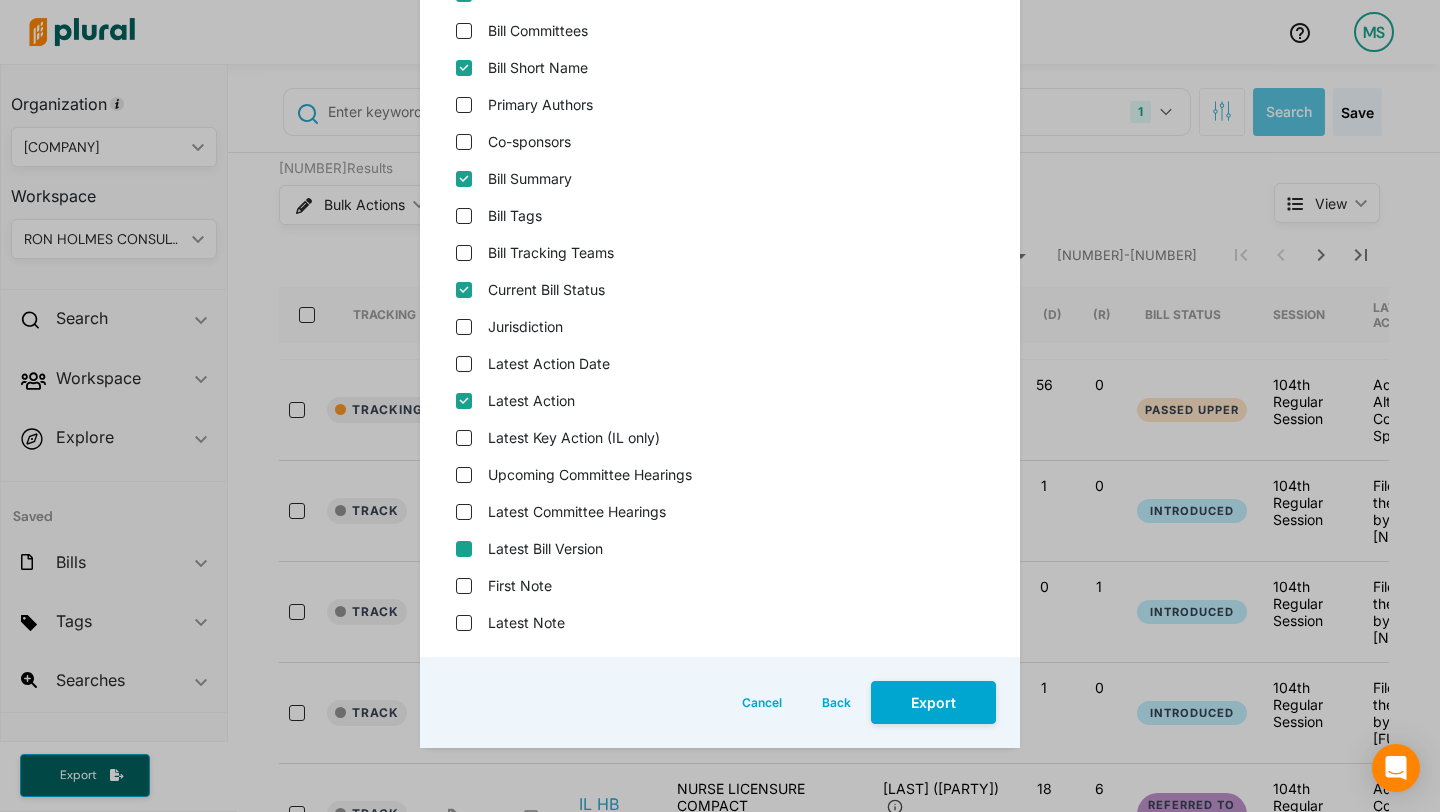 click on "Latest Bill Version" at bounding box center [464, 549] 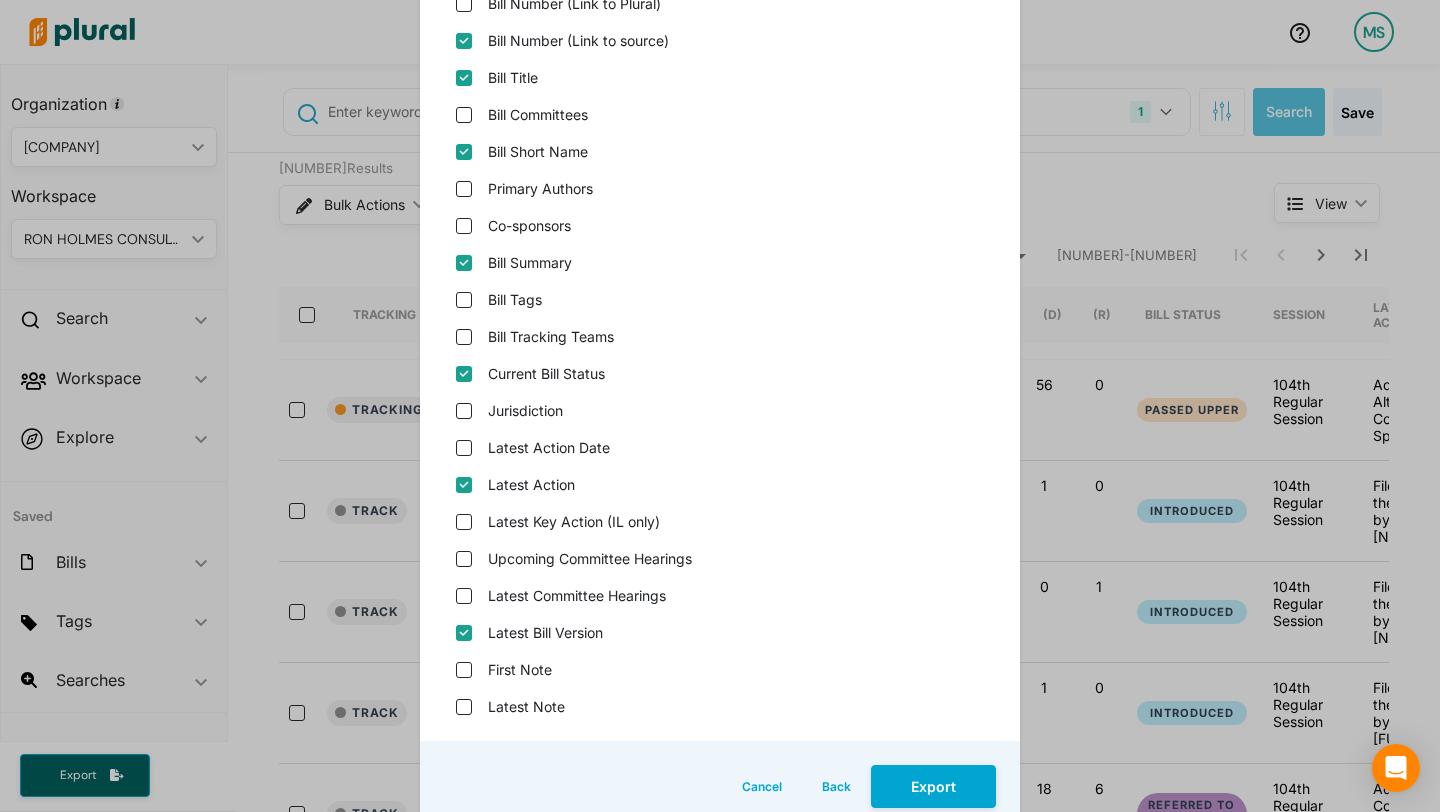 scroll, scrollTop: 342, scrollLeft: 0, axis: vertical 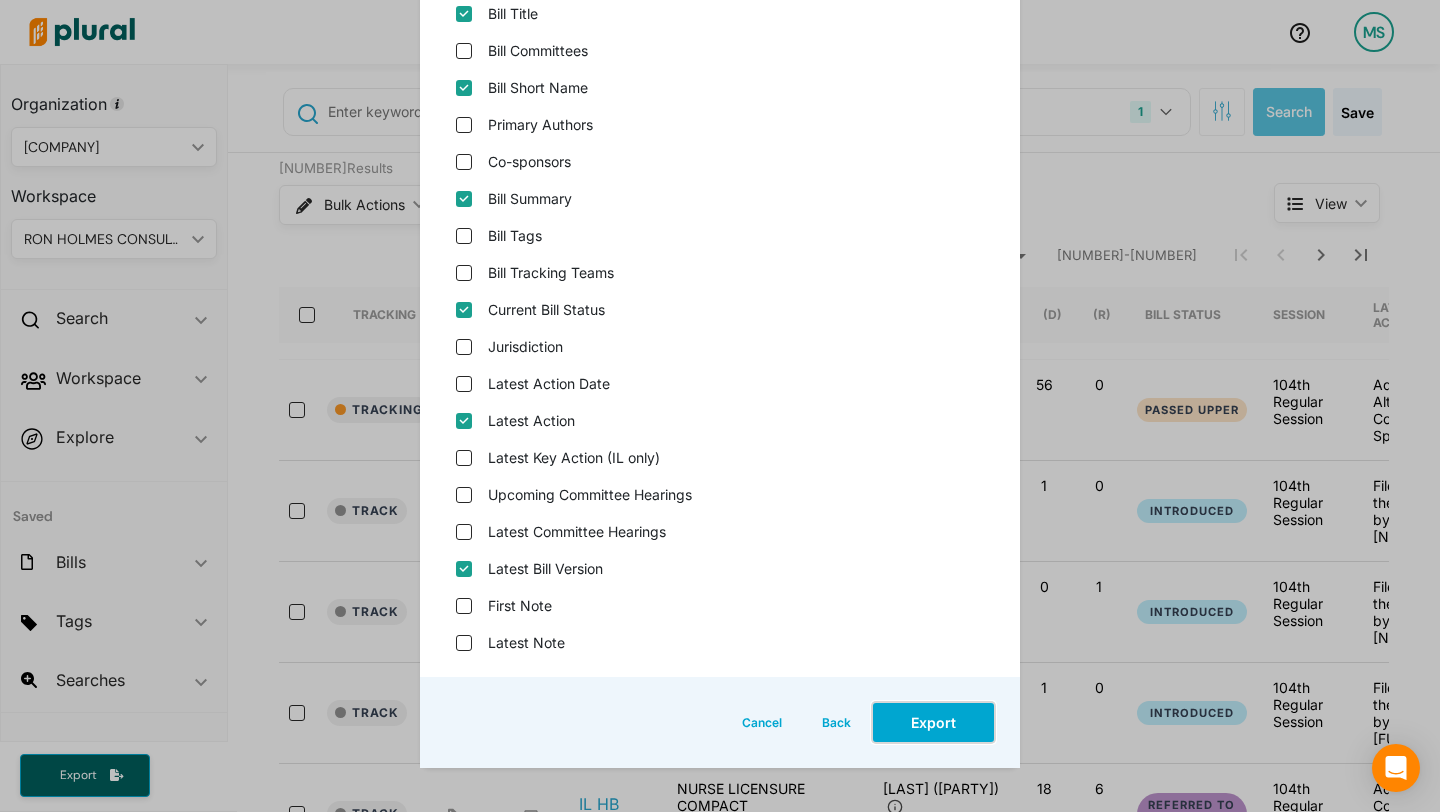 click on "Export" at bounding box center (933, 722) 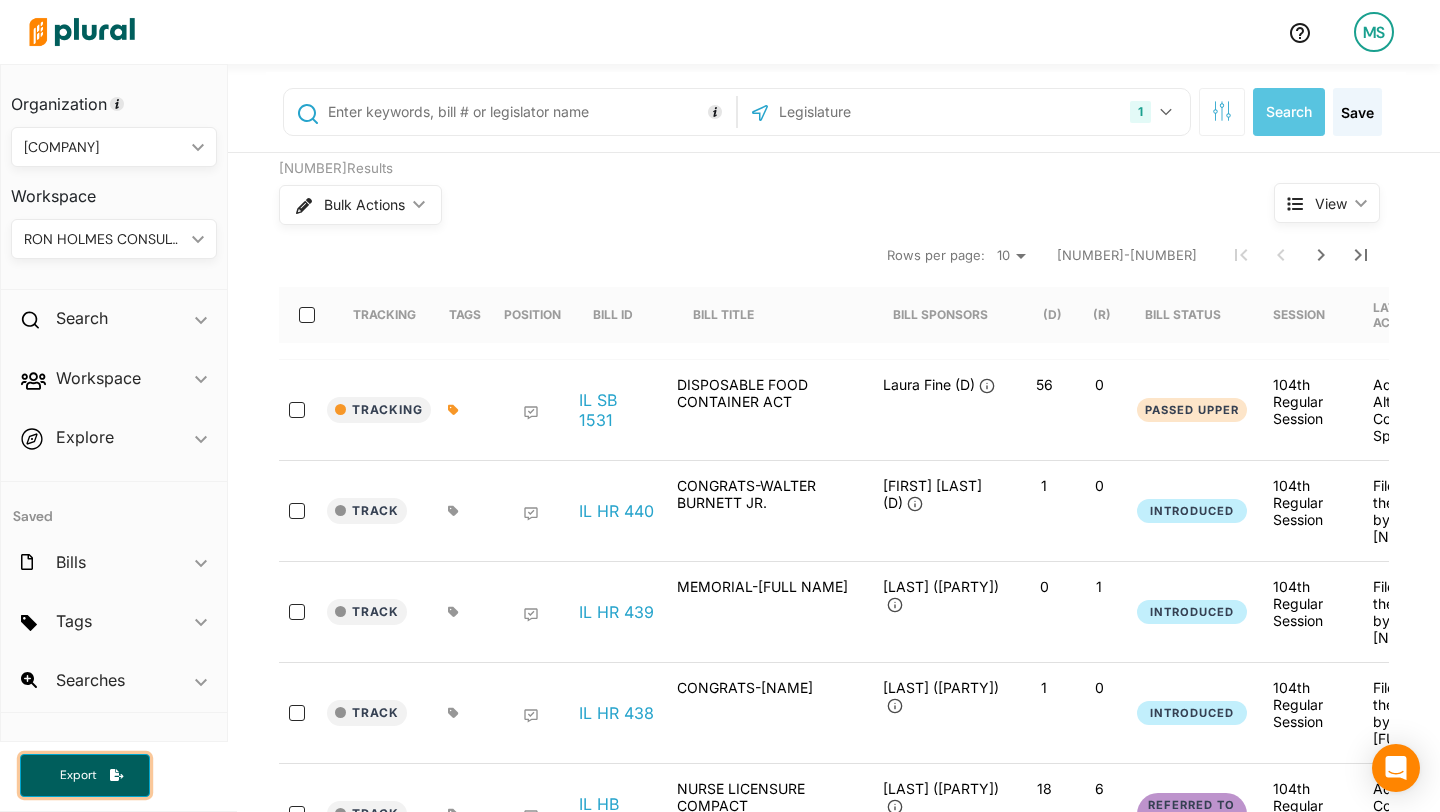 click on "Export" at bounding box center [85, 775] 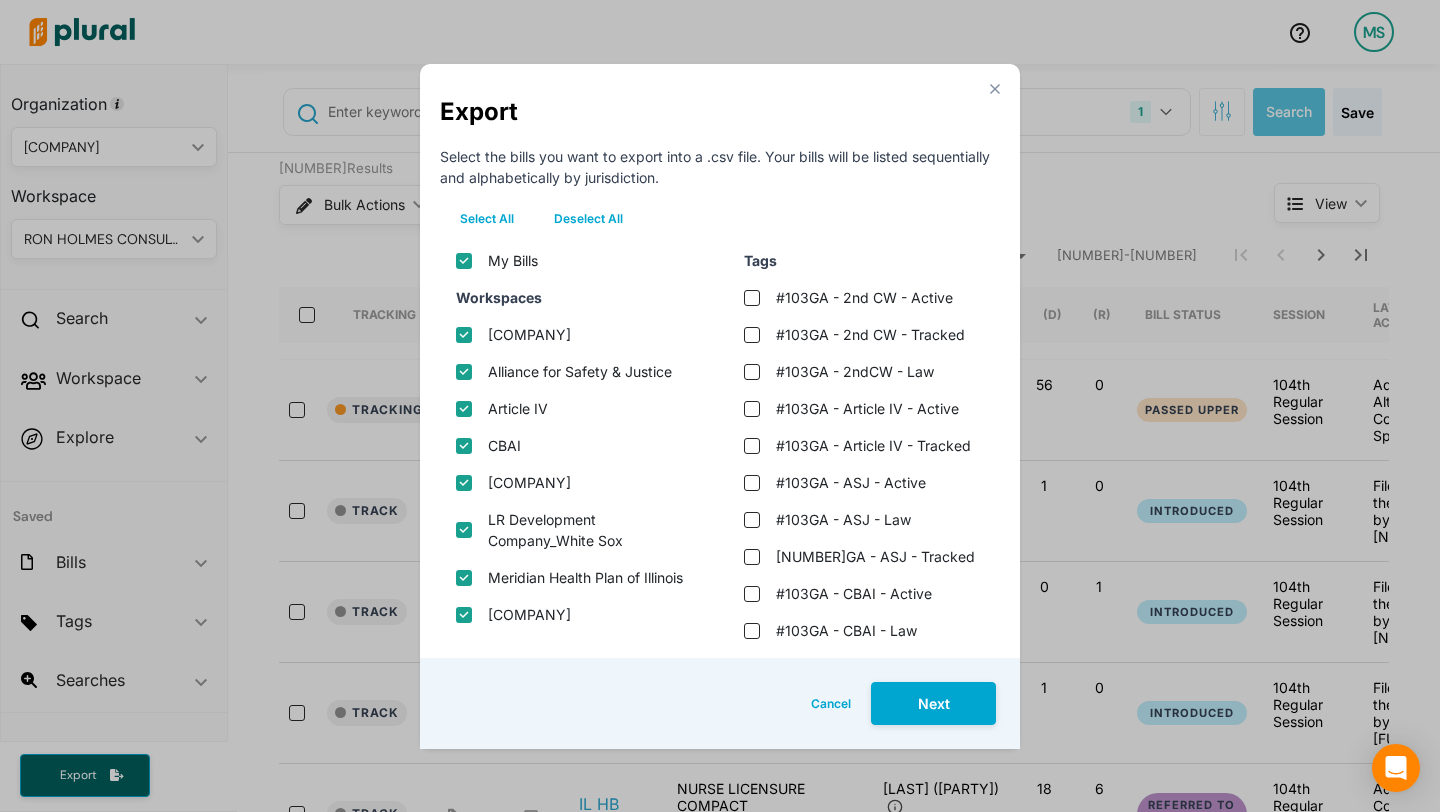 click on "Deselect All" at bounding box center [588, 219] 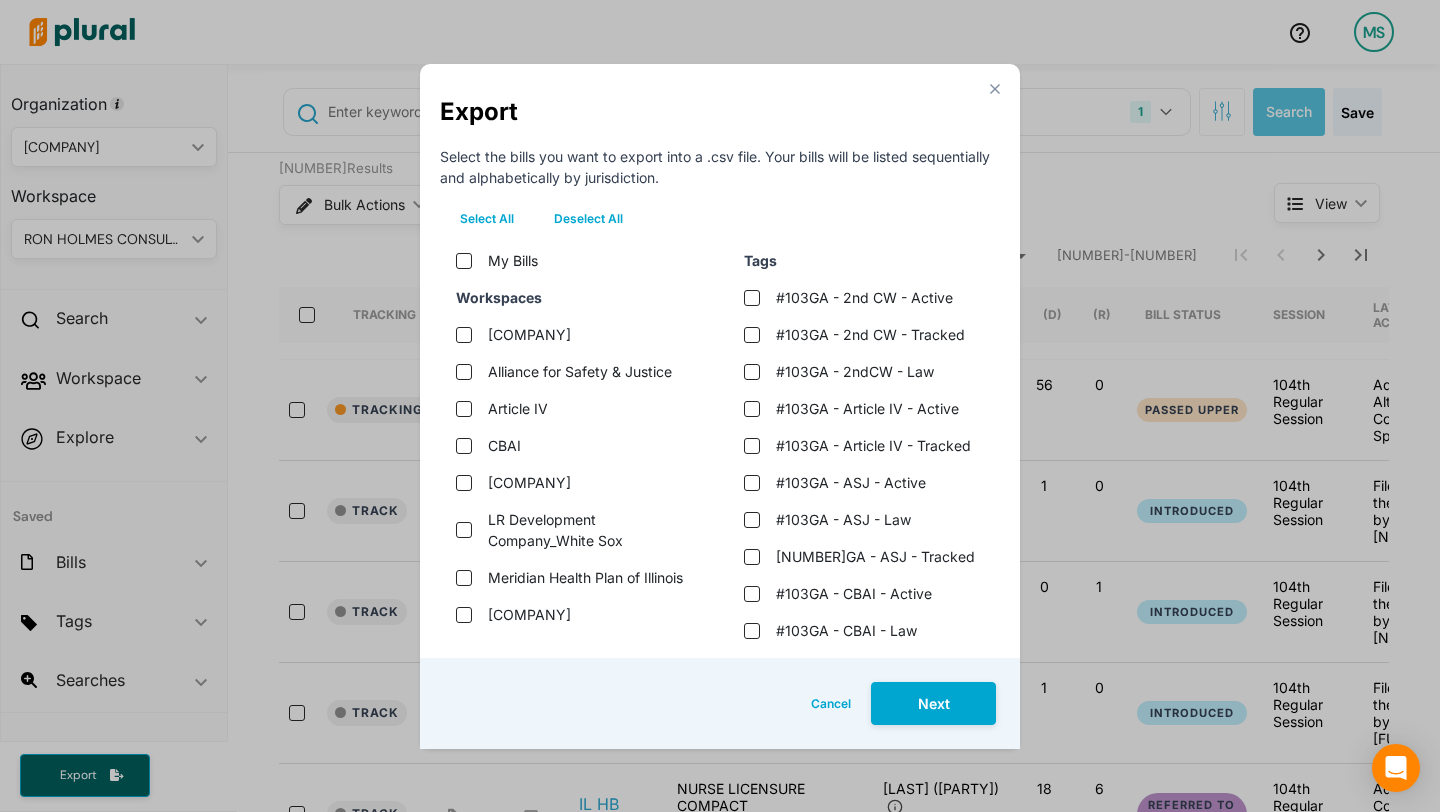 checkbox on "false" 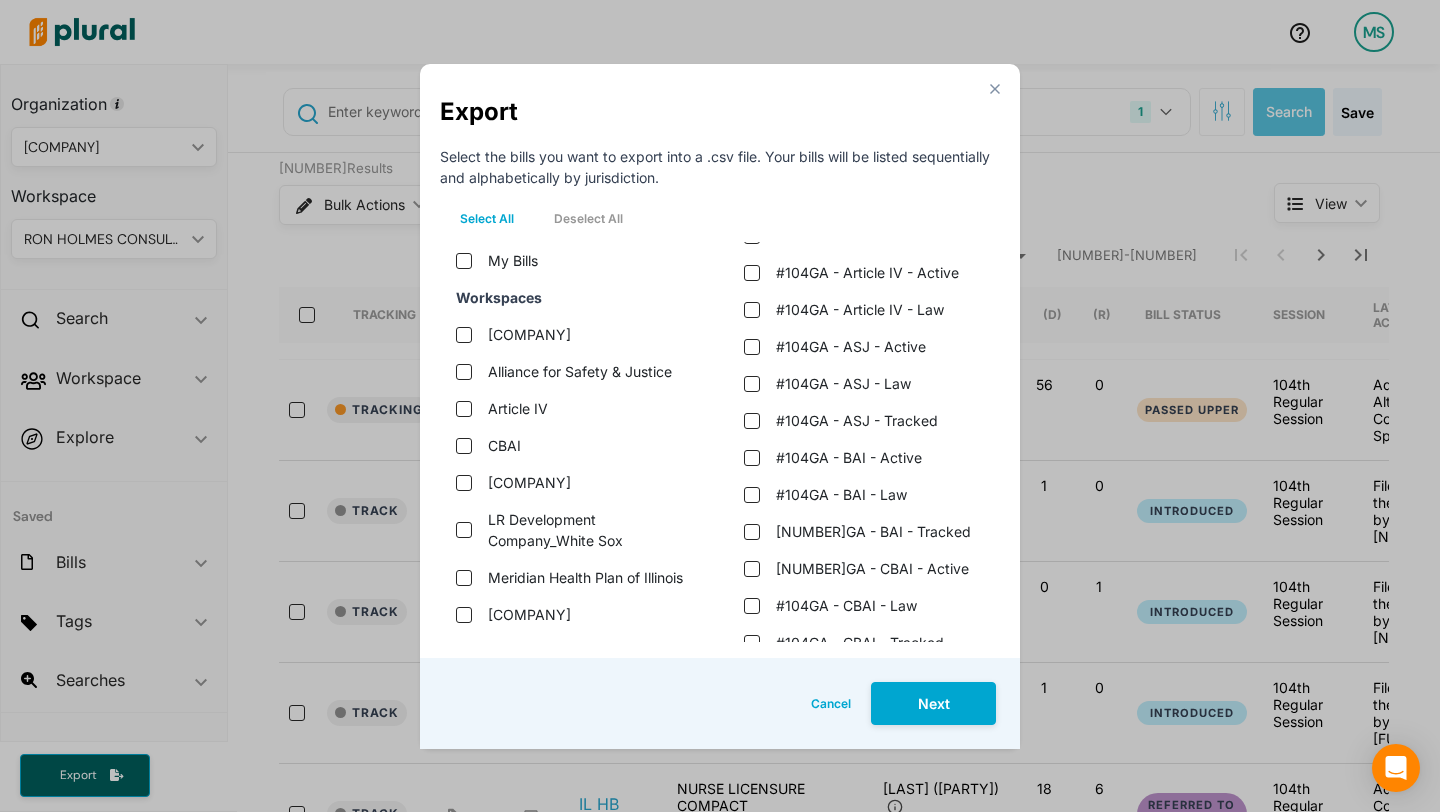scroll, scrollTop: 1180, scrollLeft: 0, axis: vertical 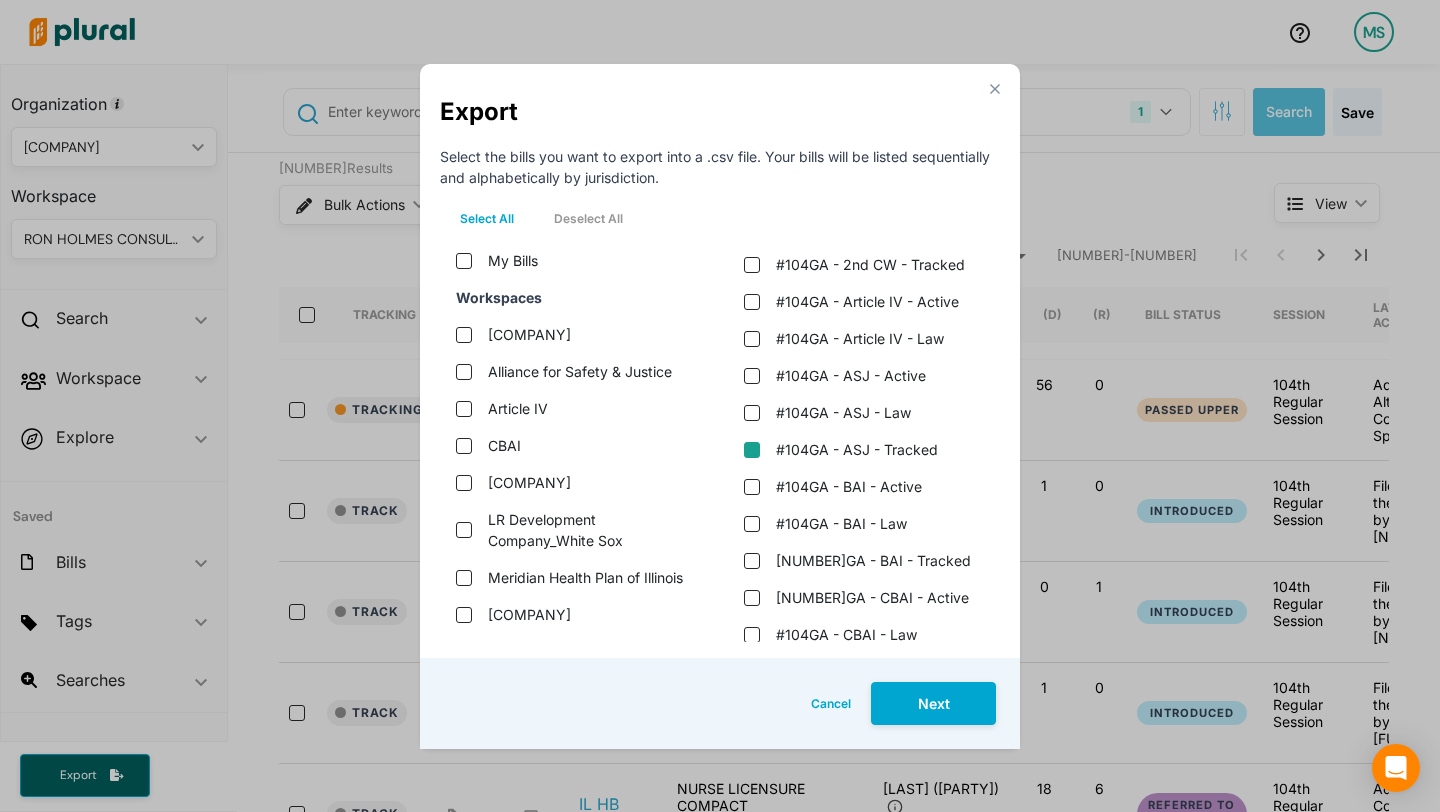click on "#104GA - ASJ - Tracked" at bounding box center (752, 450) 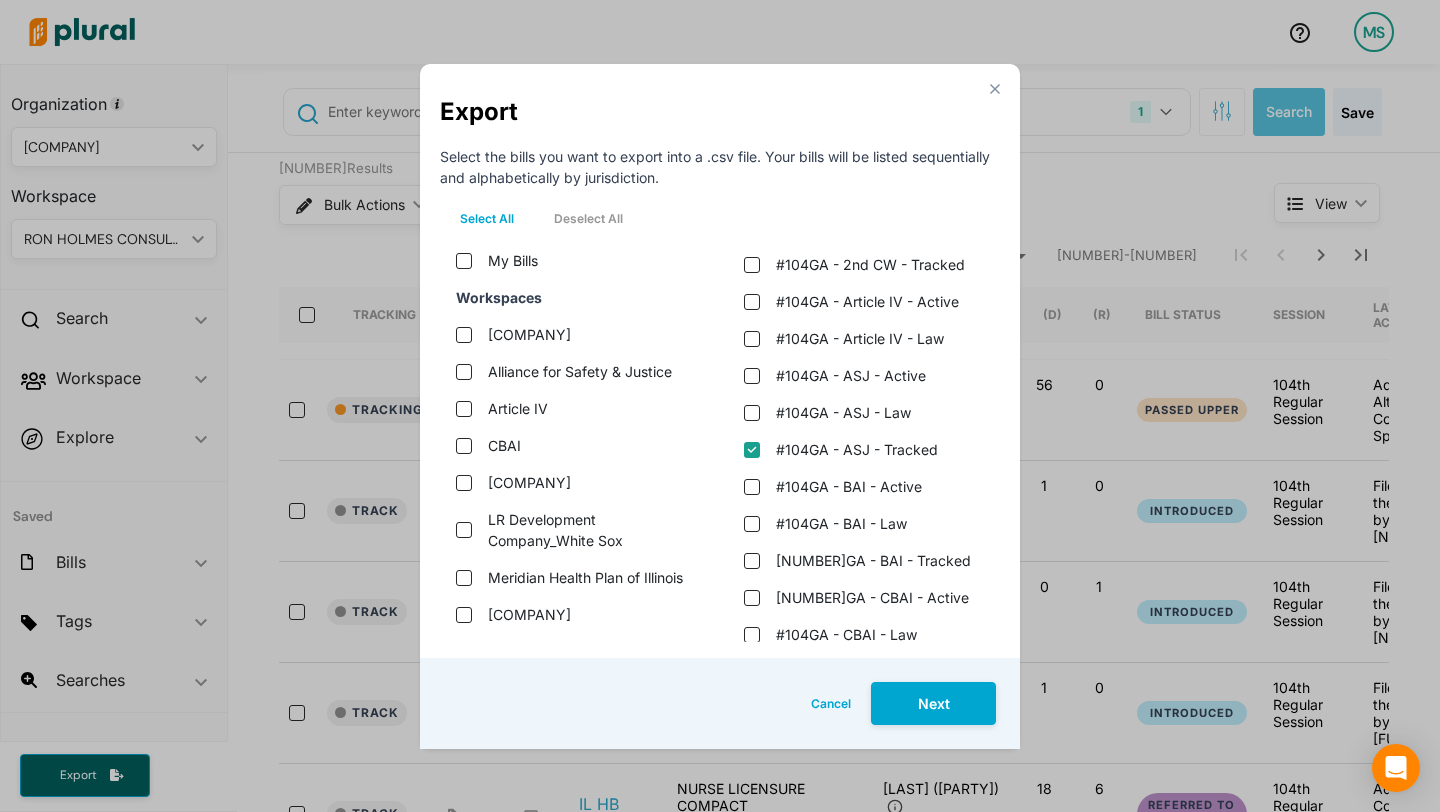 checkbox on "true" 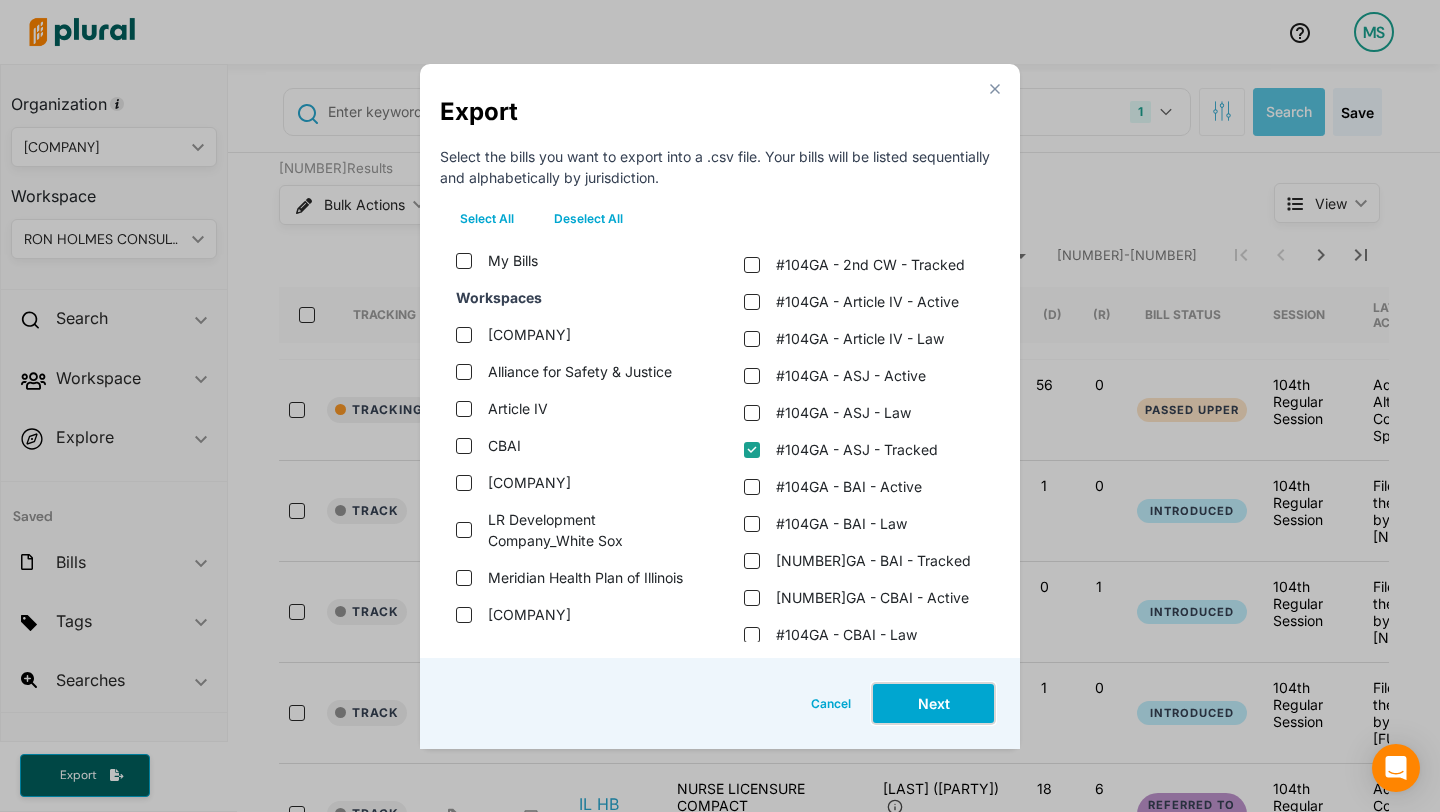 click on "Next" at bounding box center [933, 703] 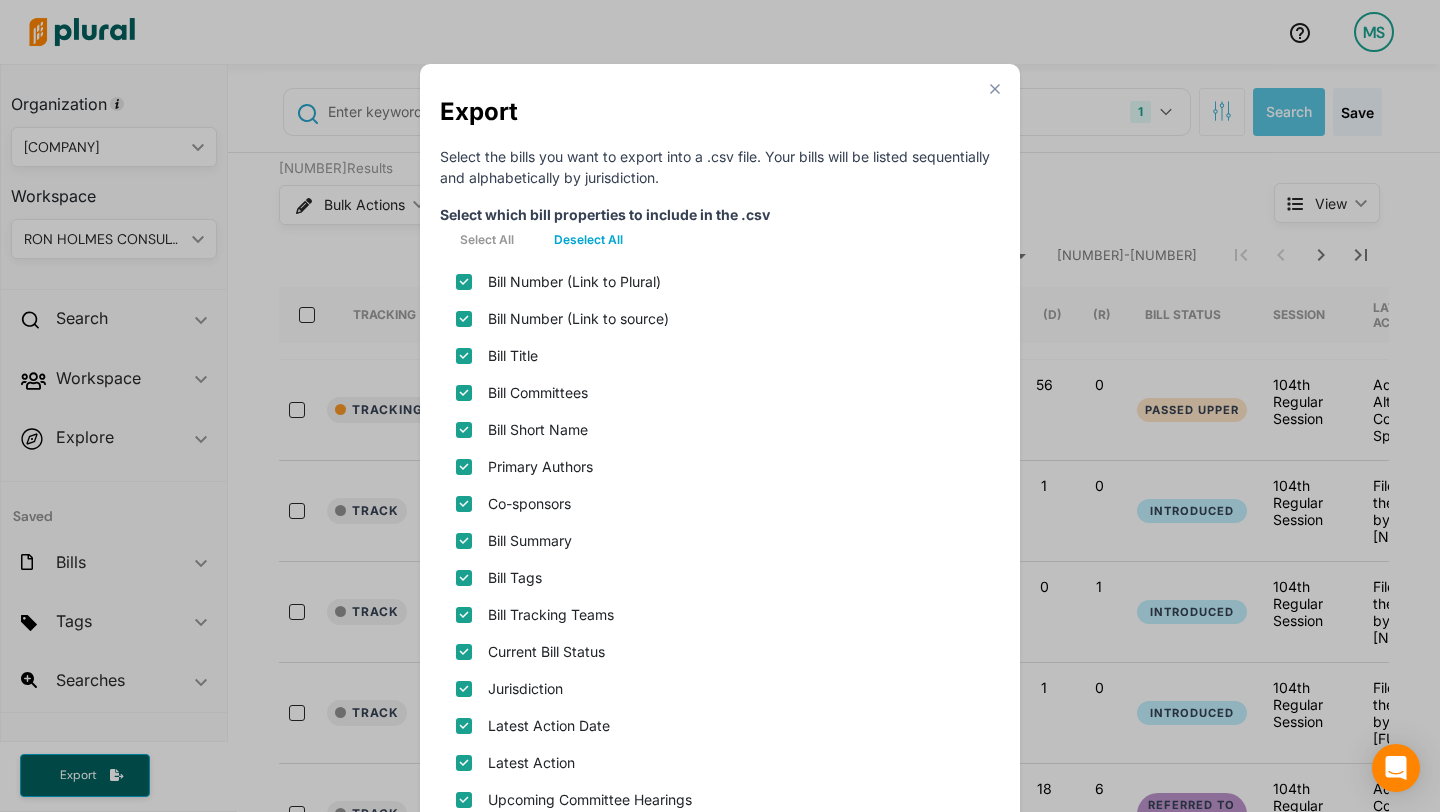 click on "Deselect All" at bounding box center (588, 240) 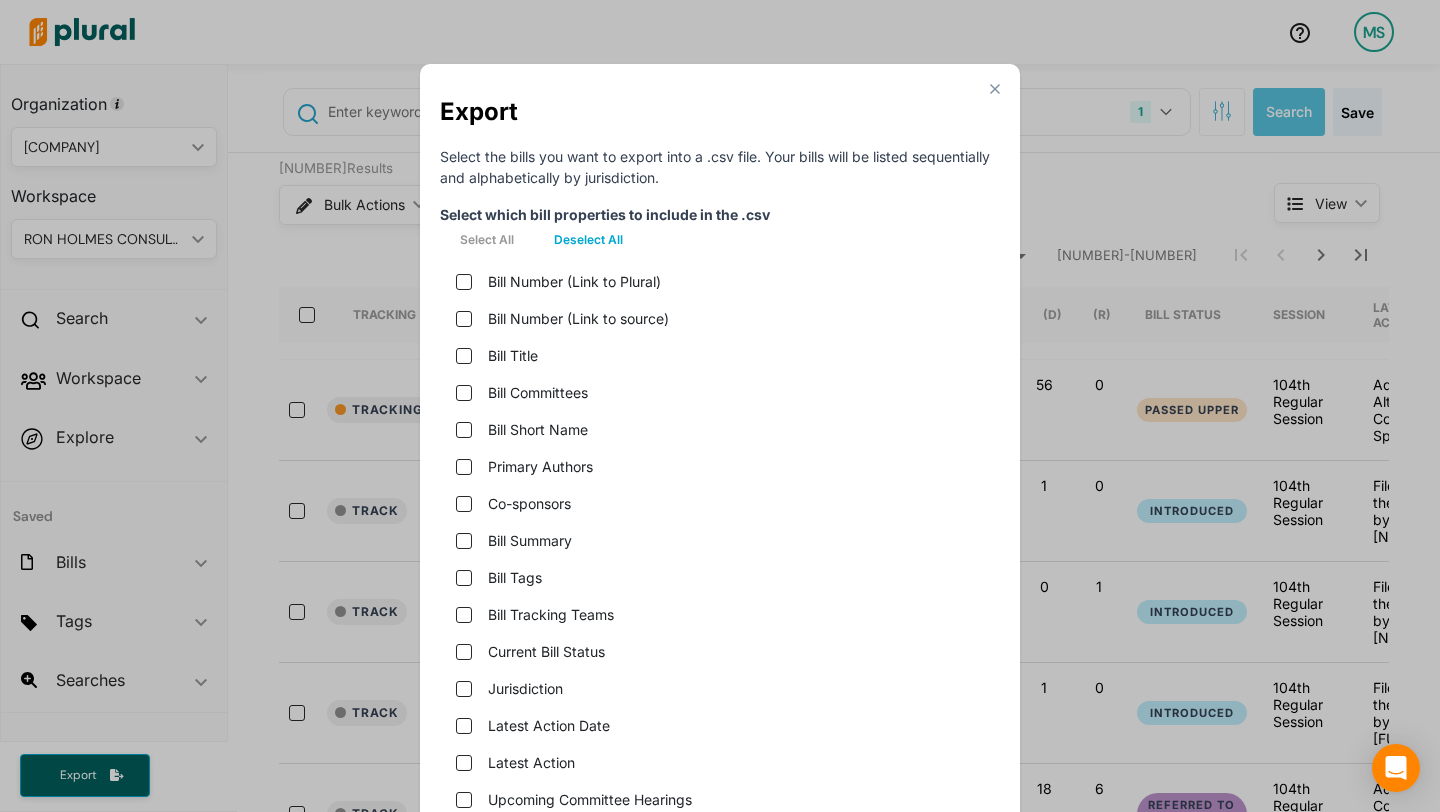checkbox on "false" 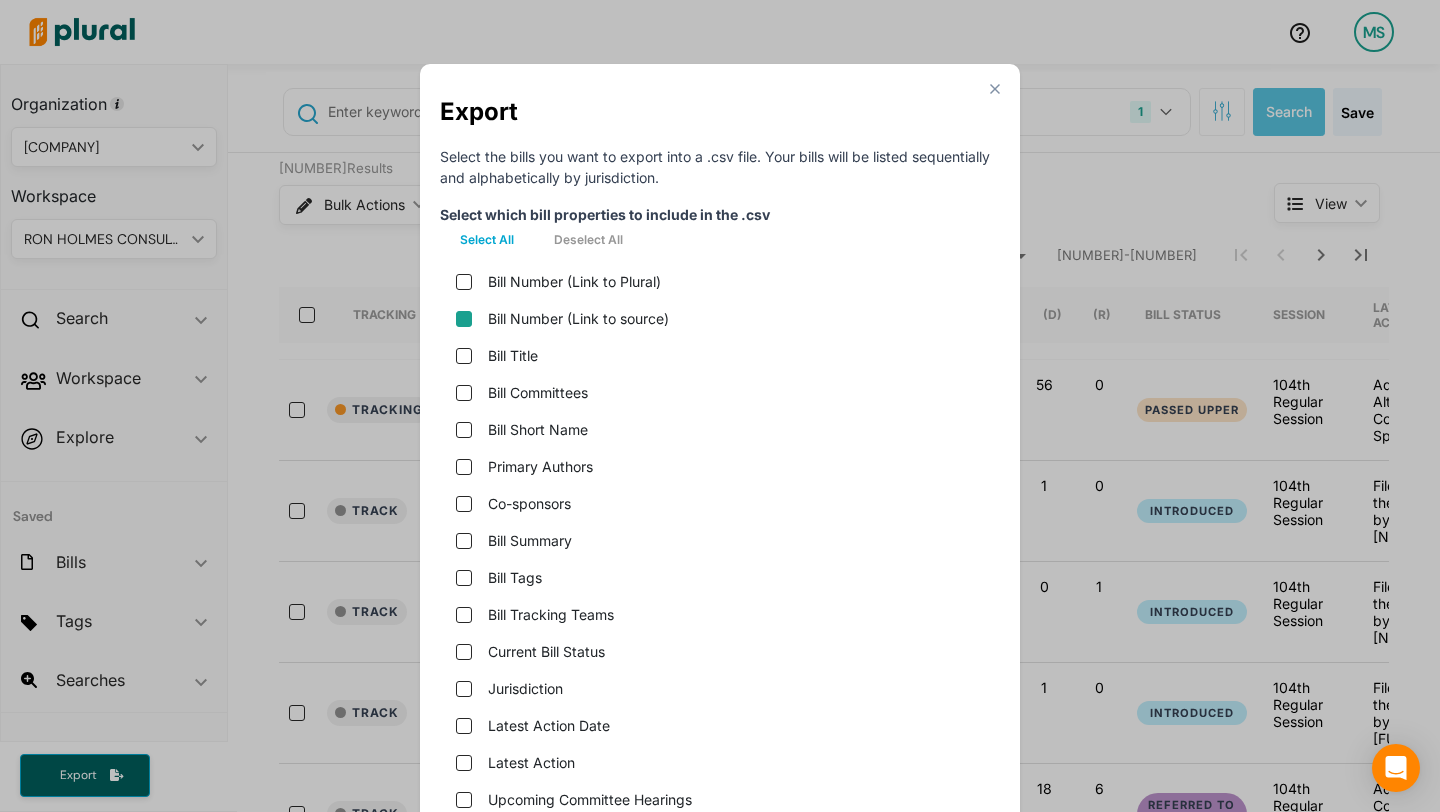 click on "Bill Number (Link to source)" at bounding box center [464, 319] 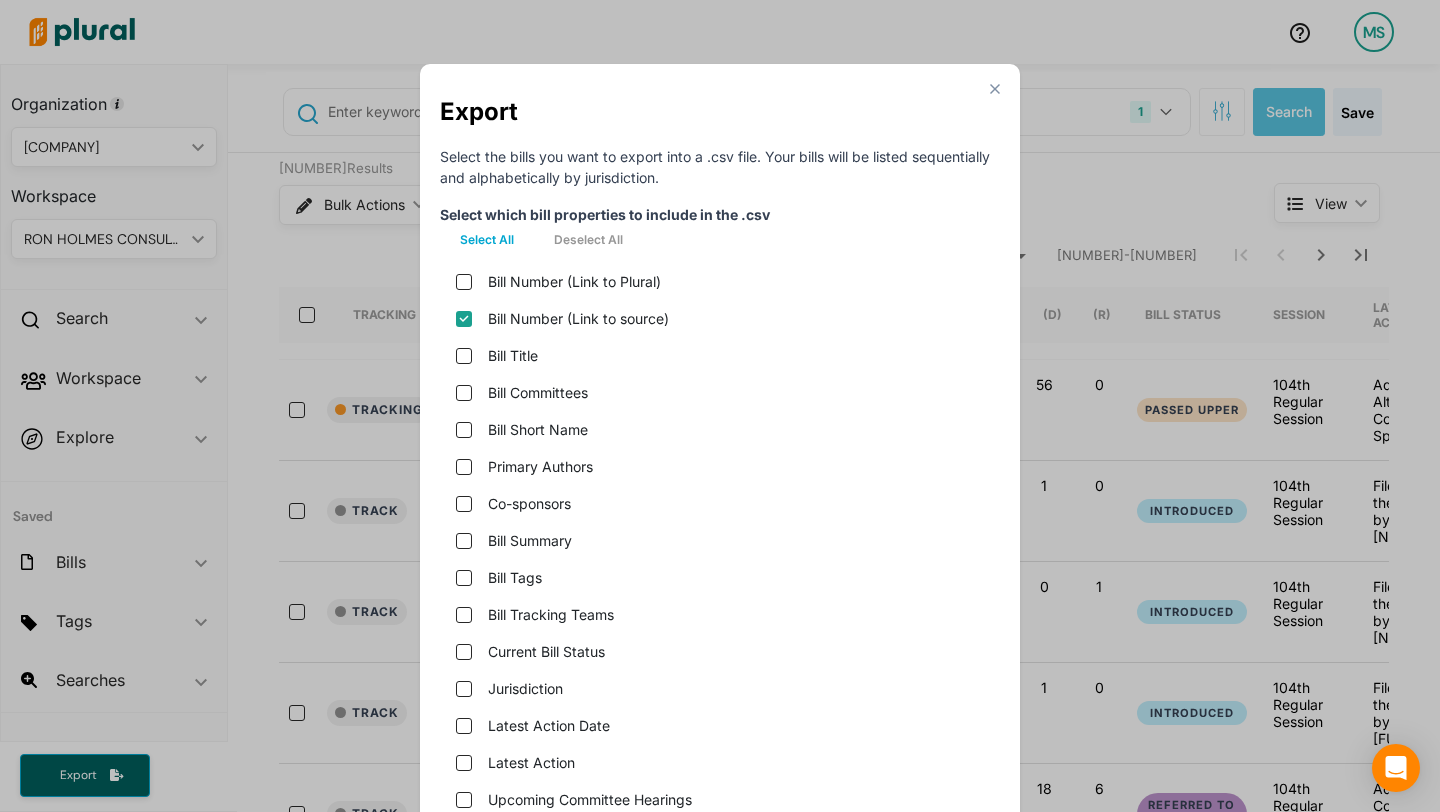 checkbox on "true" 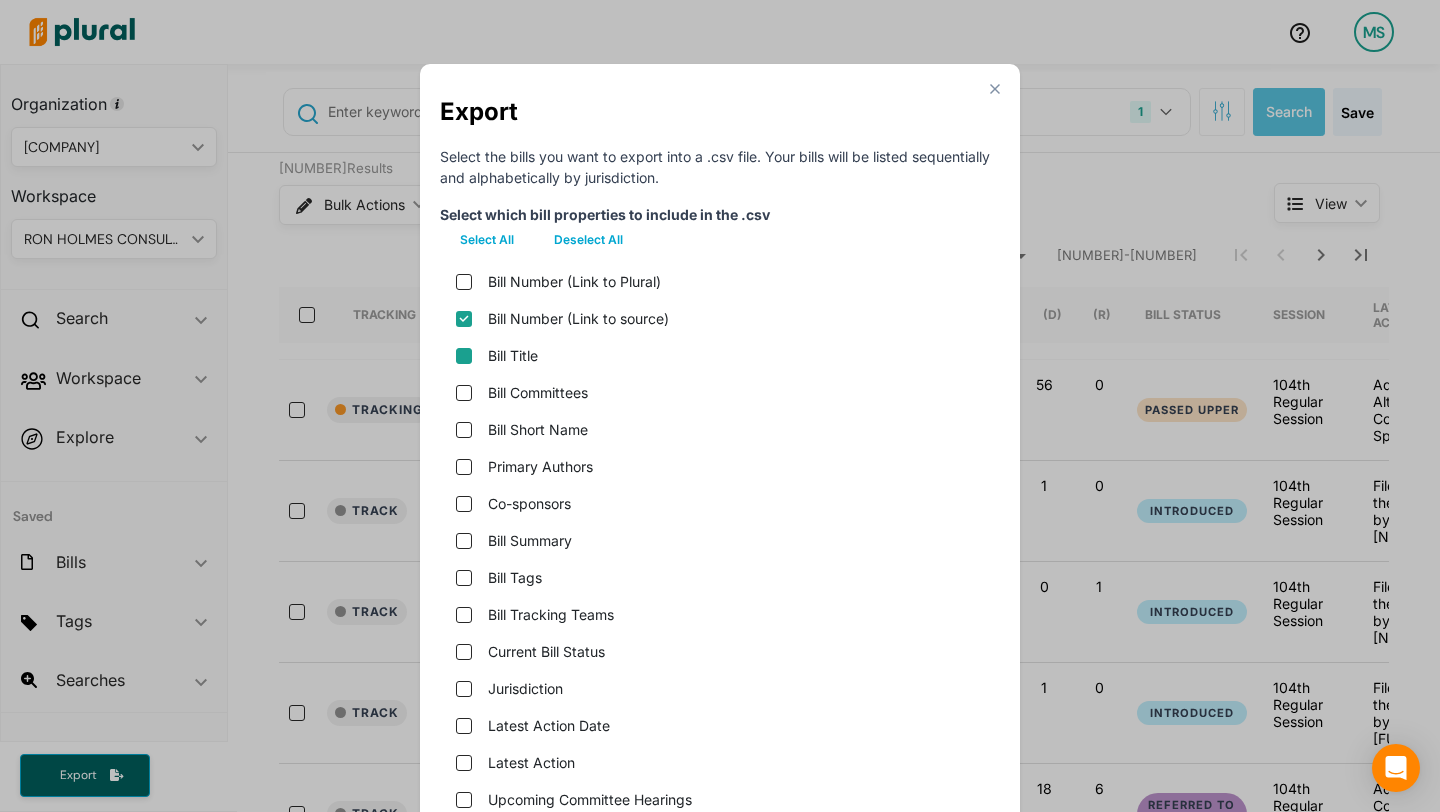 click on "Bill Title" at bounding box center [464, 356] 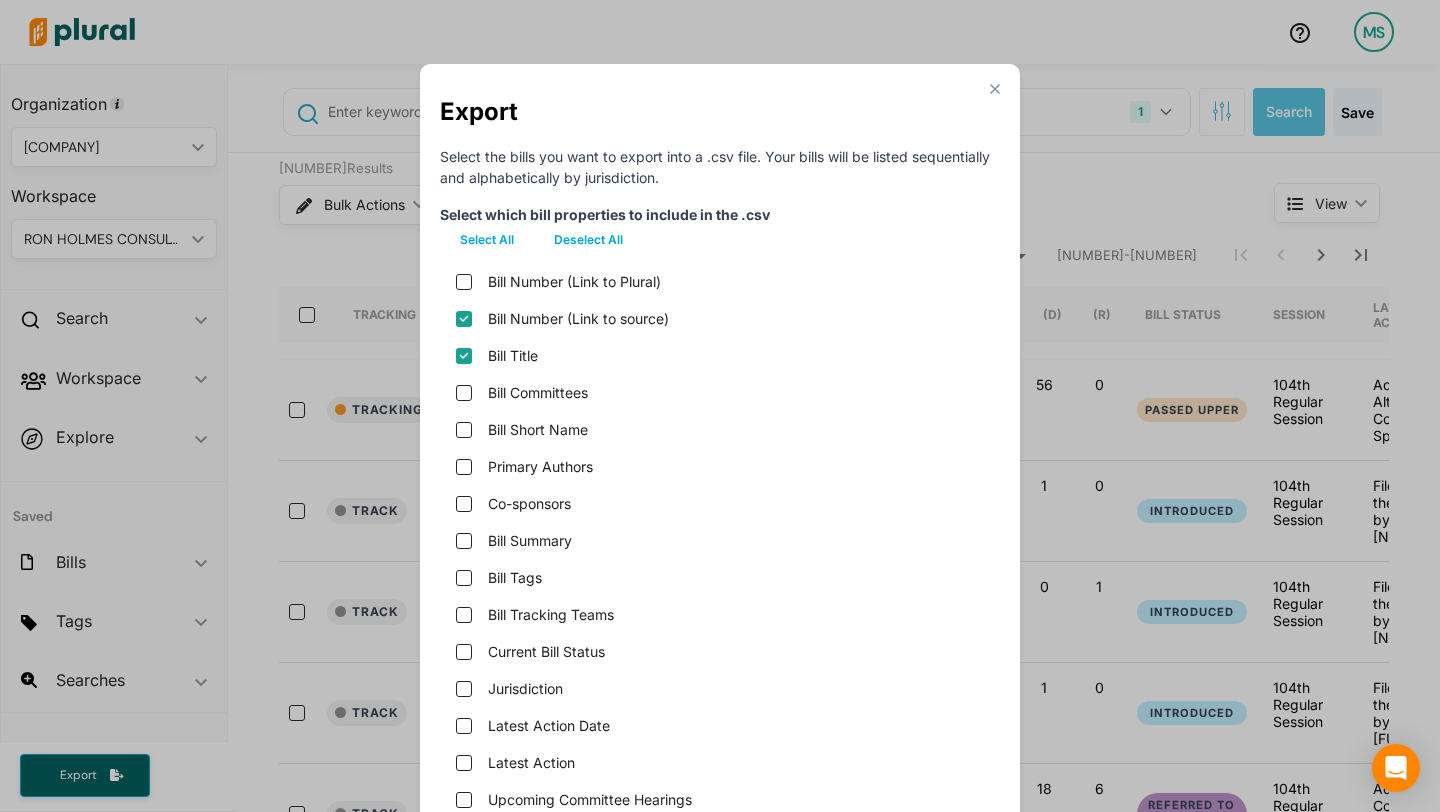 checkbox on "true" 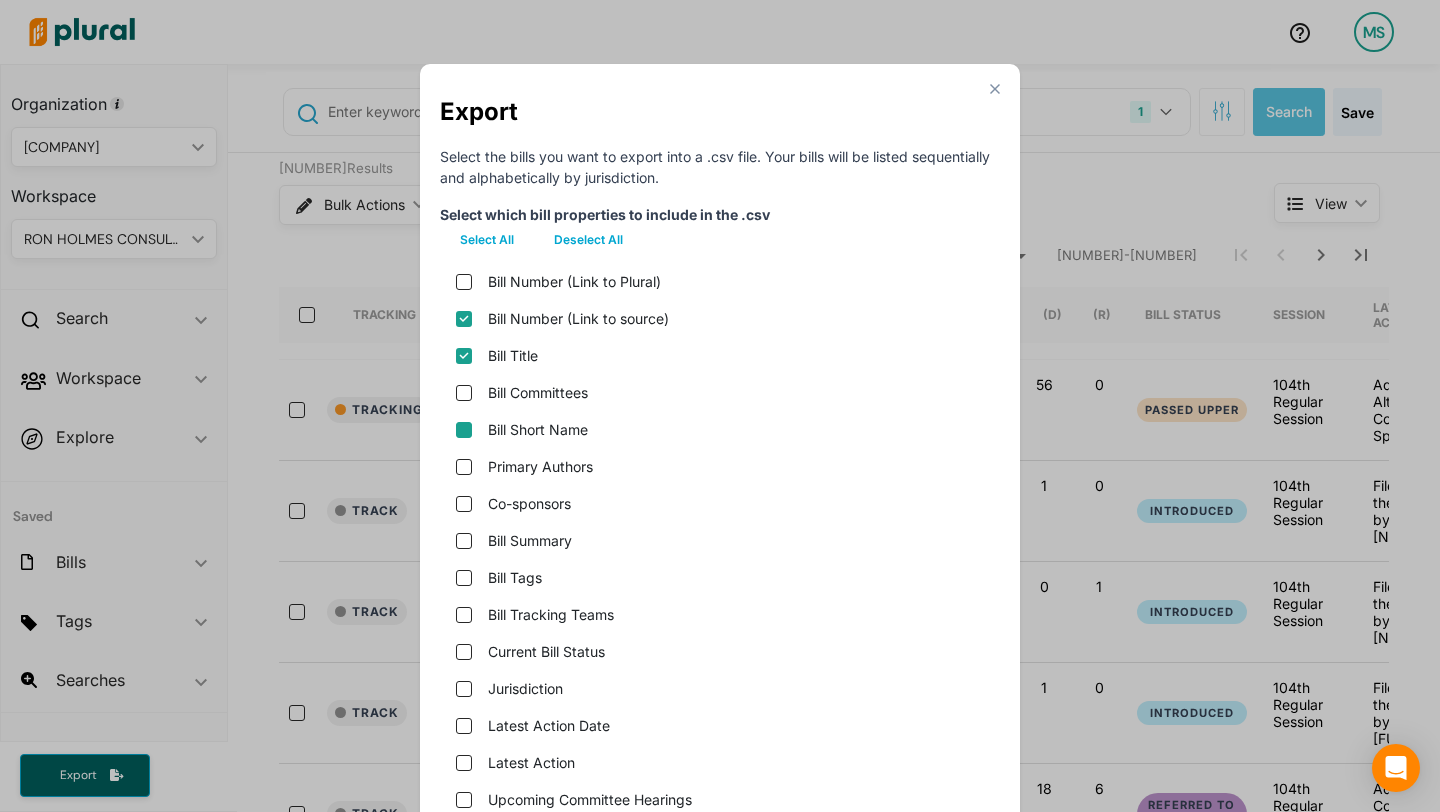 click on "Bill Short Name" at bounding box center (464, 430) 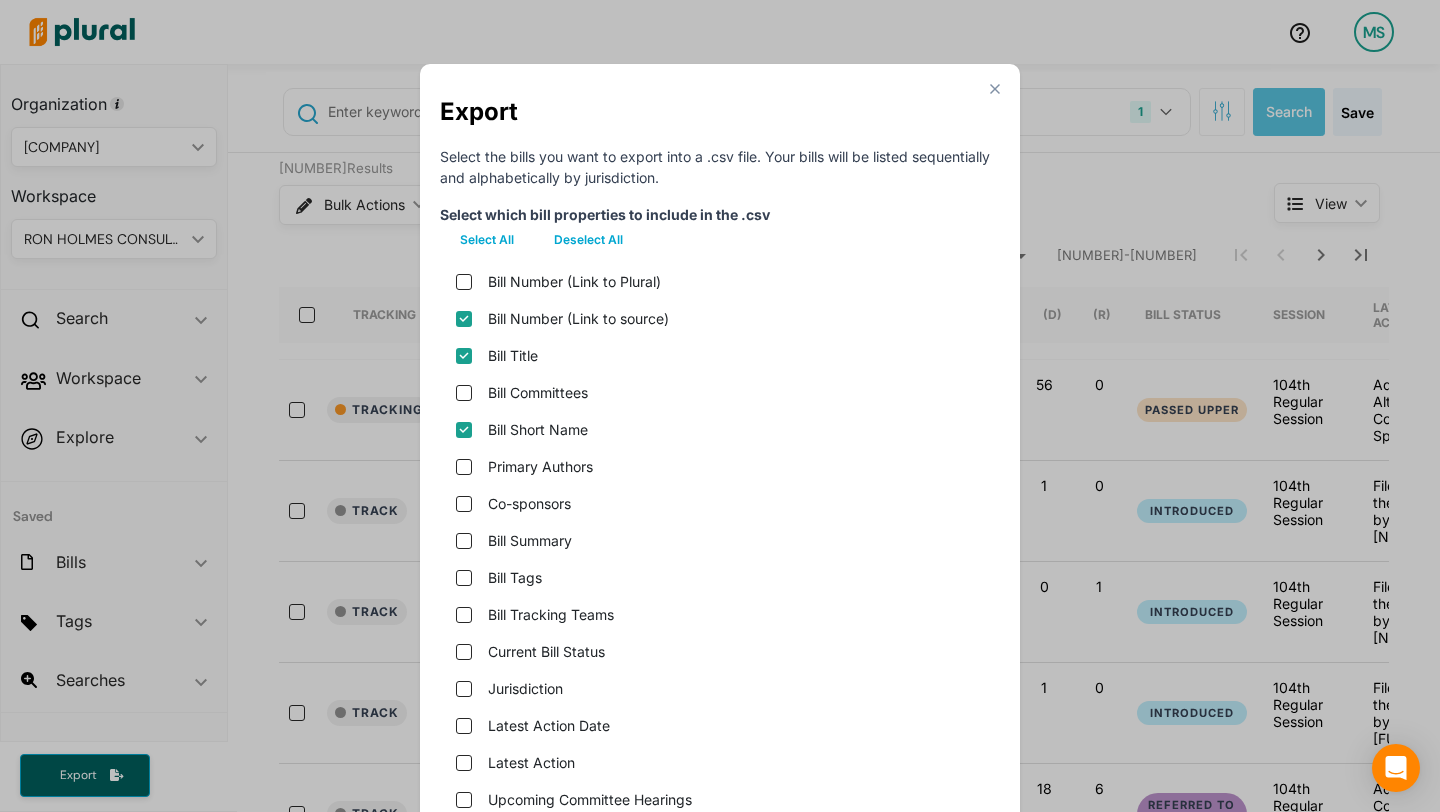 scroll, scrollTop: 70, scrollLeft: 0, axis: vertical 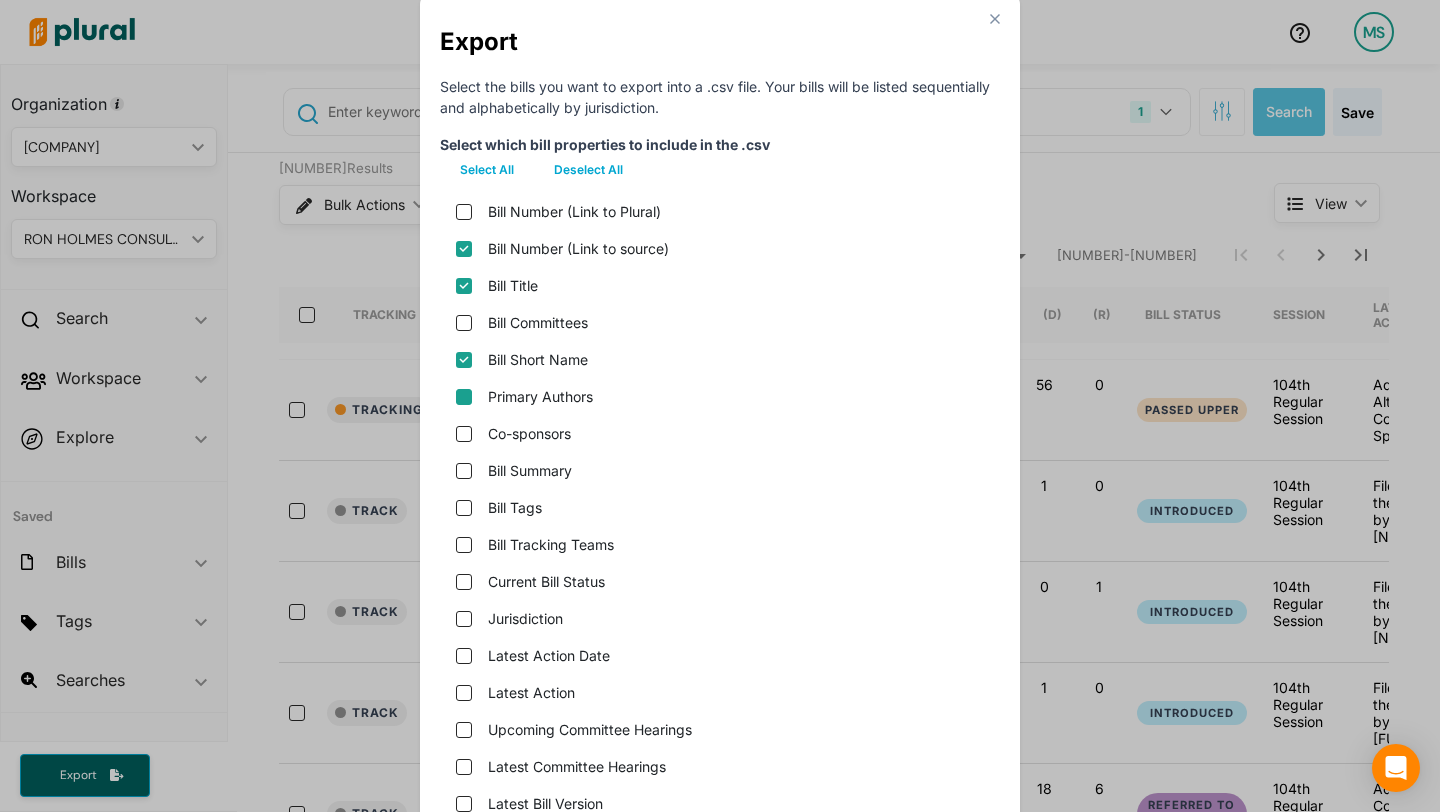 click on "Primary Authors" at bounding box center (464, 397) 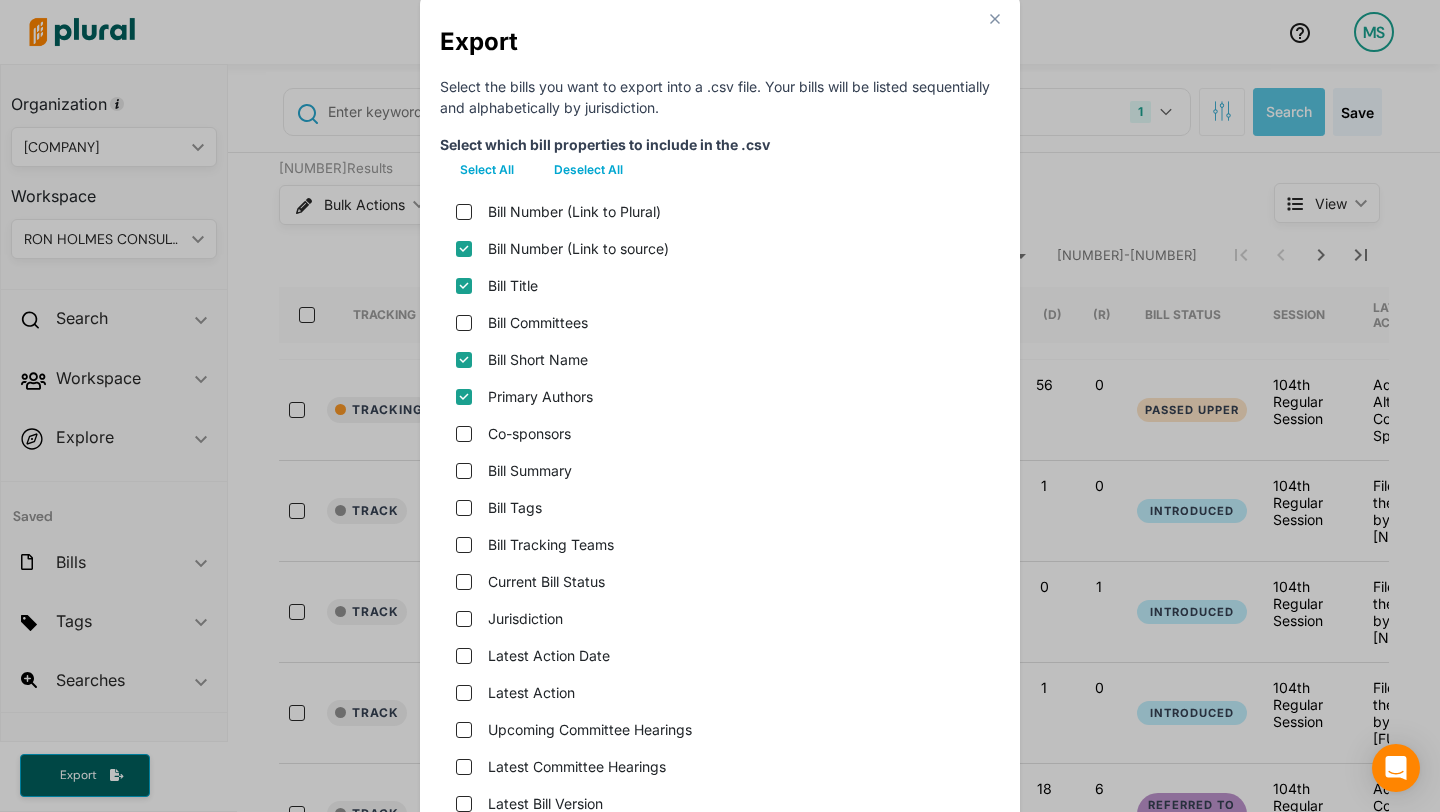 checkbox on "true" 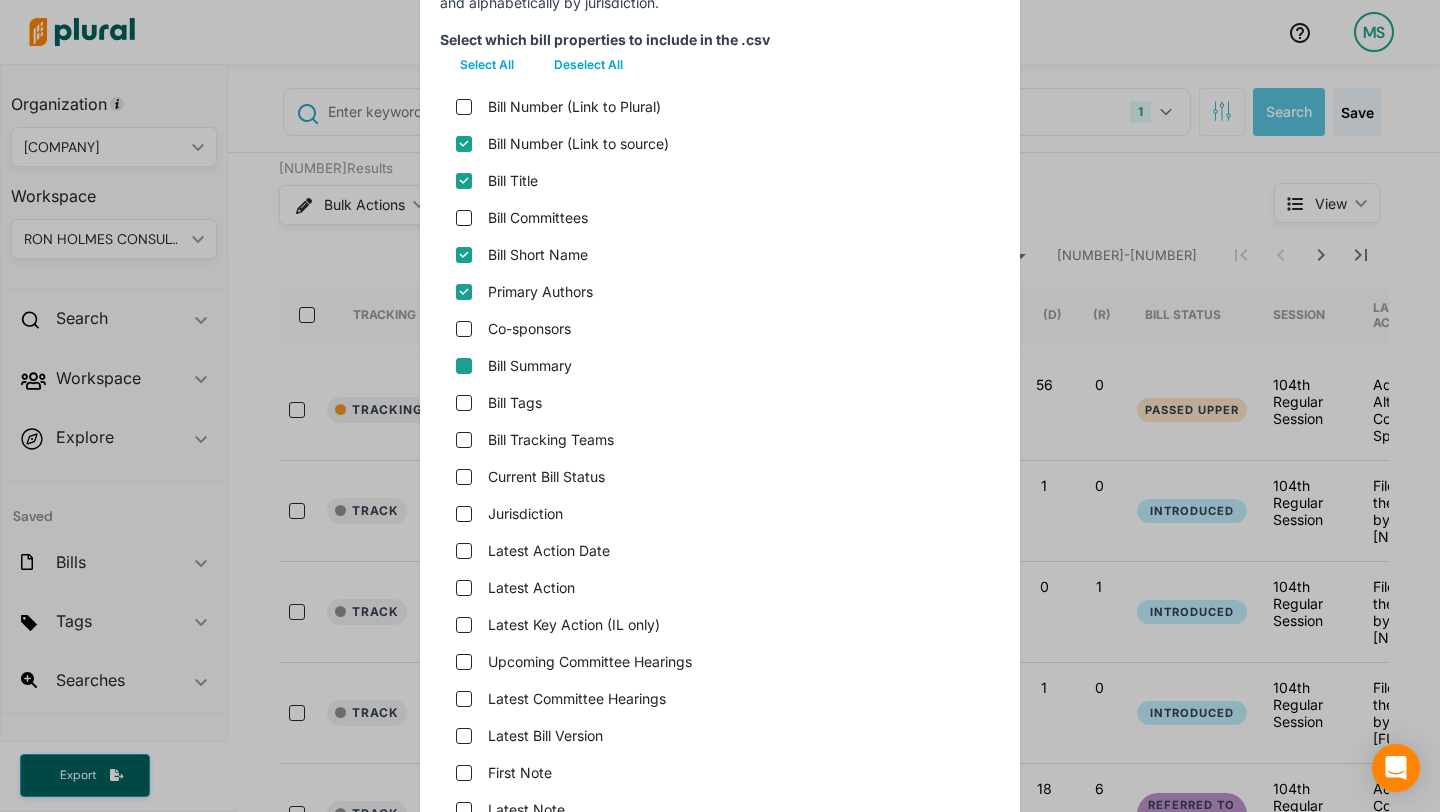 click on "Bill Summary" at bounding box center [464, 366] 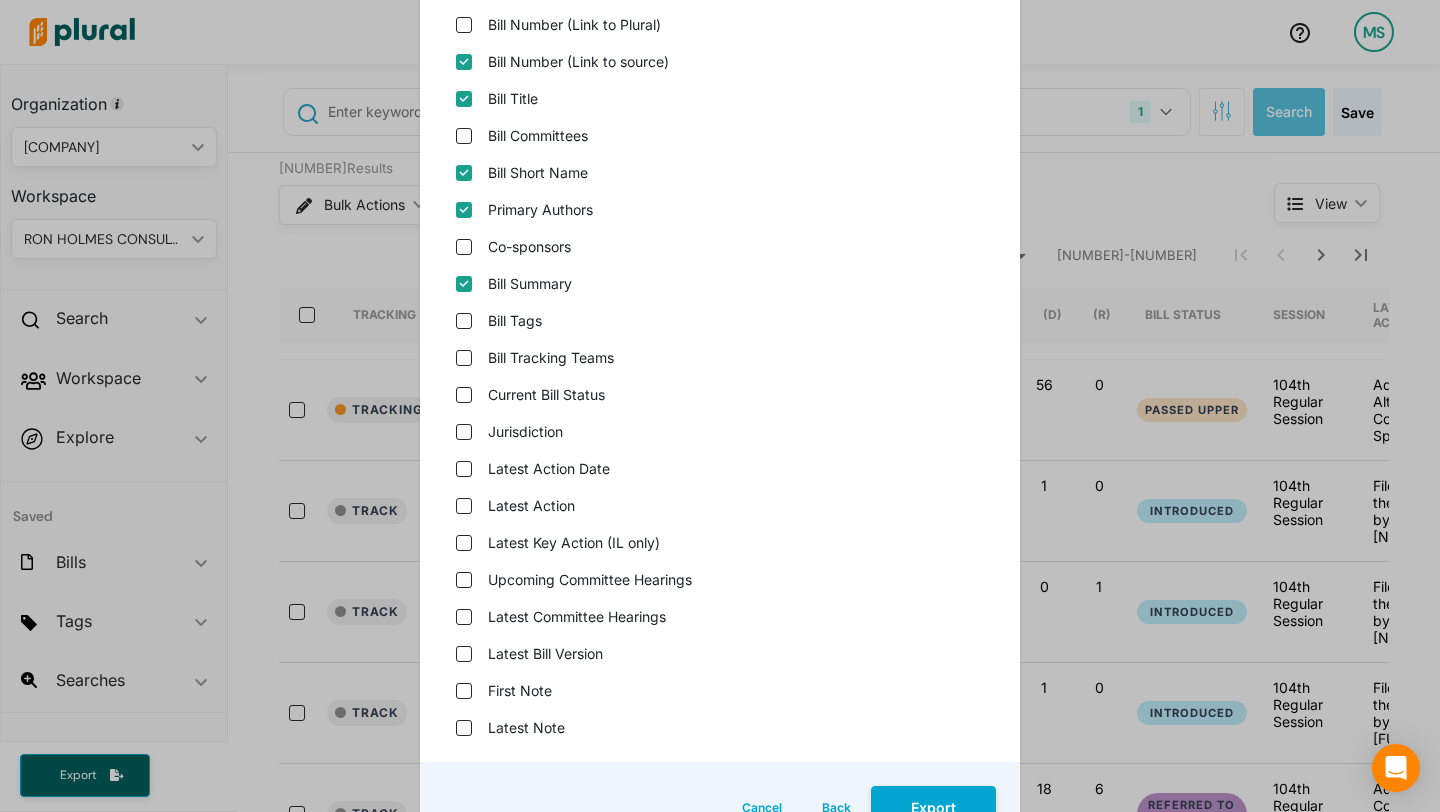 scroll, scrollTop: 275, scrollLeft: 0, axis: vertical 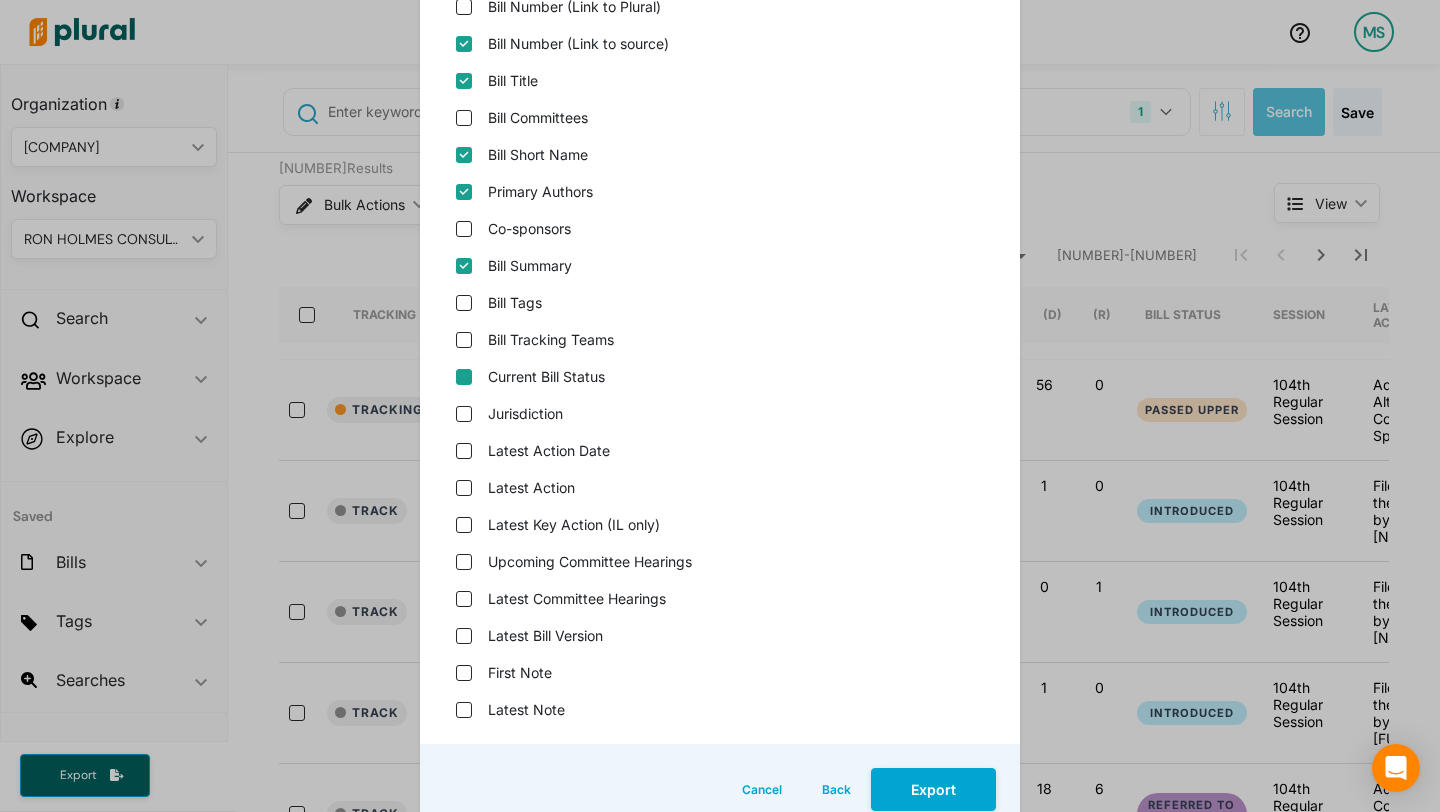 click on "Current Bill Status" at bounding box center [464, 377] 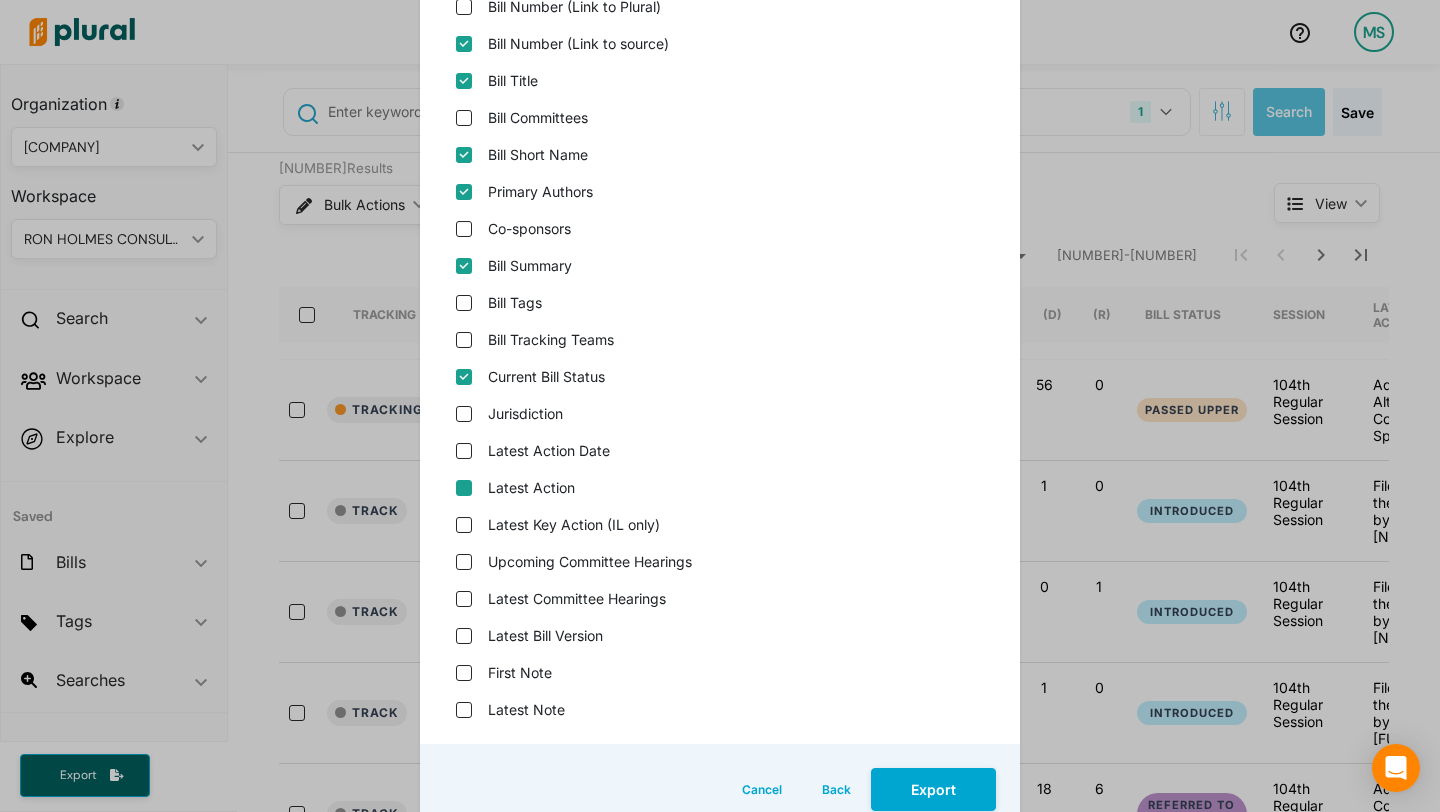 click on "Latest Action" at bounding box center [464, 488] 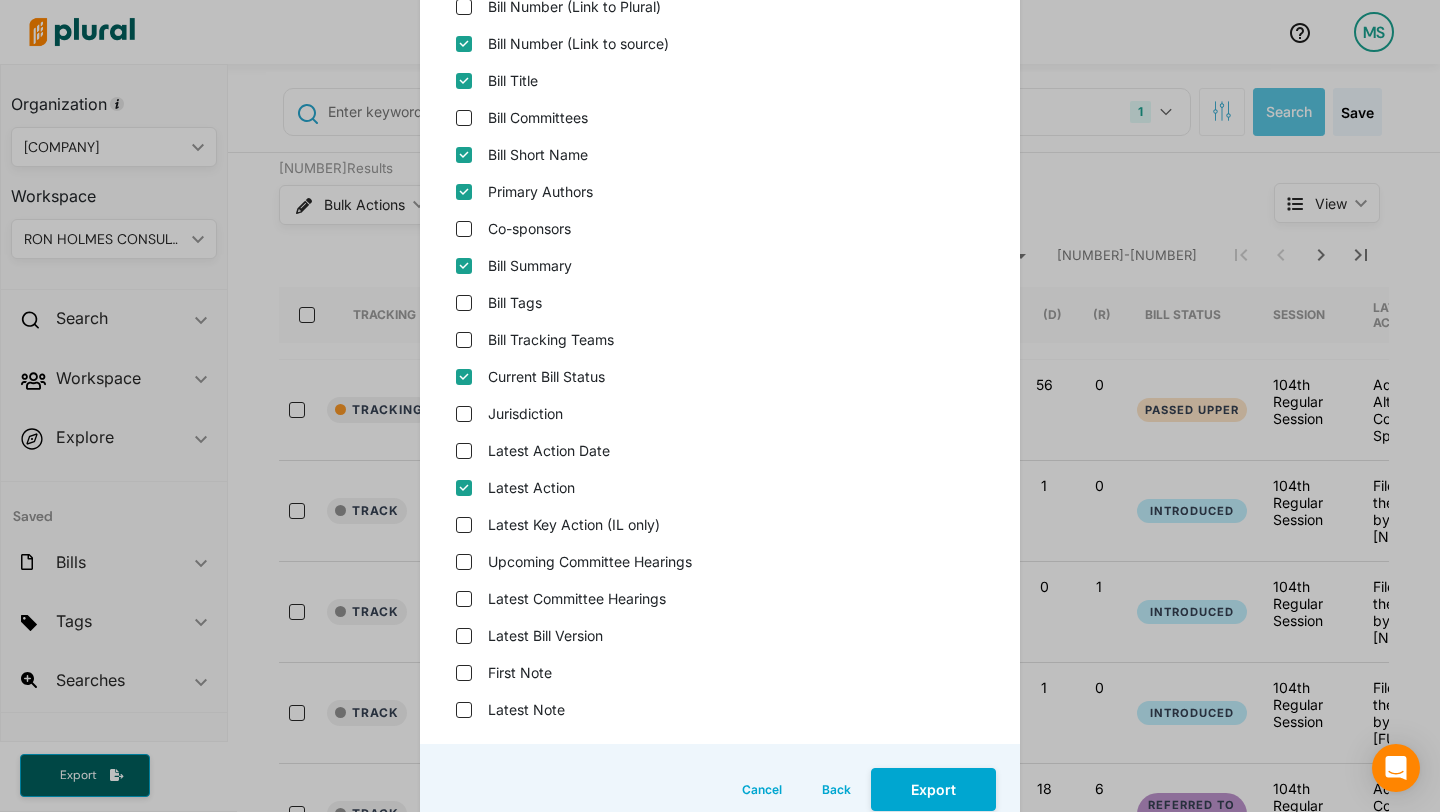 checkbox on "true" 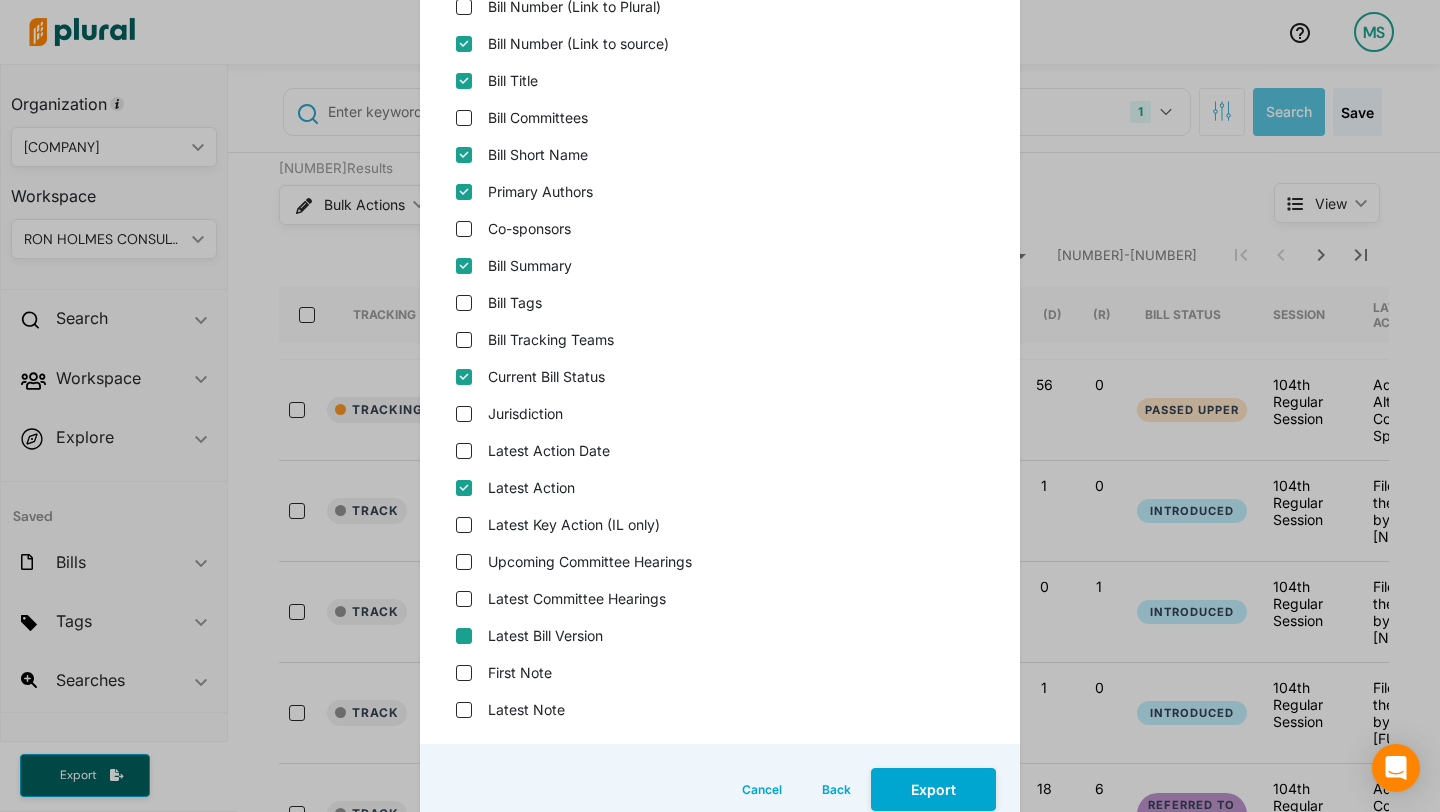click on "Latest Bill Version" at bounding box center [464, 636] 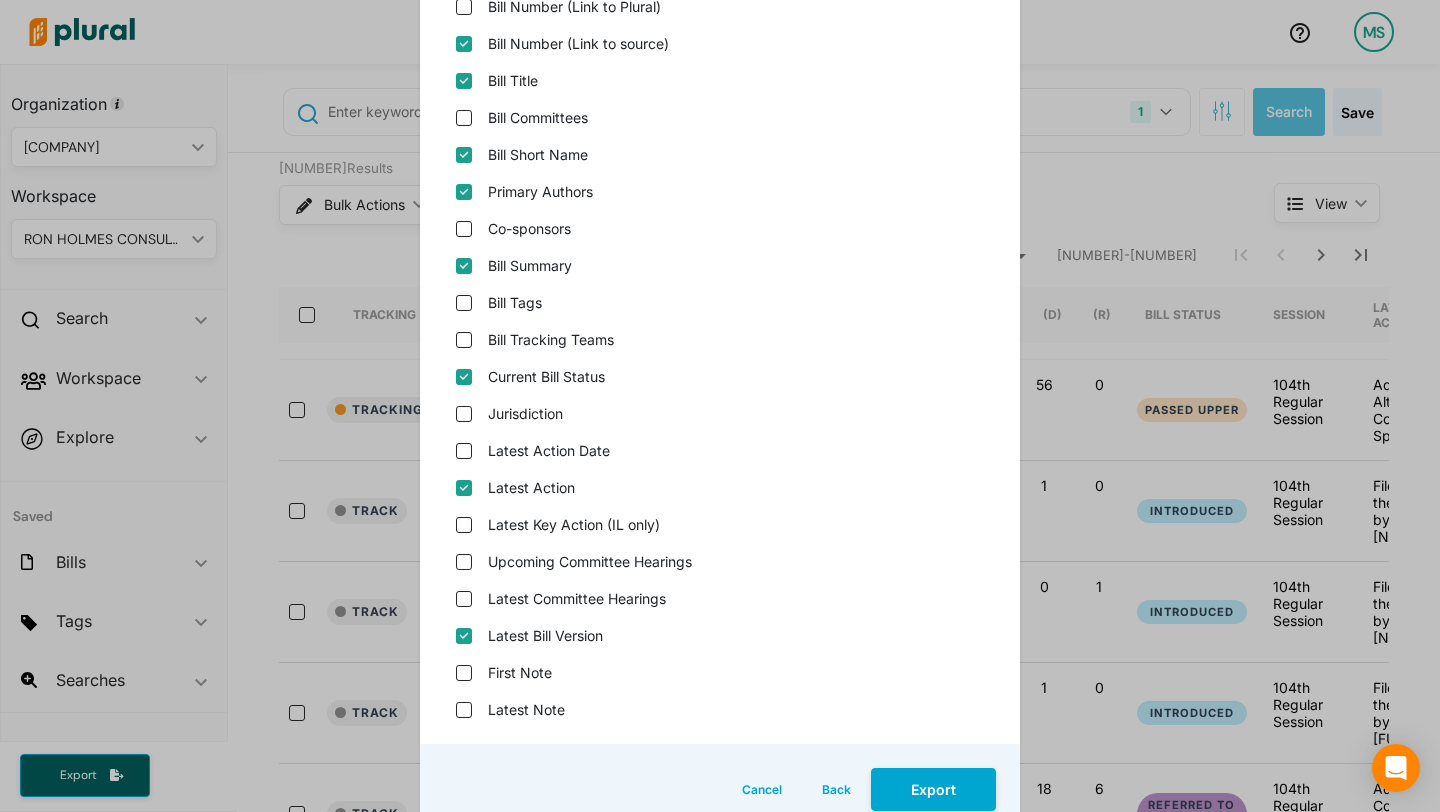 checkbox on "true" 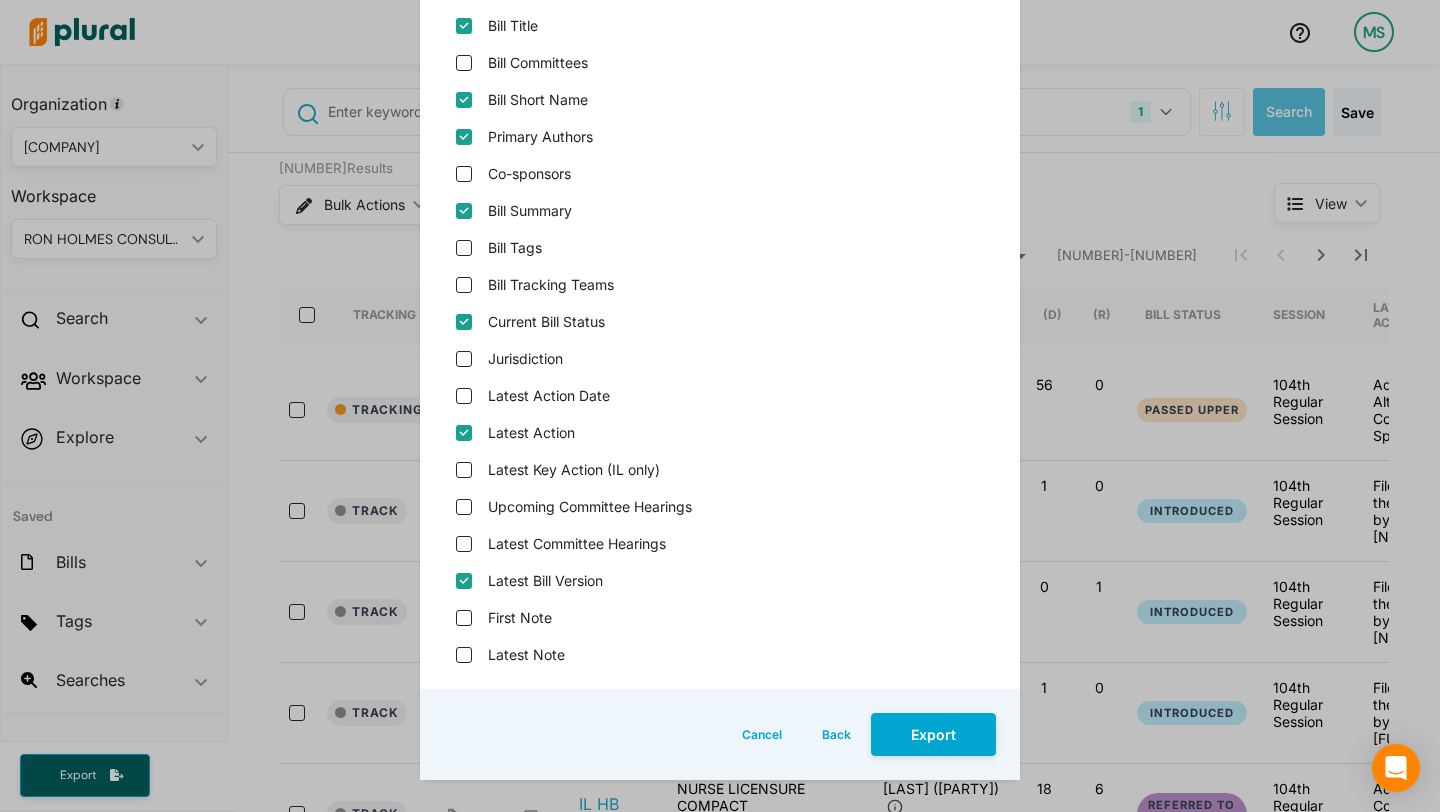 scroll, scrollTop: 326, scrollLeft: 0, axis: vertical 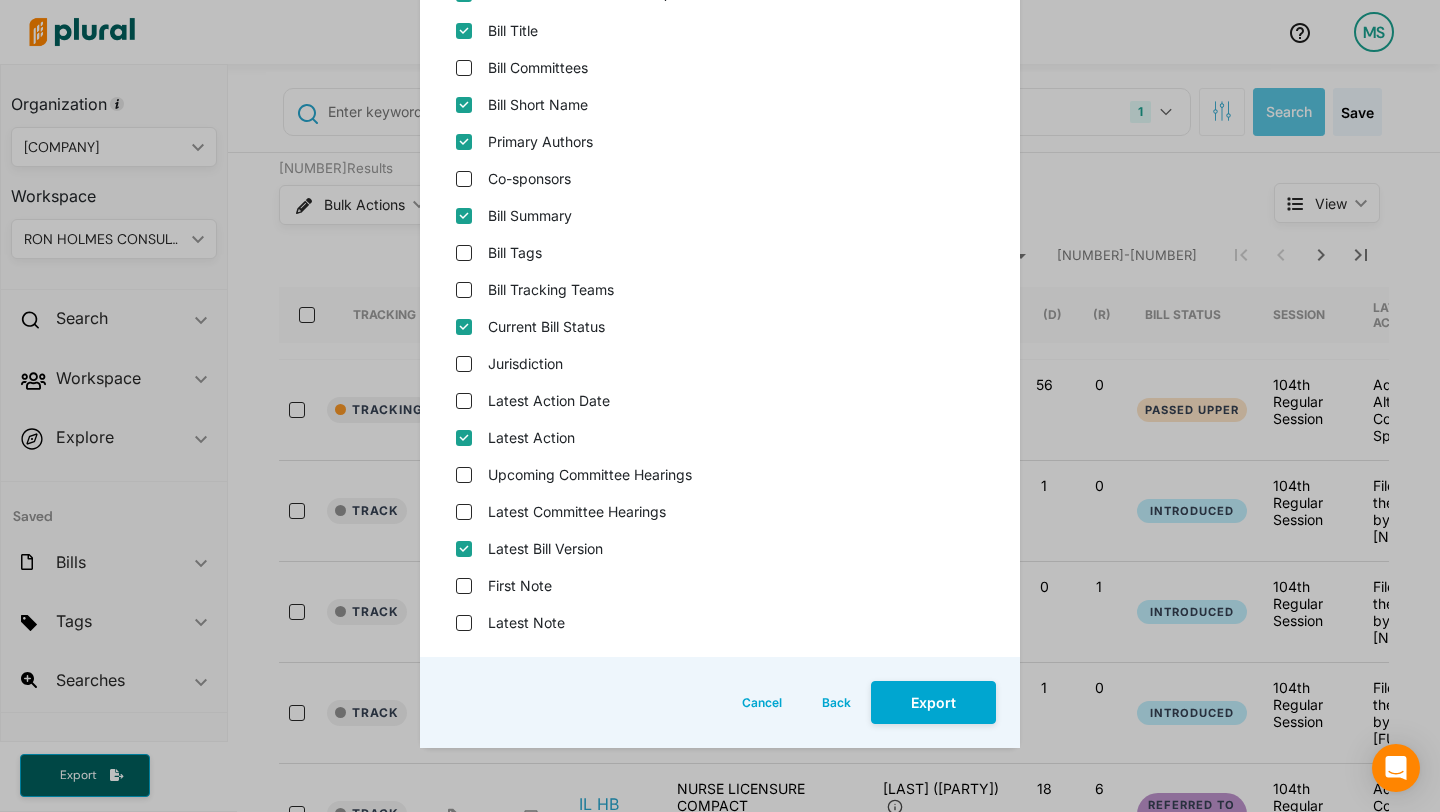 click on "Cancel Back Export" at bounding box center (720, 702) 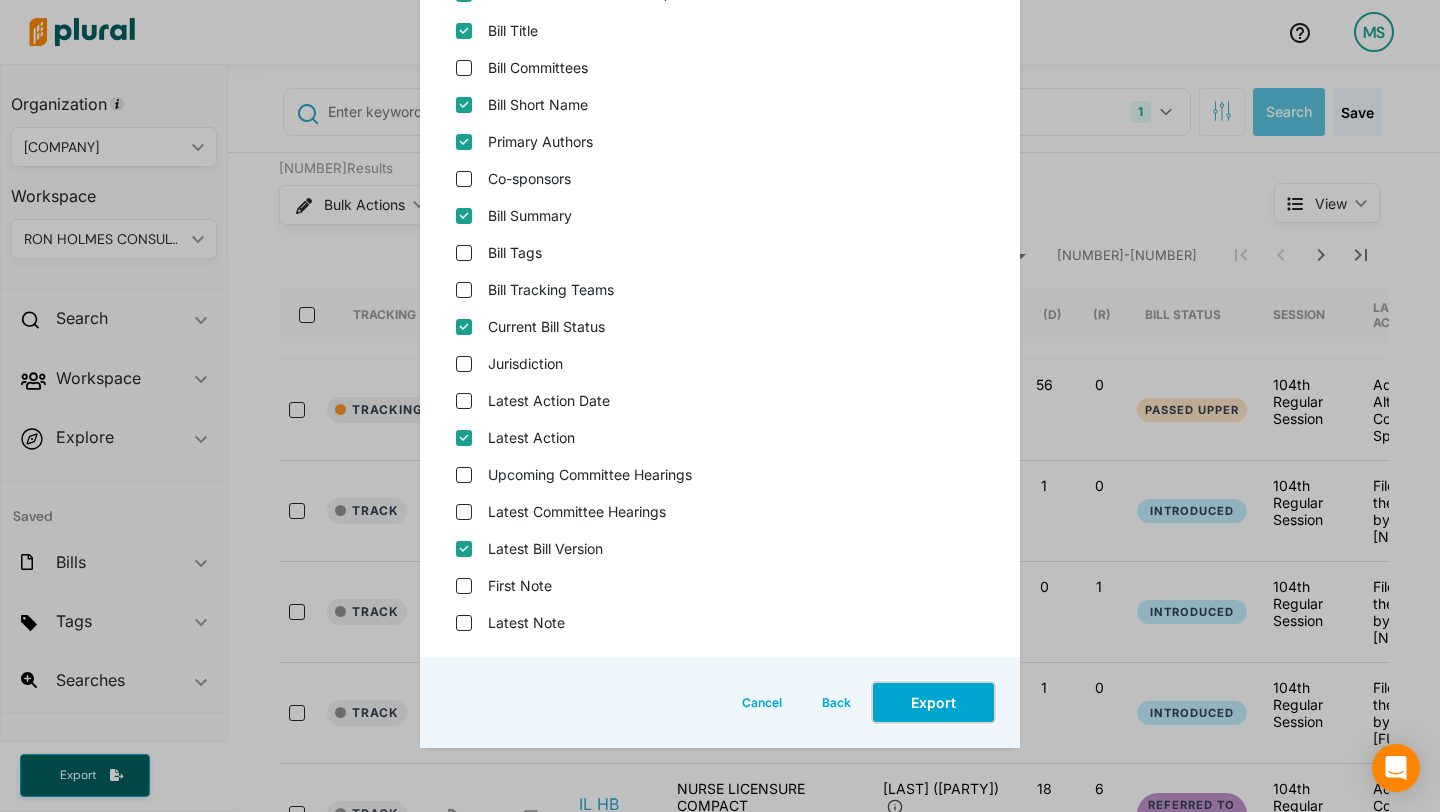 click on "Export" at bounding box center [933, 702] 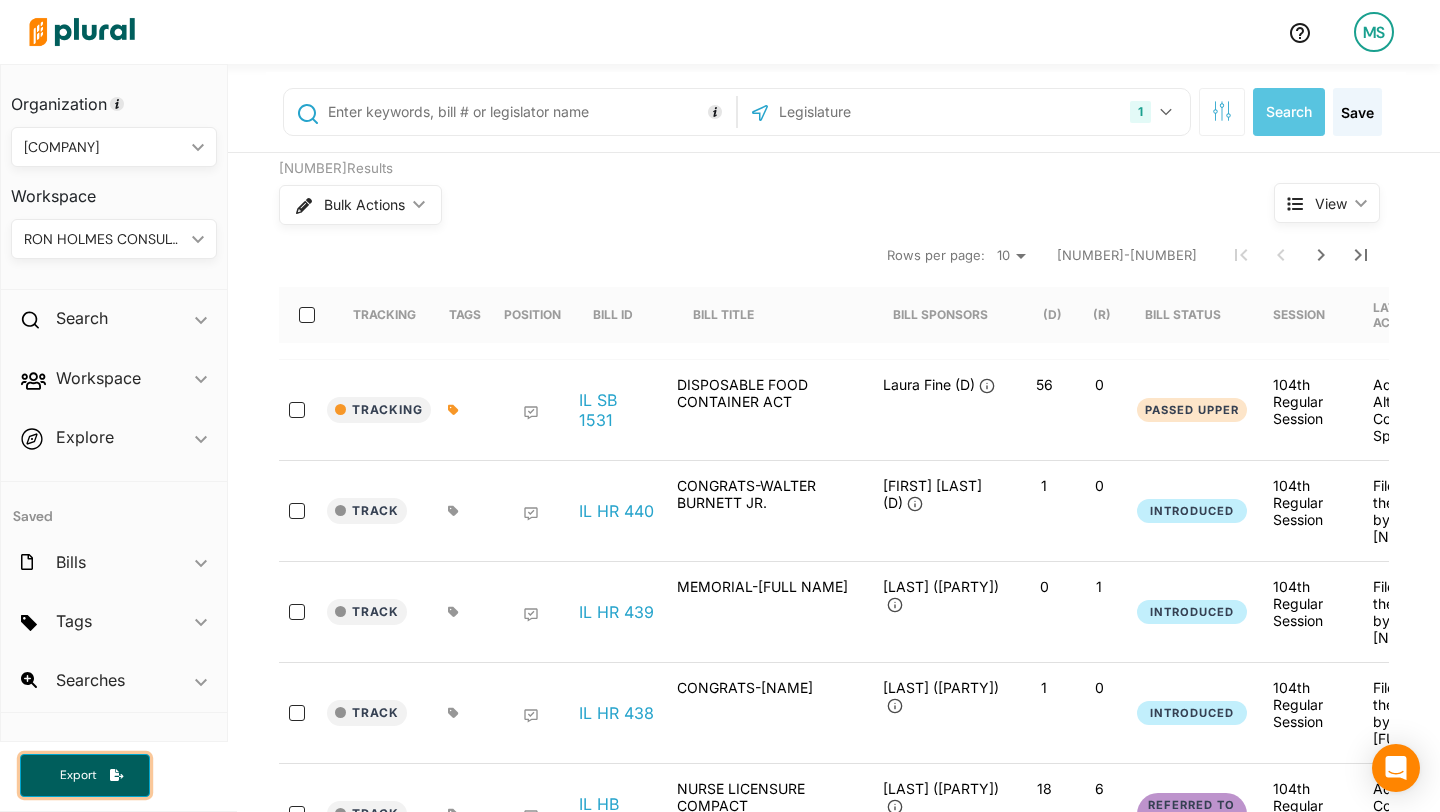 click on "Export" at bounding box center [78, 775] 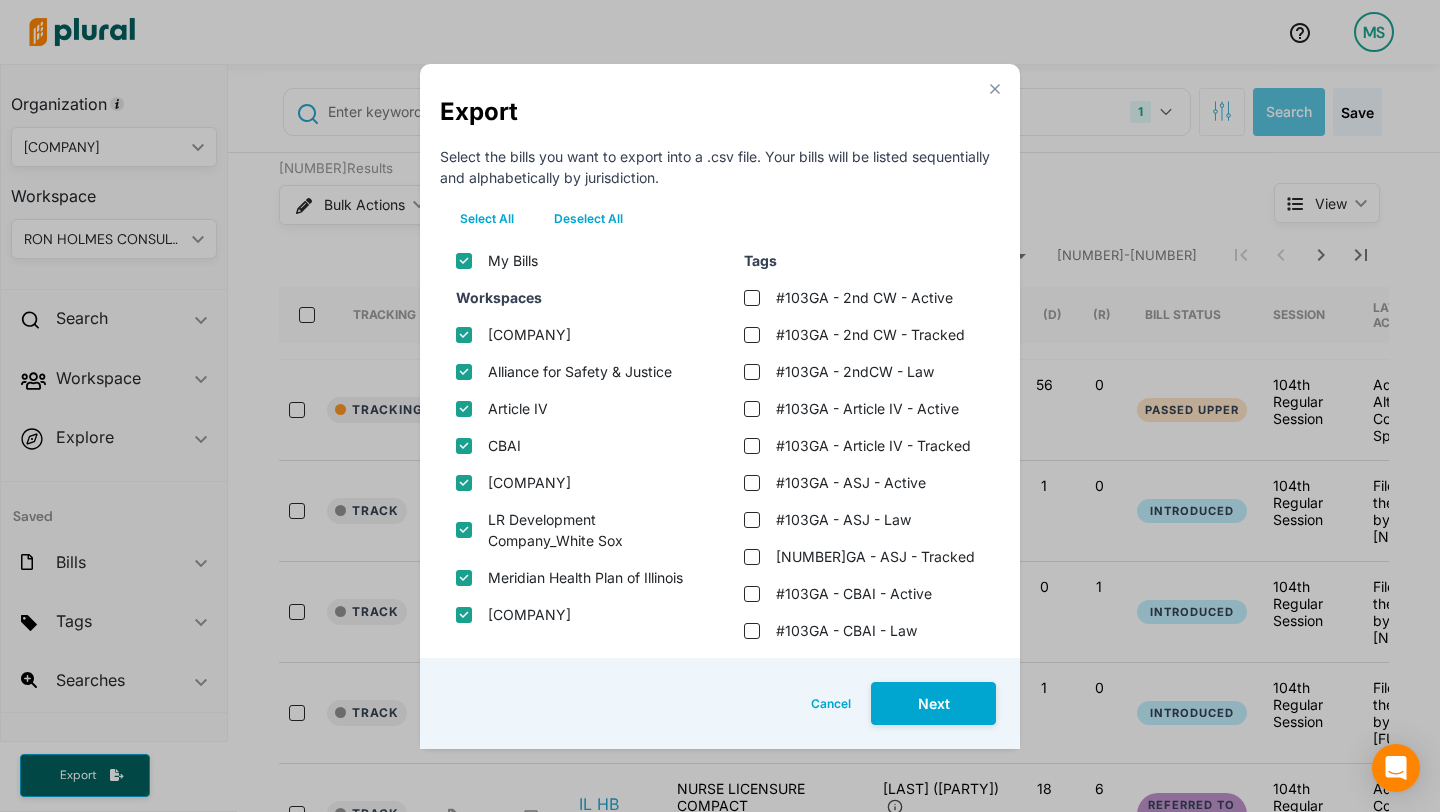 click on "Deselect All" at bounding box center (588, 219) 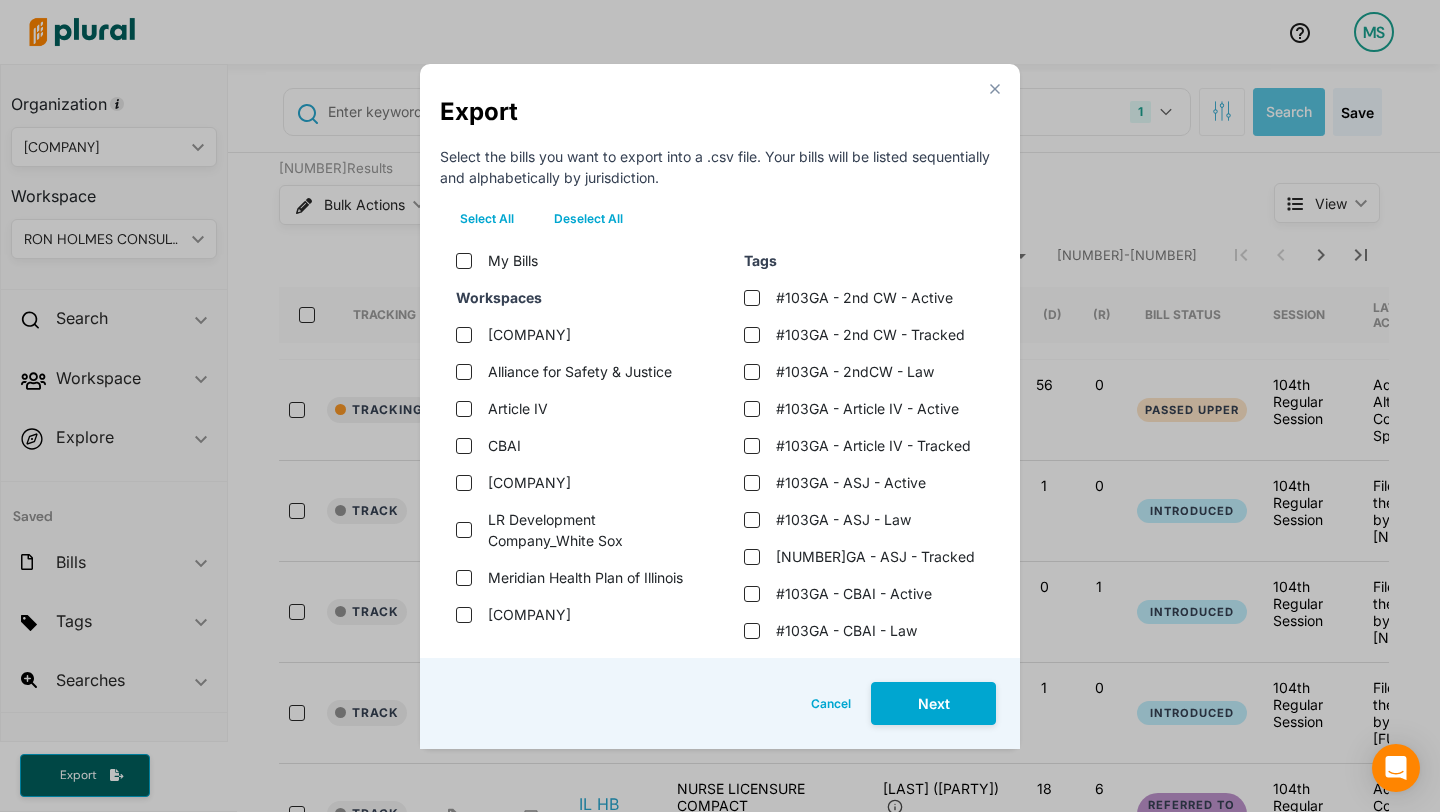 checkbox on "false" 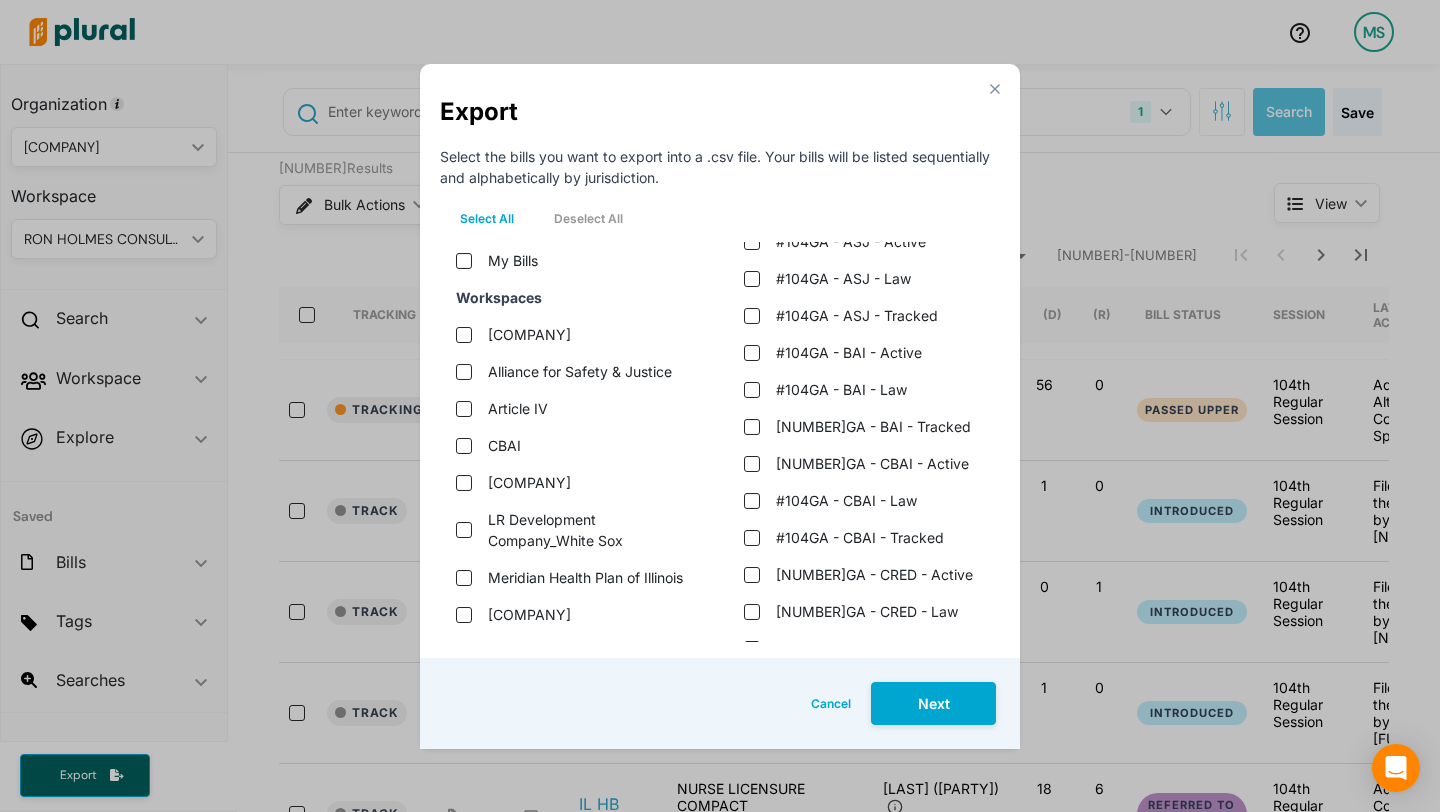 scroll, scrollTop: 1309, scrollLeft: 0, axis: vertical 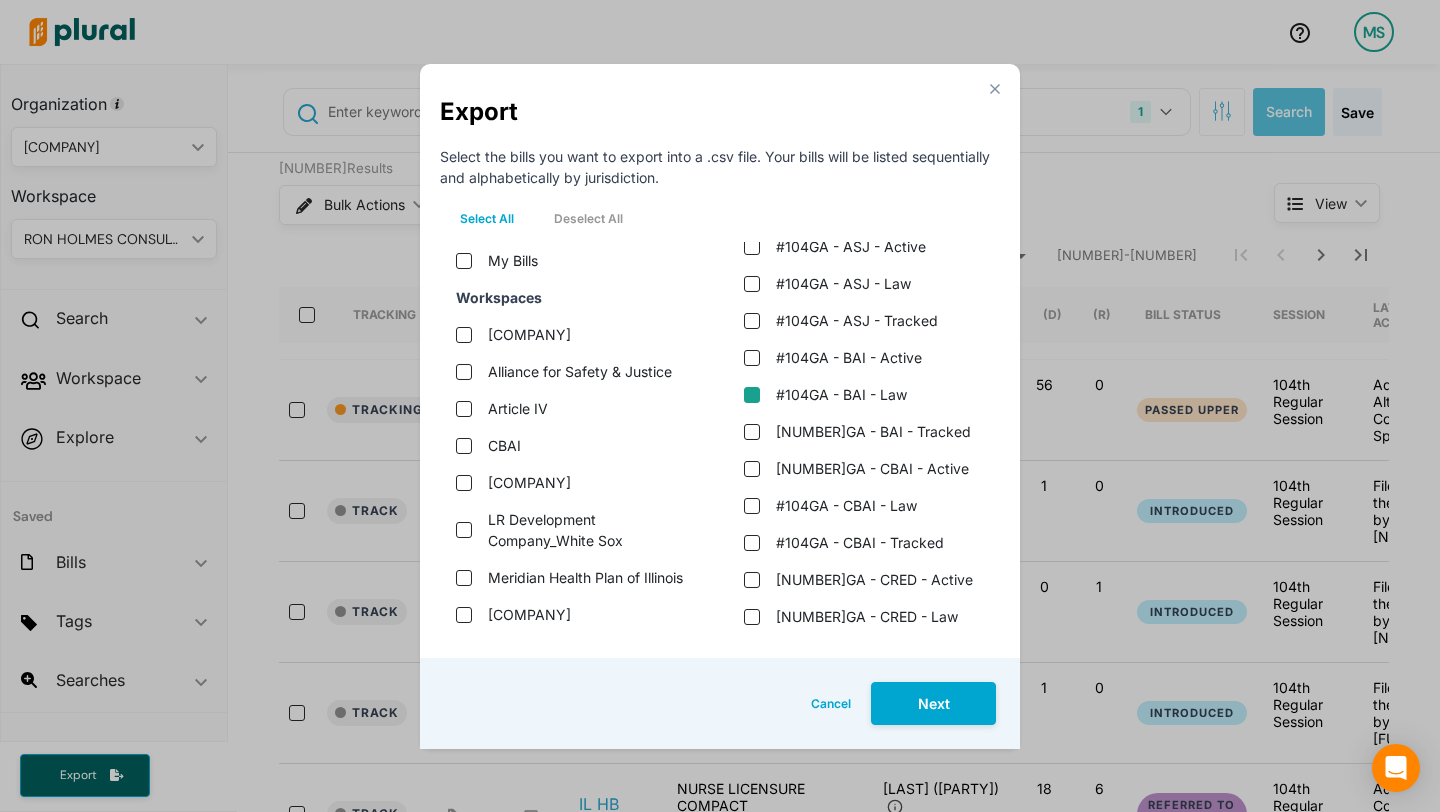 click on "#104GA - BAI - Law" at bounding box center [752, 395] 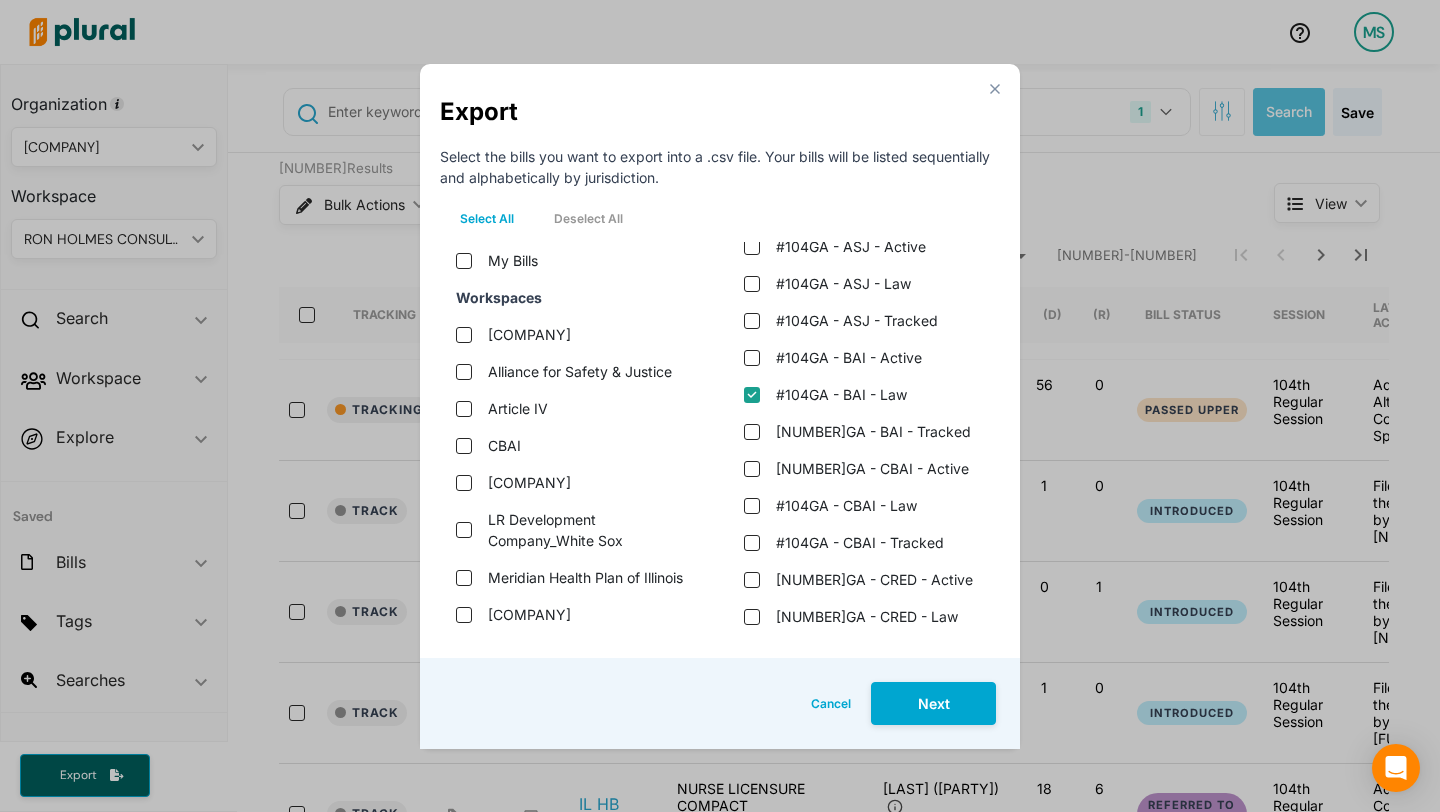 checkbox on "true" 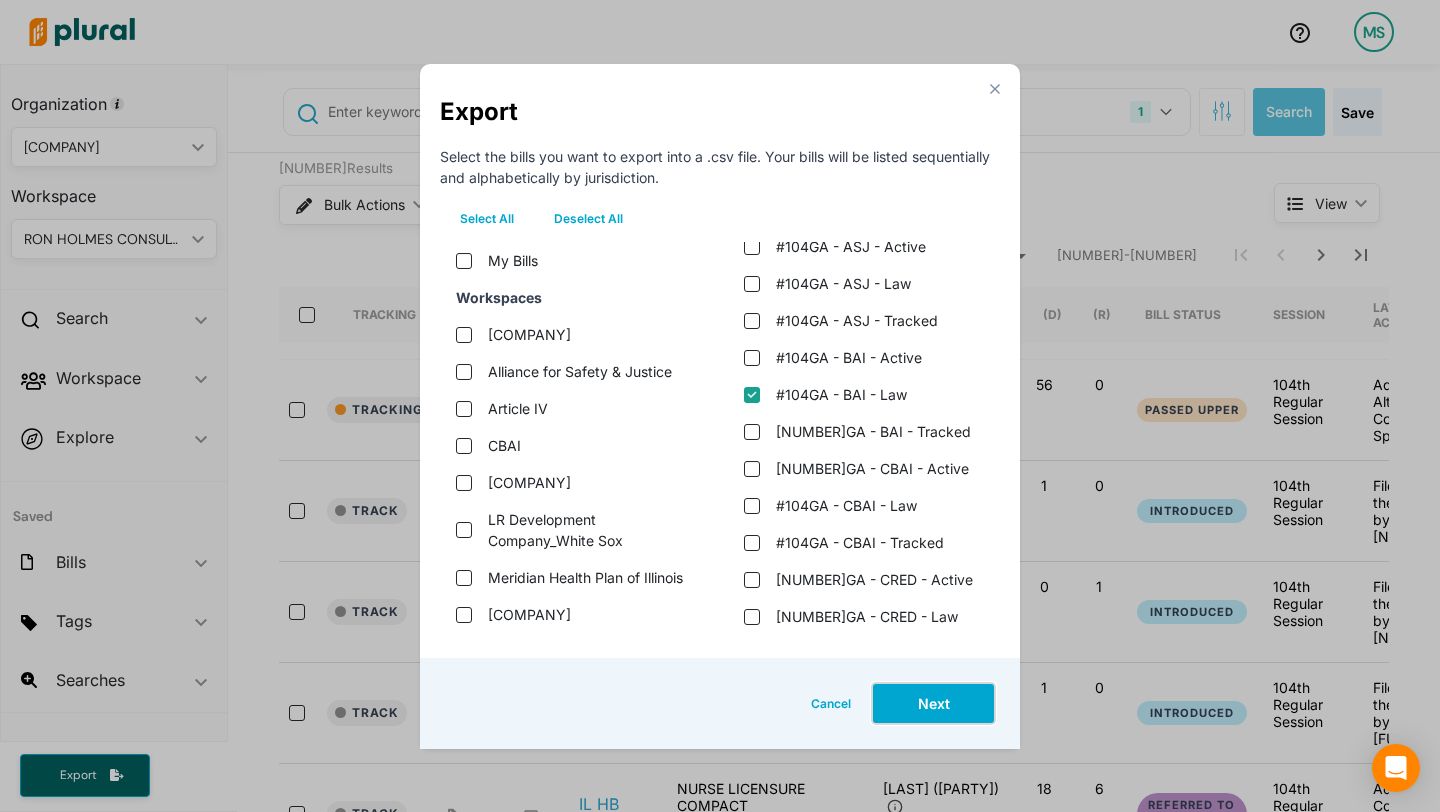 click on "Next" at bounding box center [933, 703] 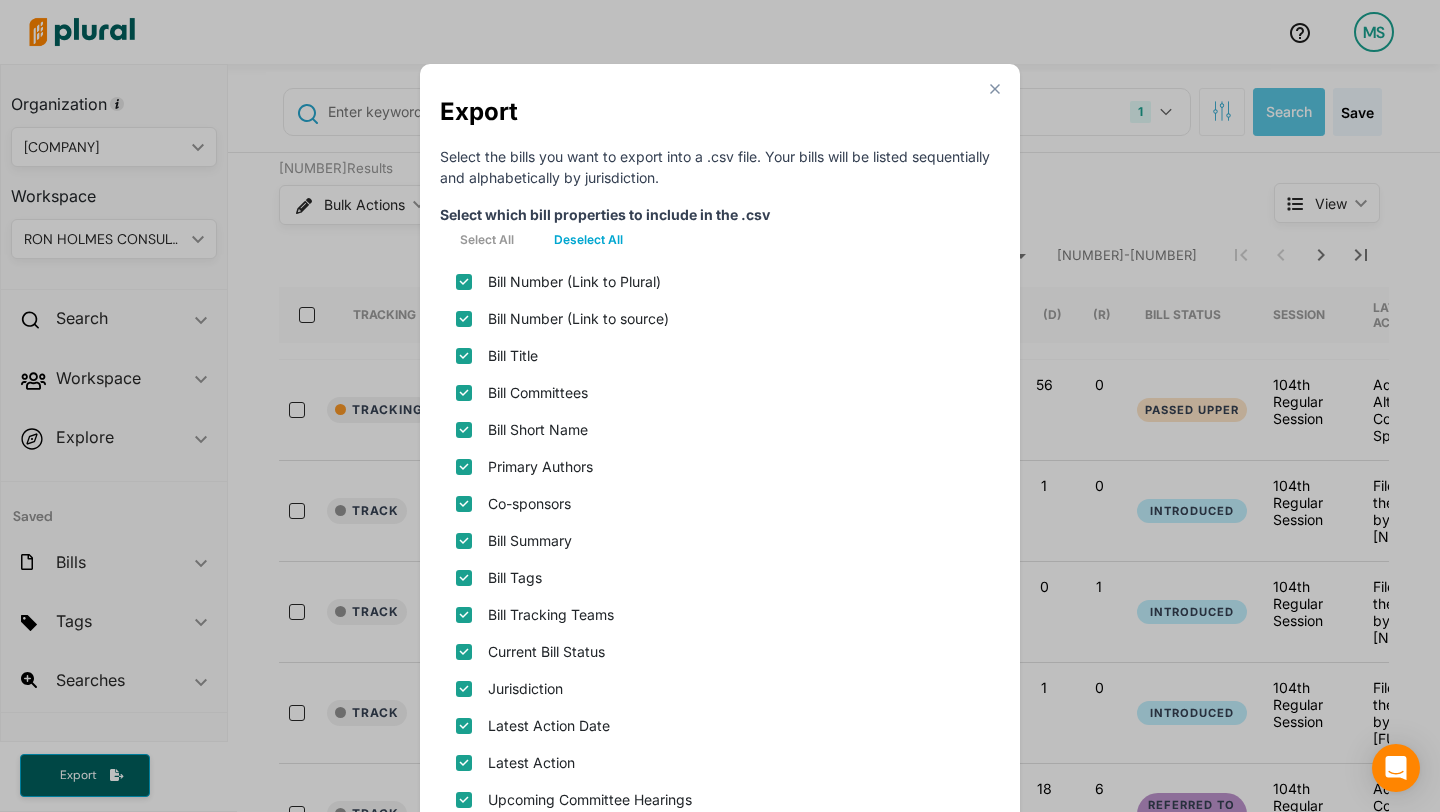 click on "Deselect All" at bounding box center [588, 240] 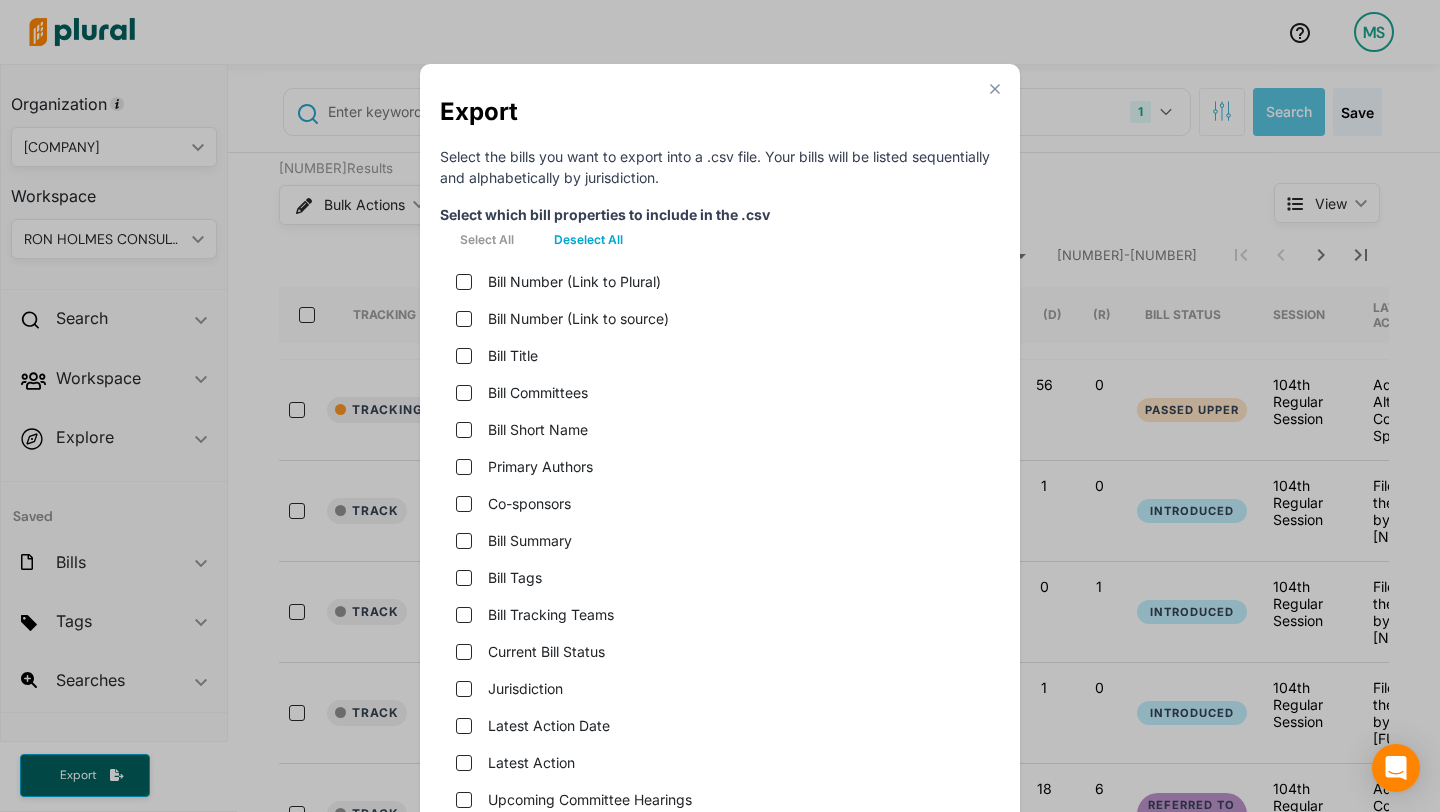 checkbox on "false" 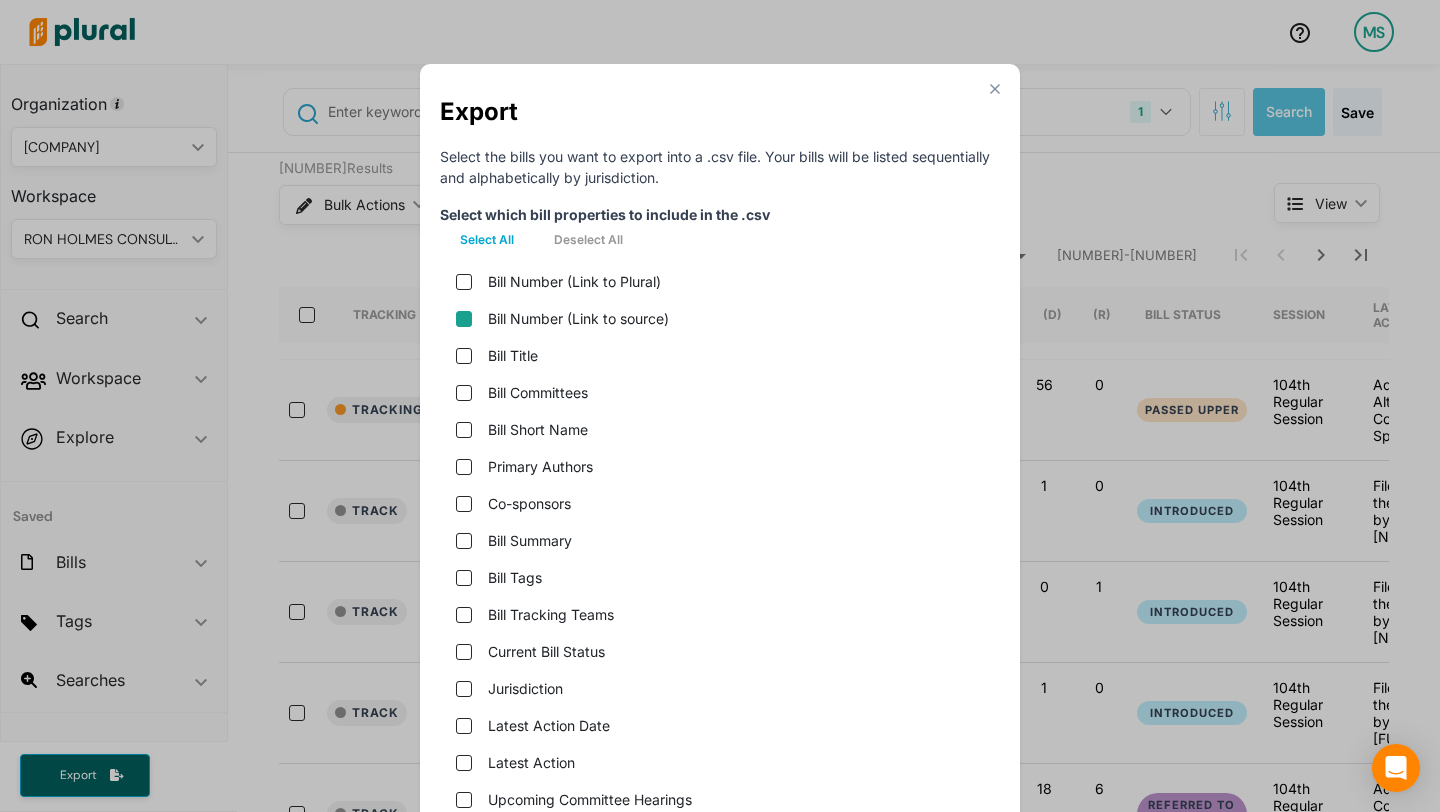 click on "Bill Number (Link to source)" at bounding box center [464, 319] 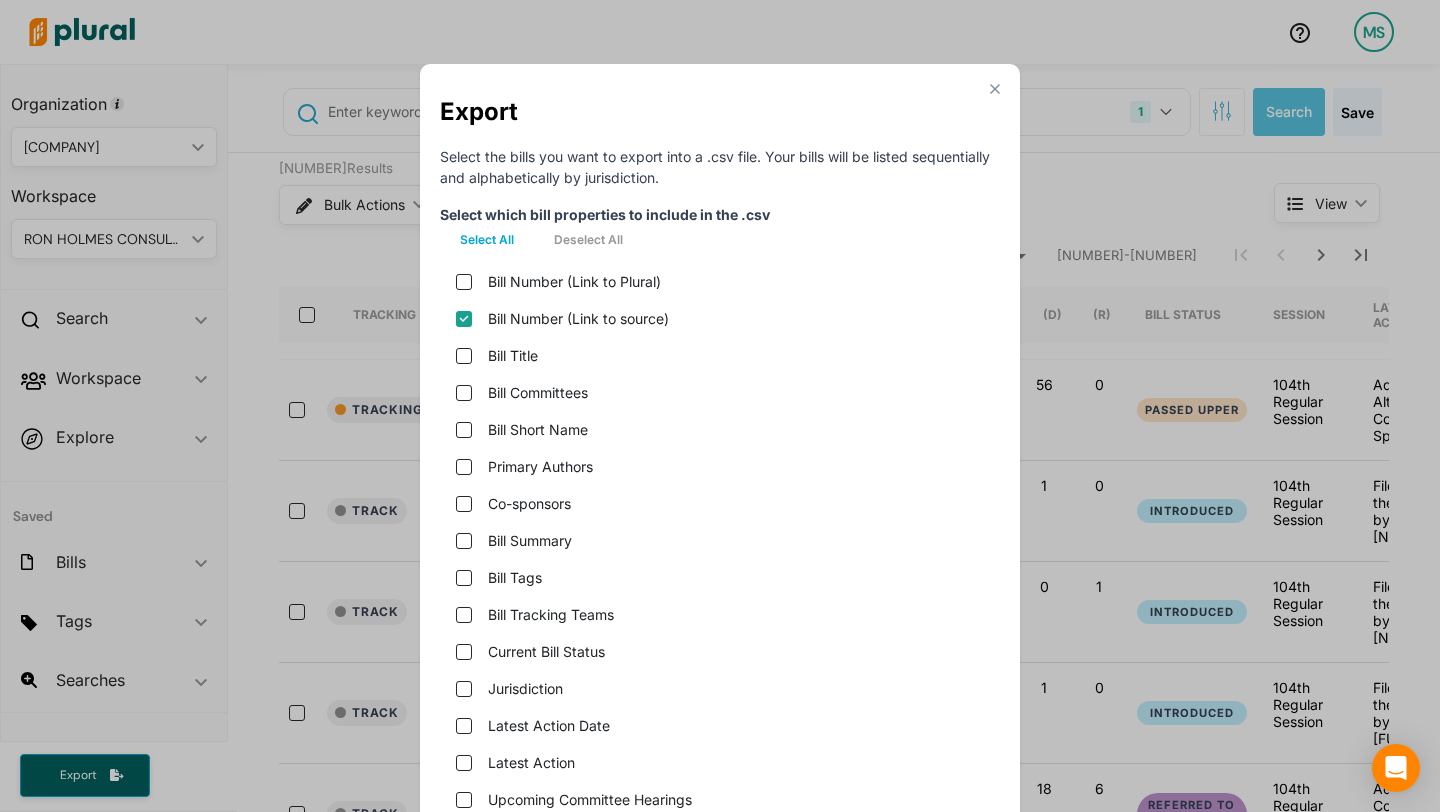 checkbox on "true" 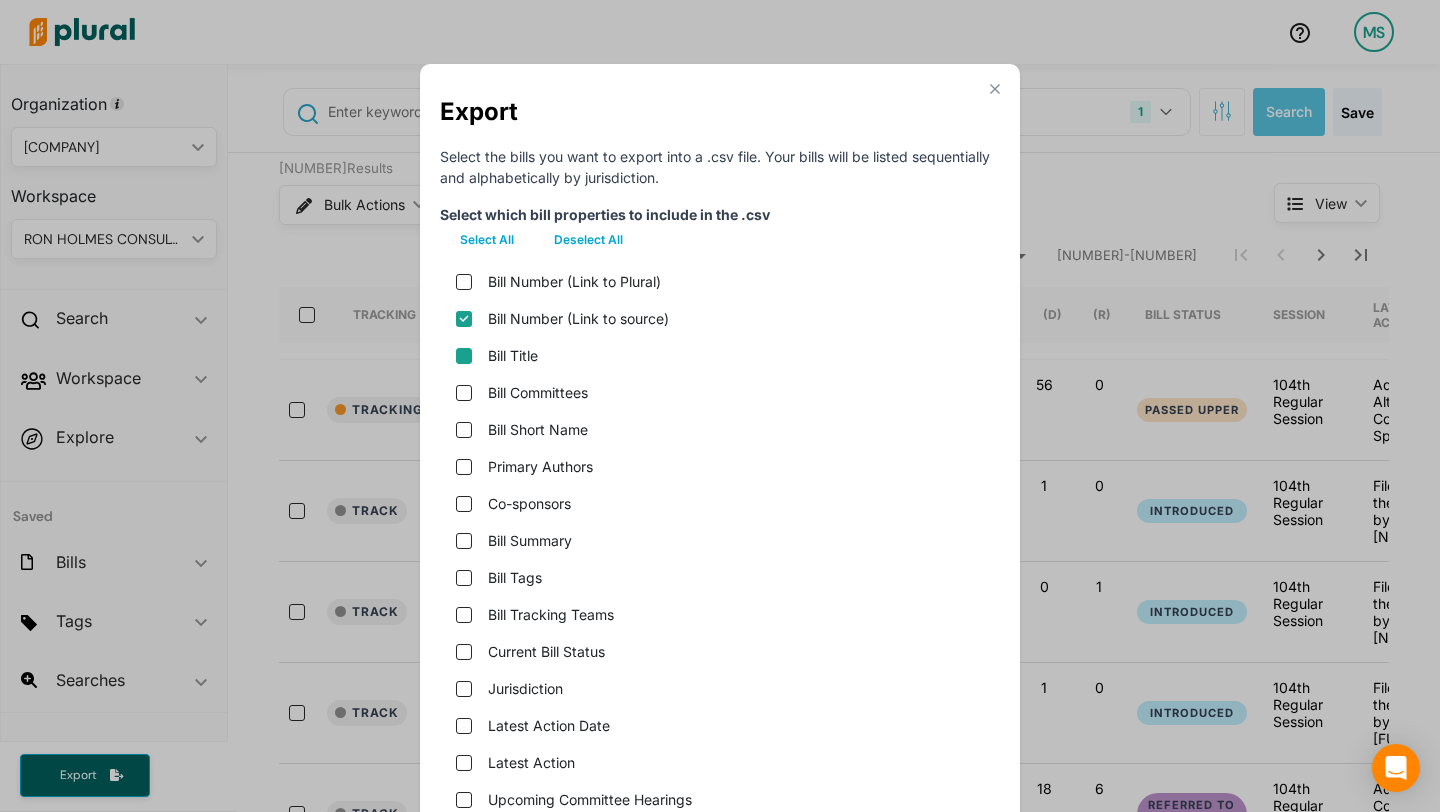 click on "Bill Title" at bounding box center [464, 356] 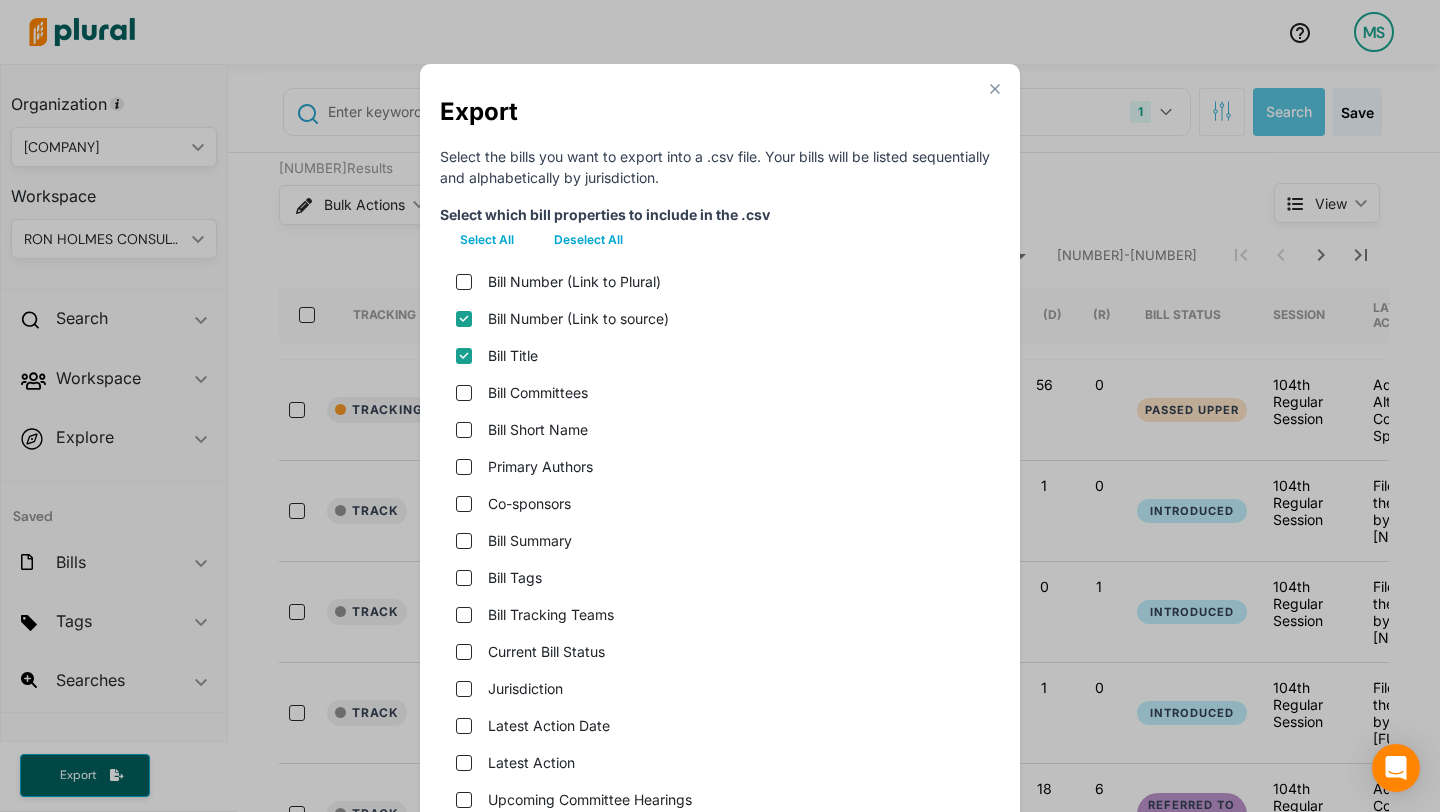 checkbox on "true" 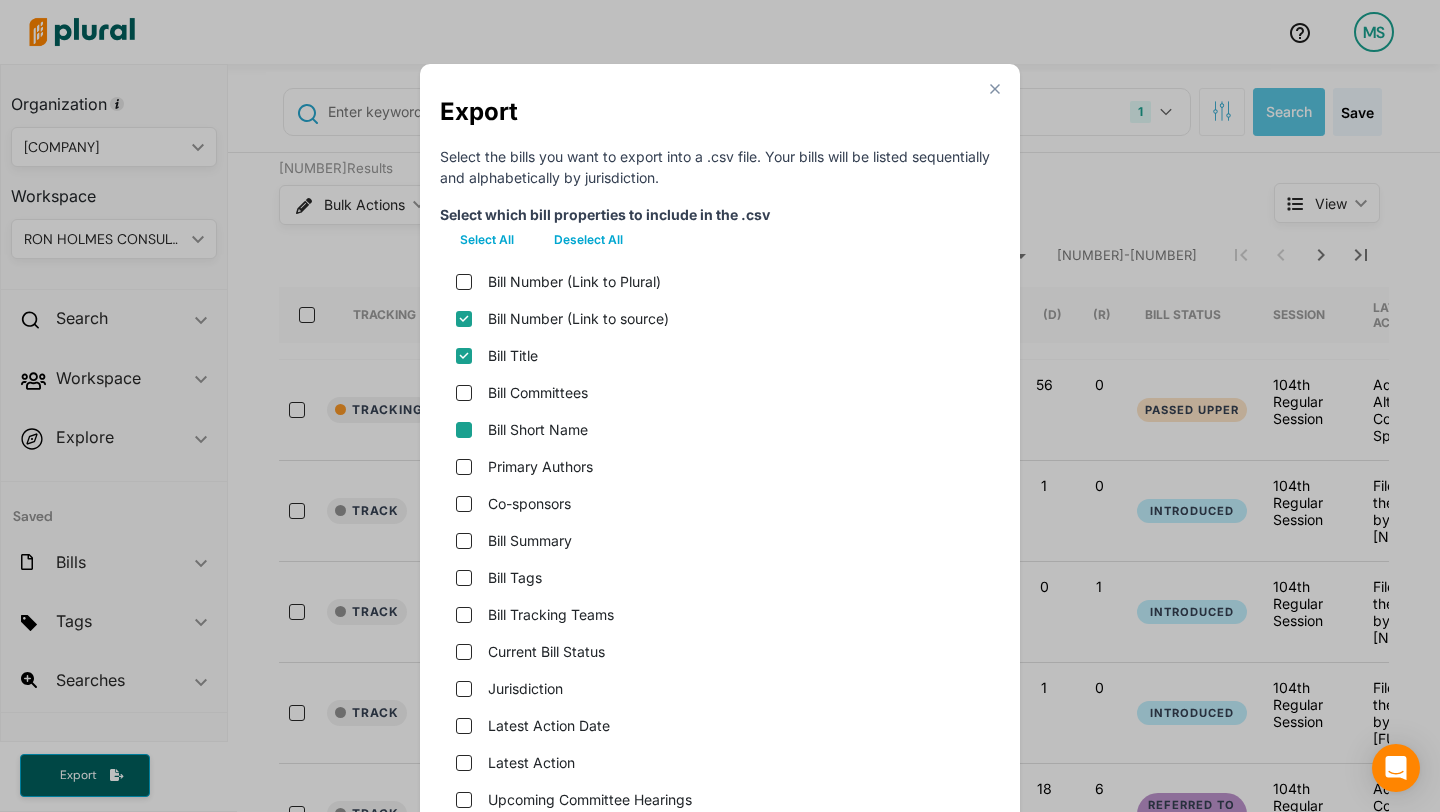 click on "Bill Short Name" at bounding box center (464, 430) 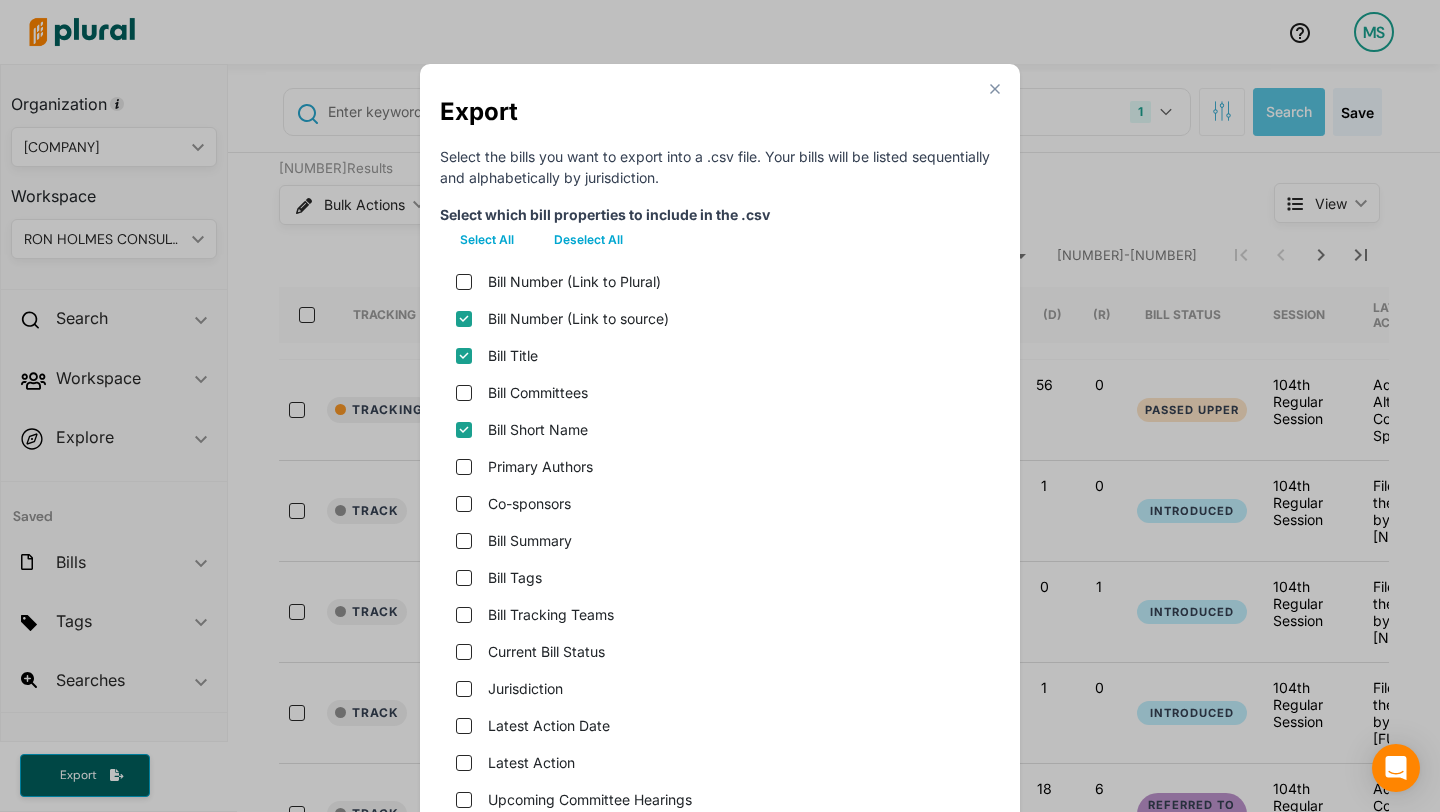 checkbox on "true" 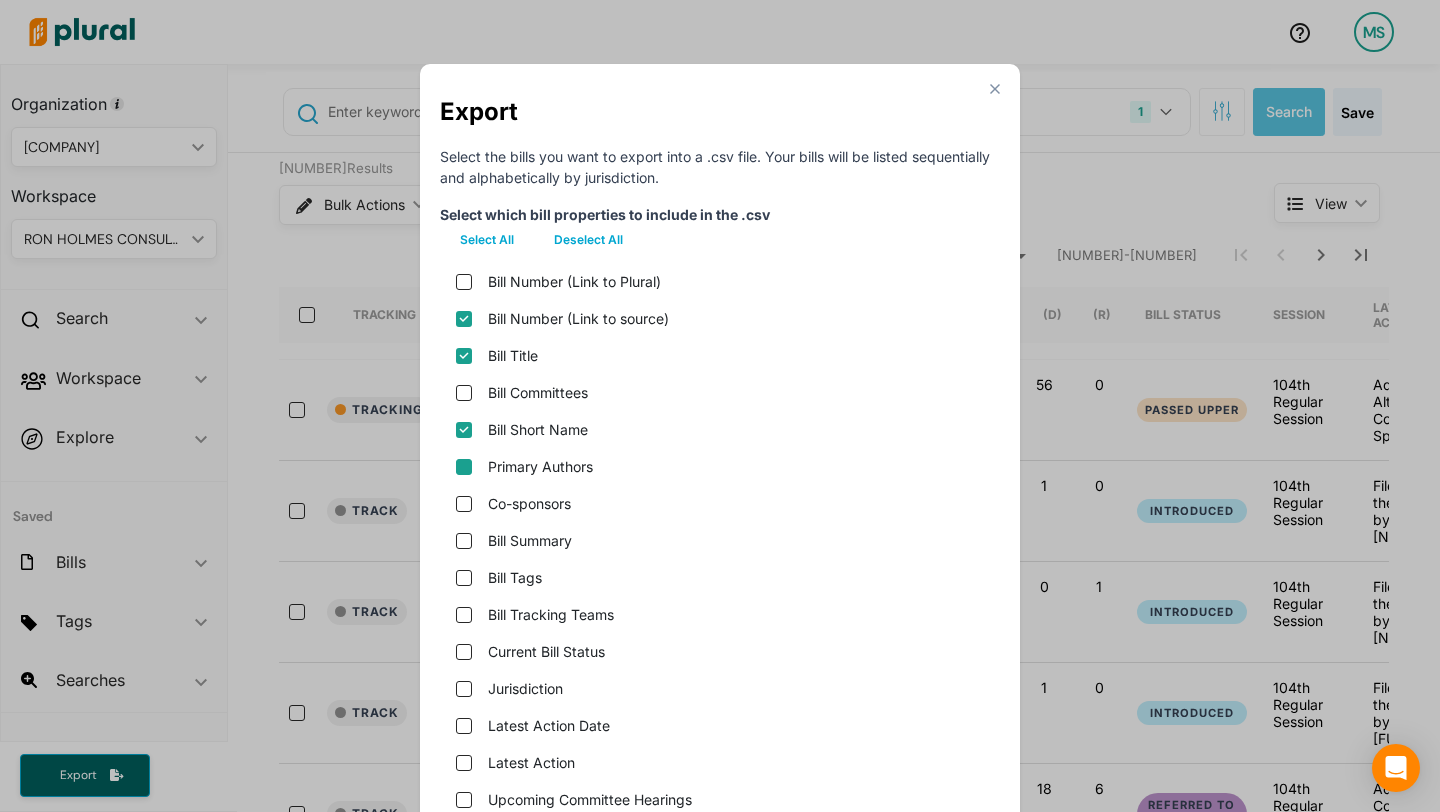 click on "Primary Authors" at bounding box center [464, 467] 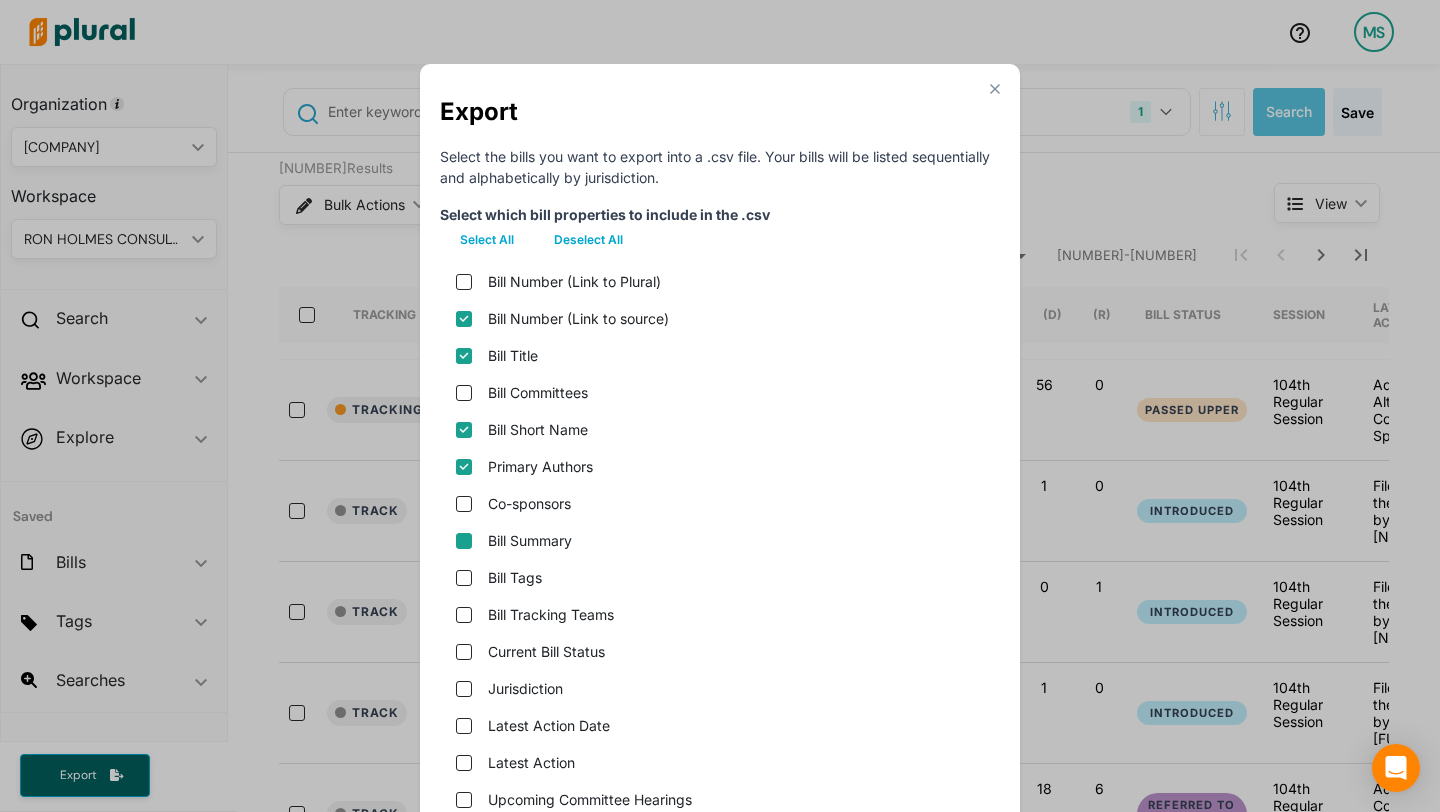 click on "Bill Summary" at bounding box center [464, 541] 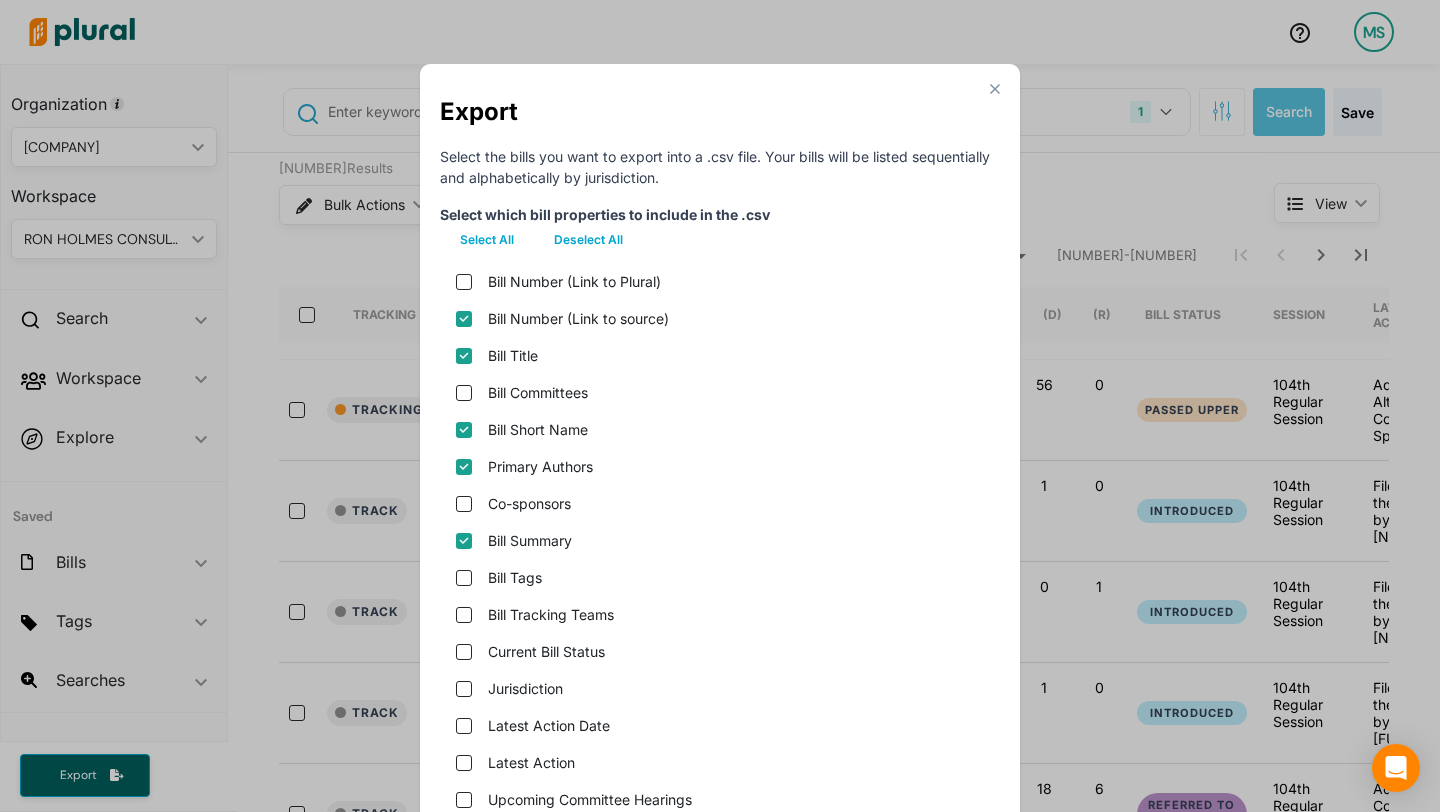 scroll, scrollTop: 100, scrollLeft: 0, axis: vertical 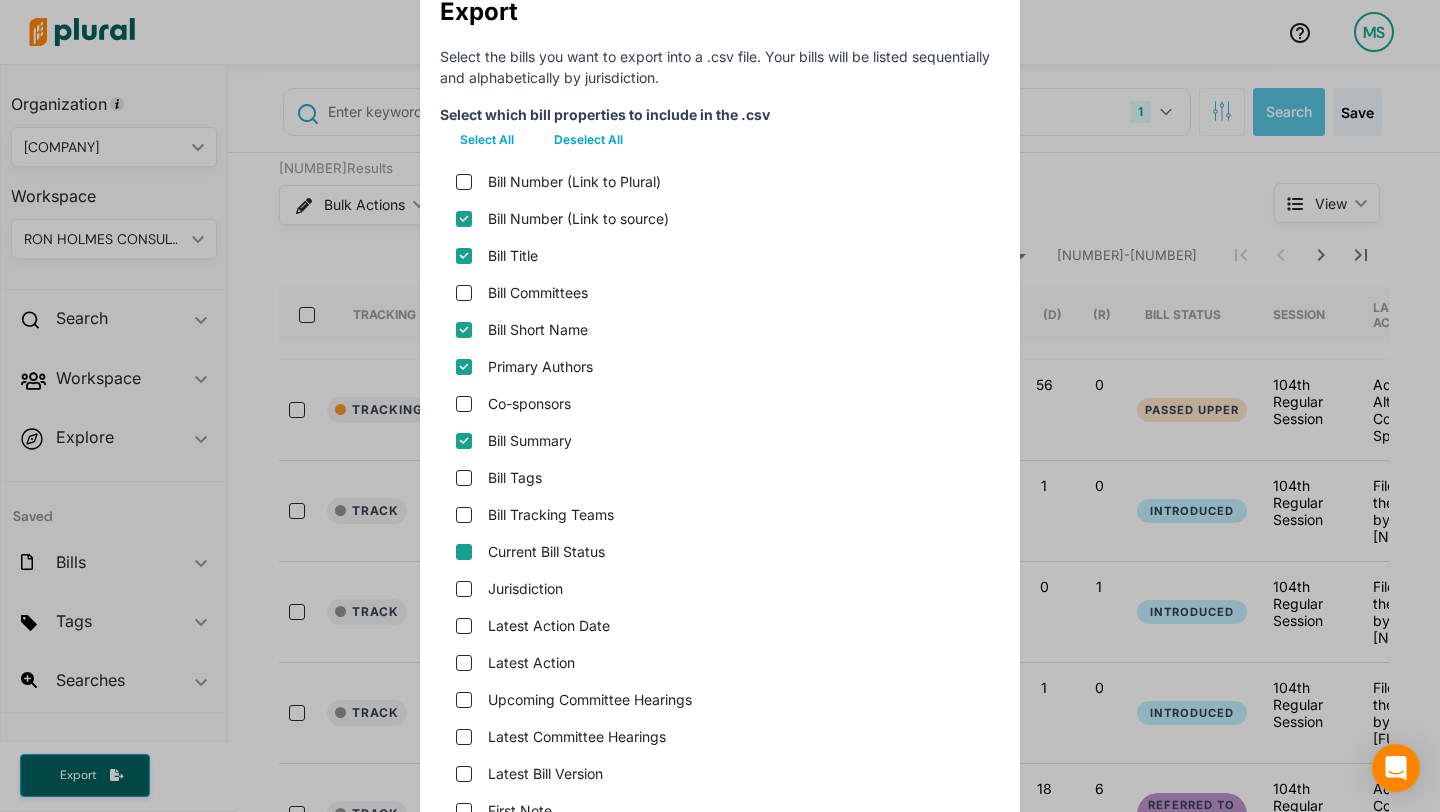 click on "Current Bill Status" at bounding box center [464, 552] 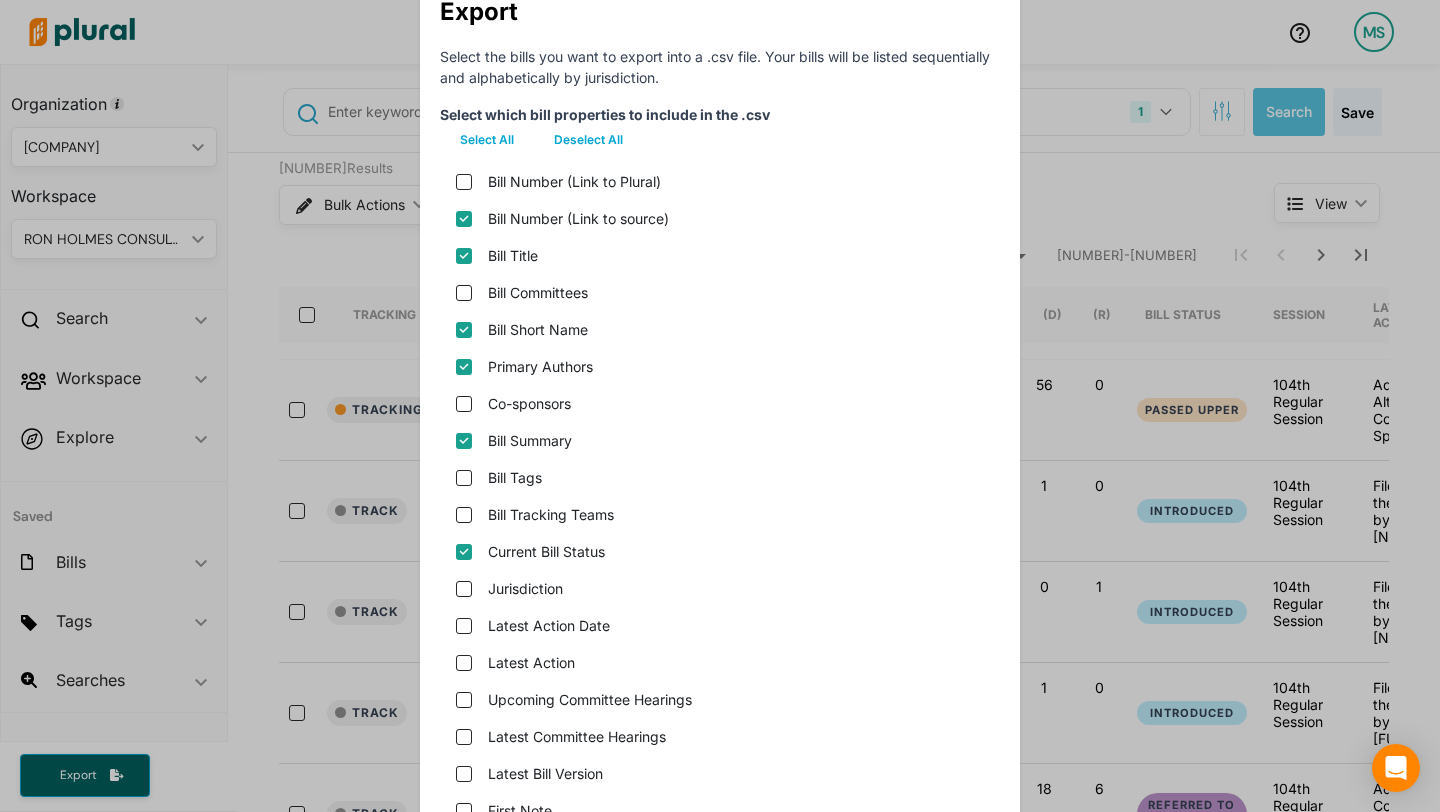 scroll, scrollTop: 244, scrollLeft: 0, axis: vertical 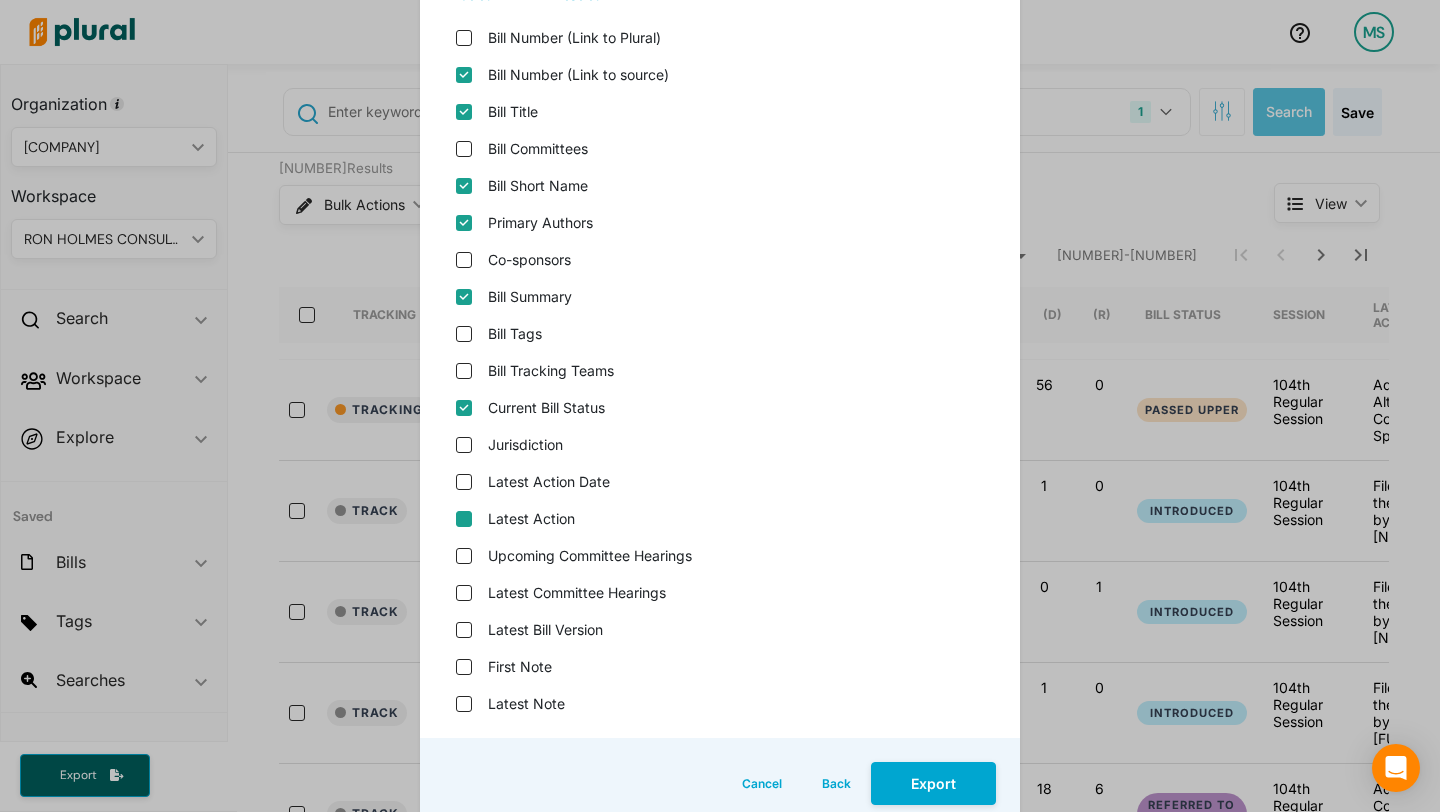 click on "Latest Action" at bounding box center (464, 519) 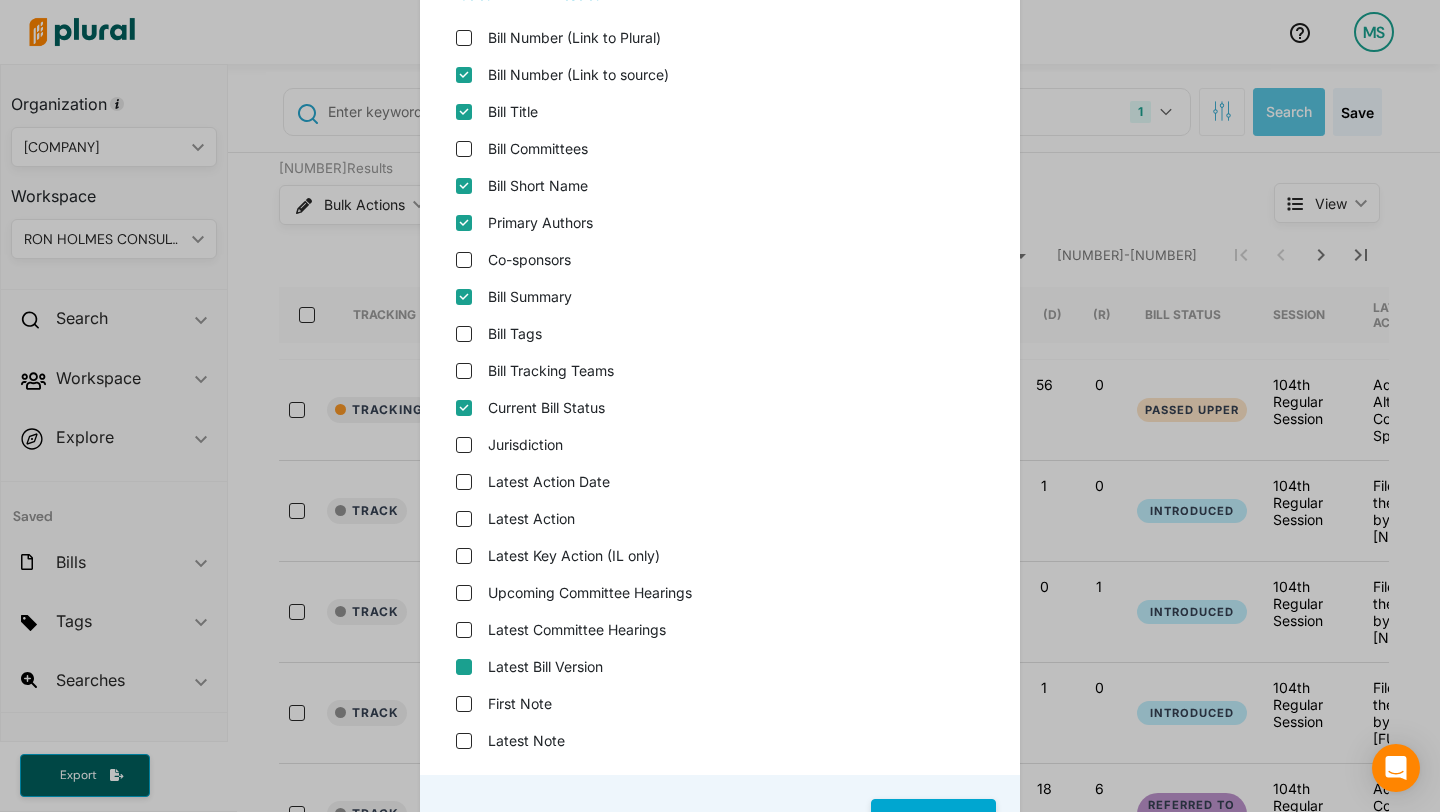 click on "Latest Bill Version" at bounding box center (464, 667) 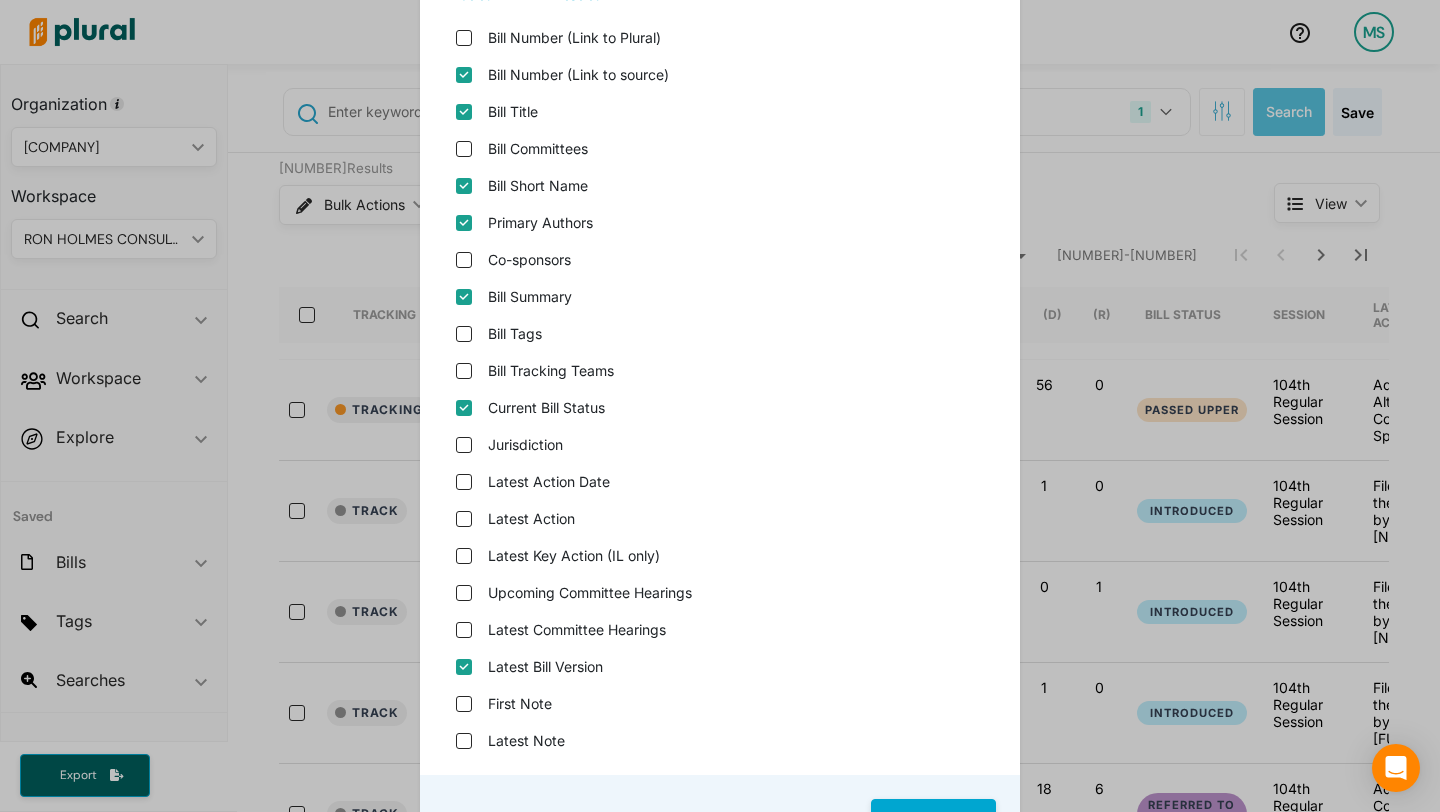 type 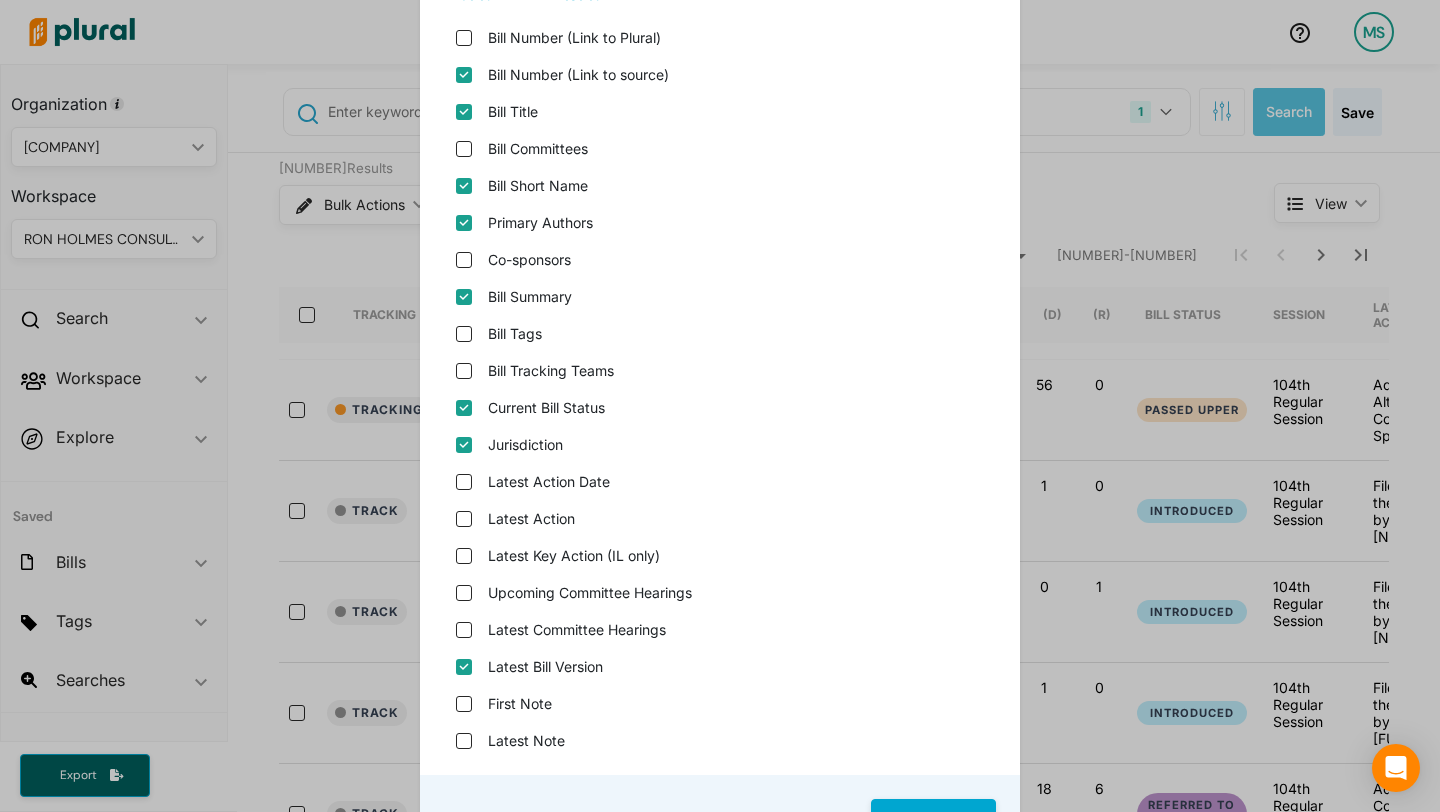 scroll, scrollTop: 312, scrollLeft: 0, axis: vertical 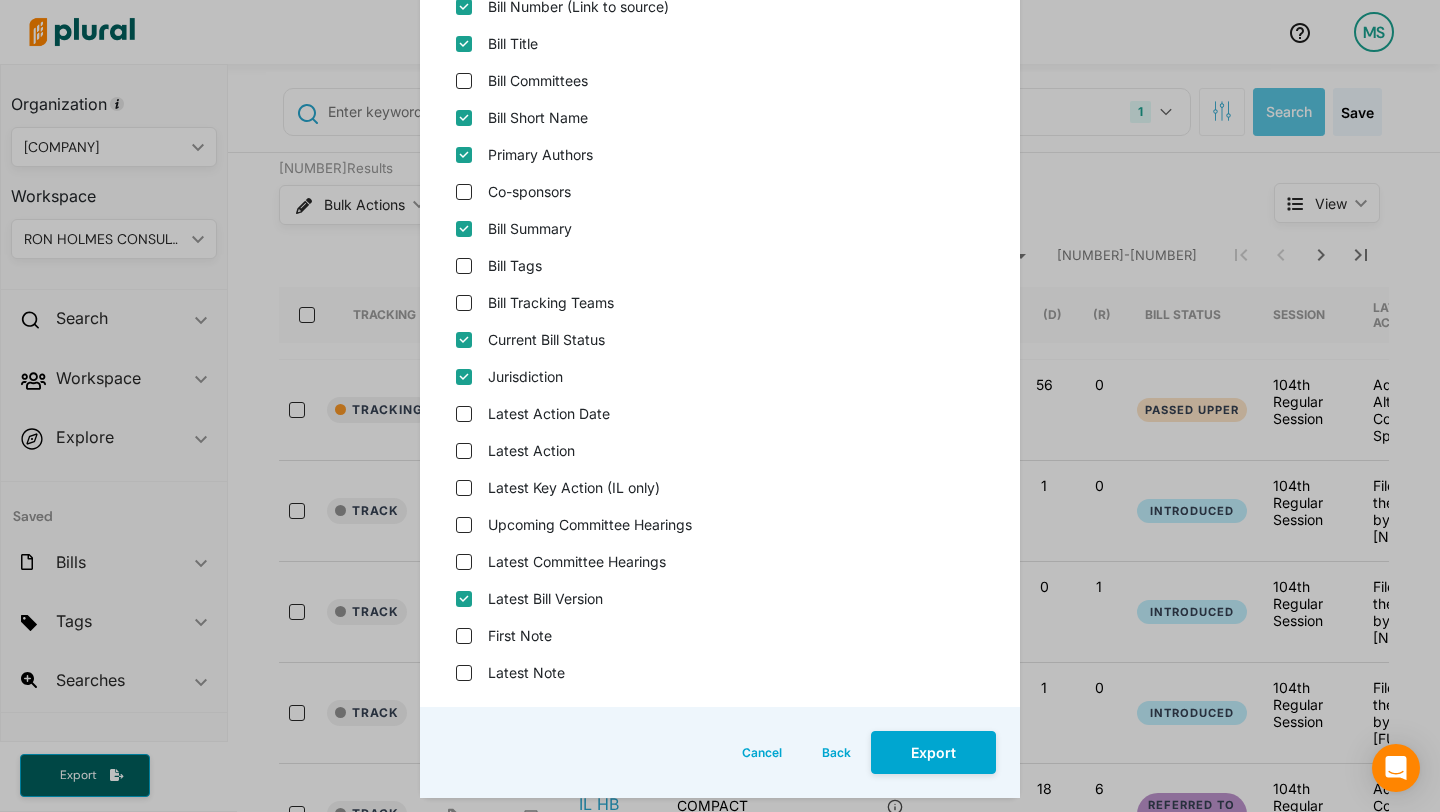 click on "Jurisdiction" at bounding box center [464, 377] 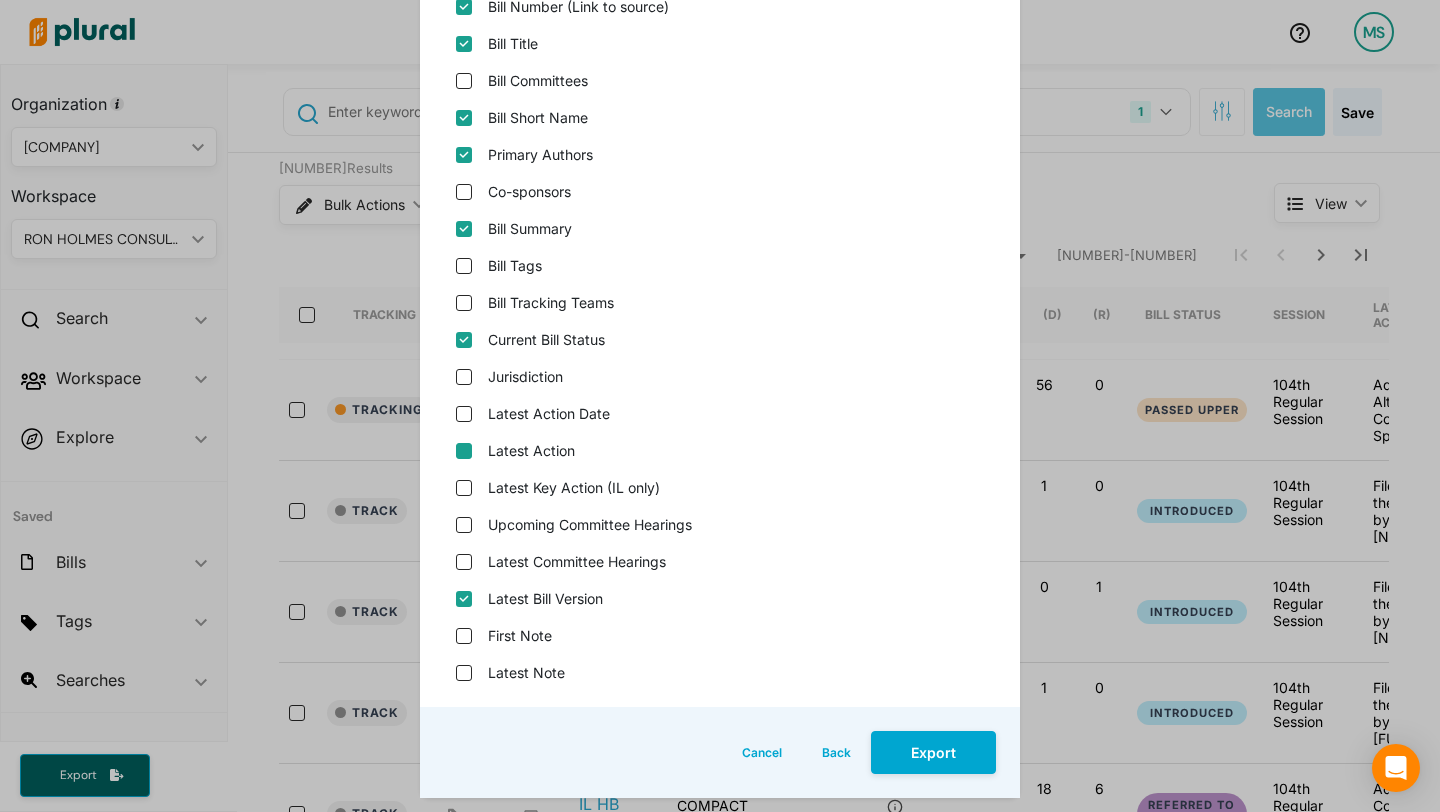click on "Latest Action" at bounding box center (464, 451) 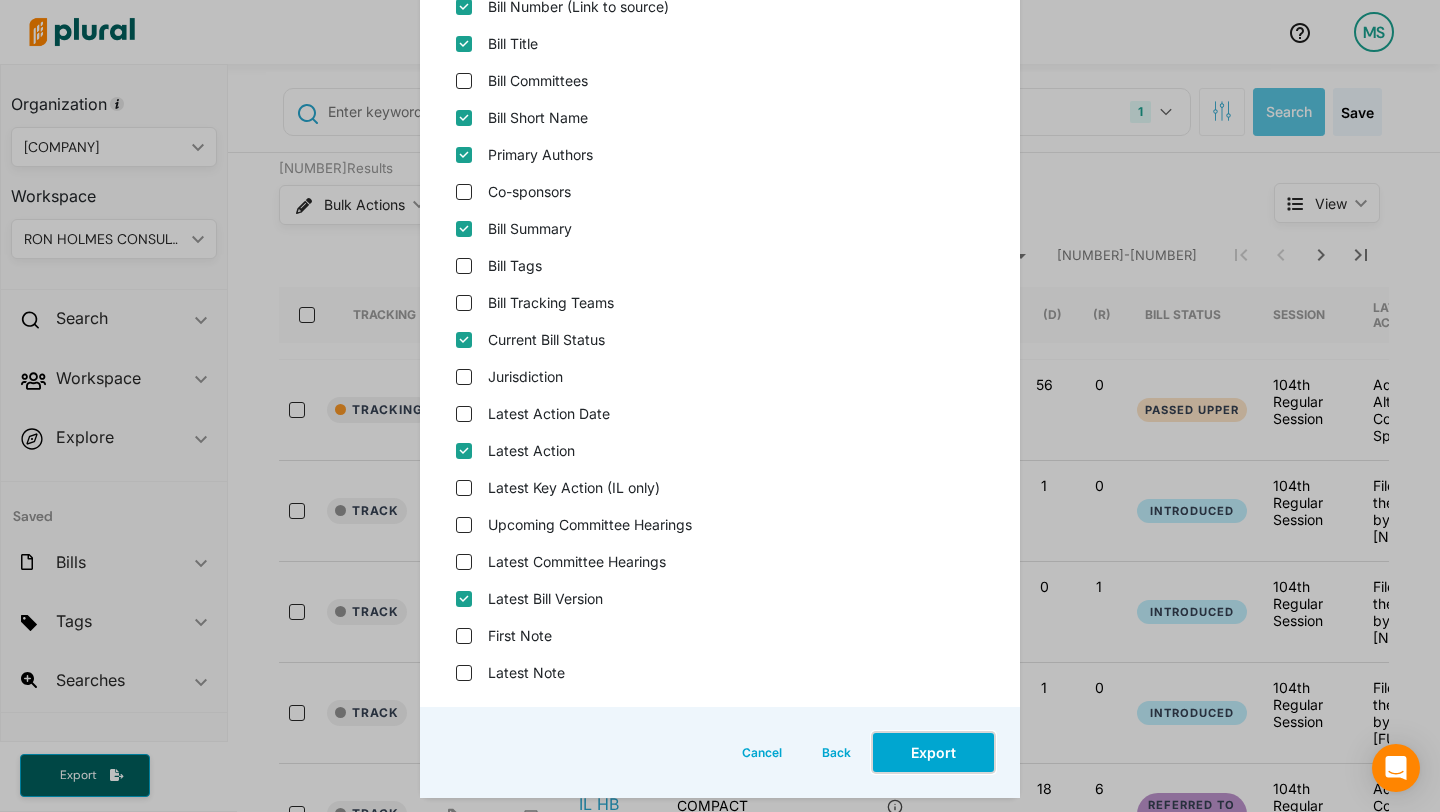 click on "Export" at bounding box center (933, 752) 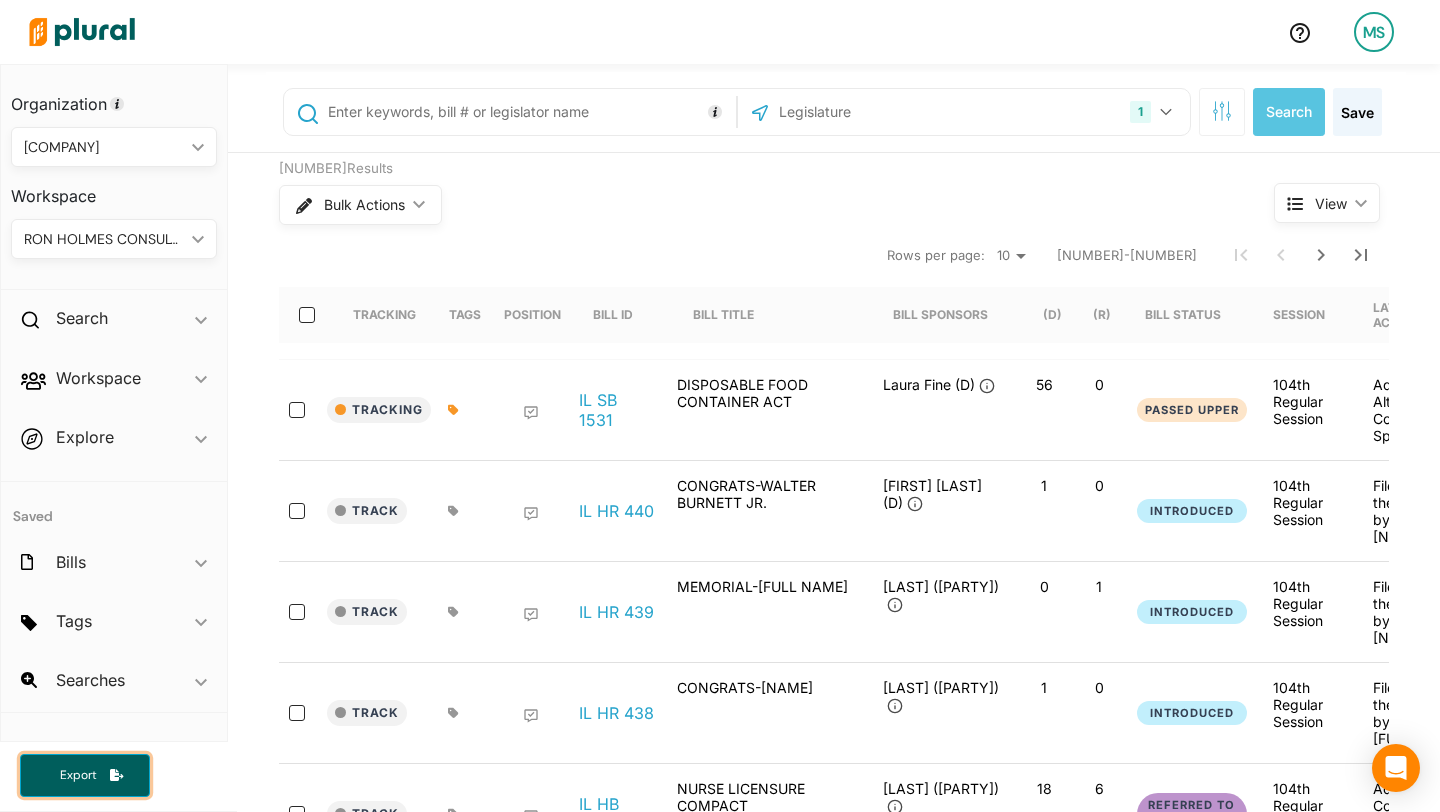 click on "Export" at bounding box center [78, 775] 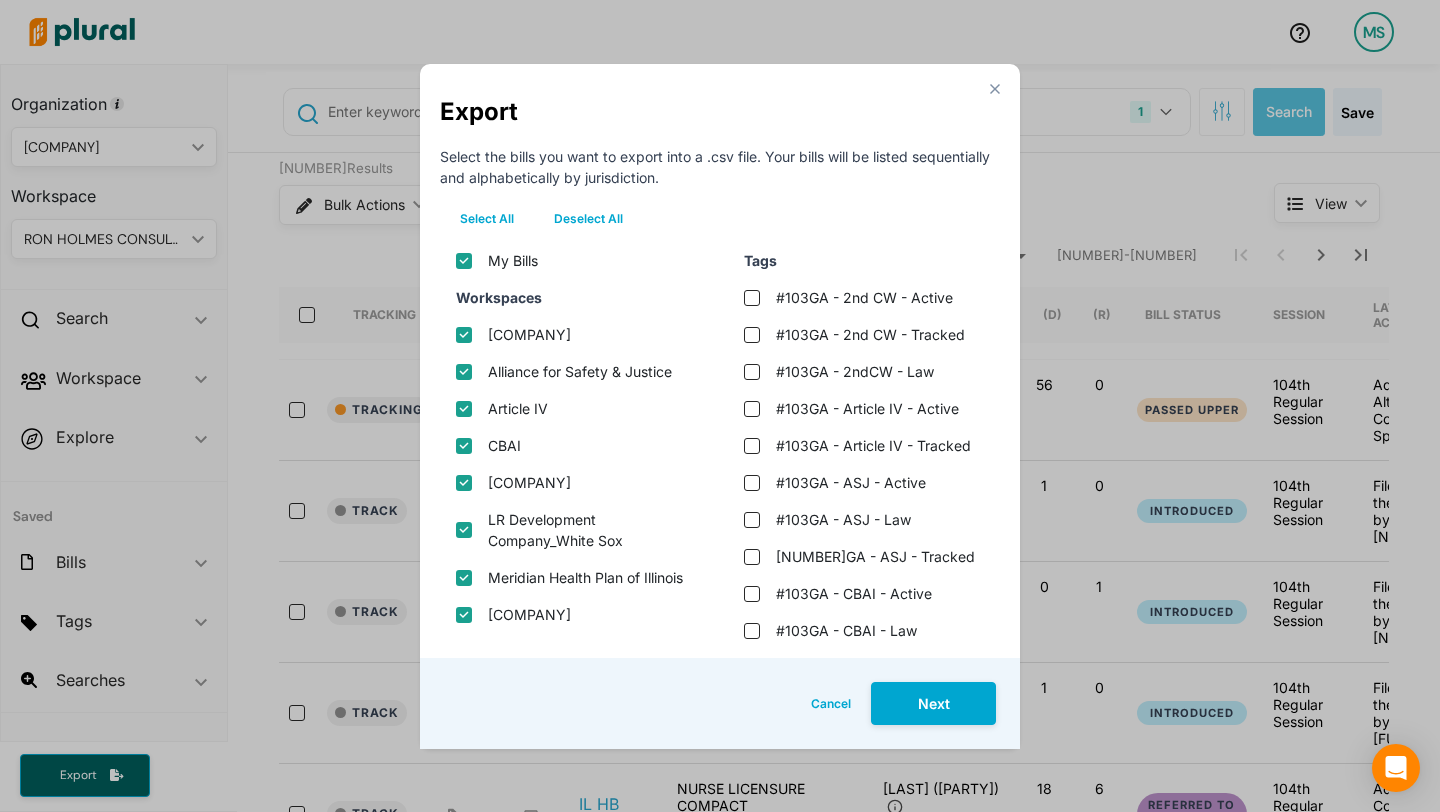 click on "Deselect All" at bounding box center (588, 219) 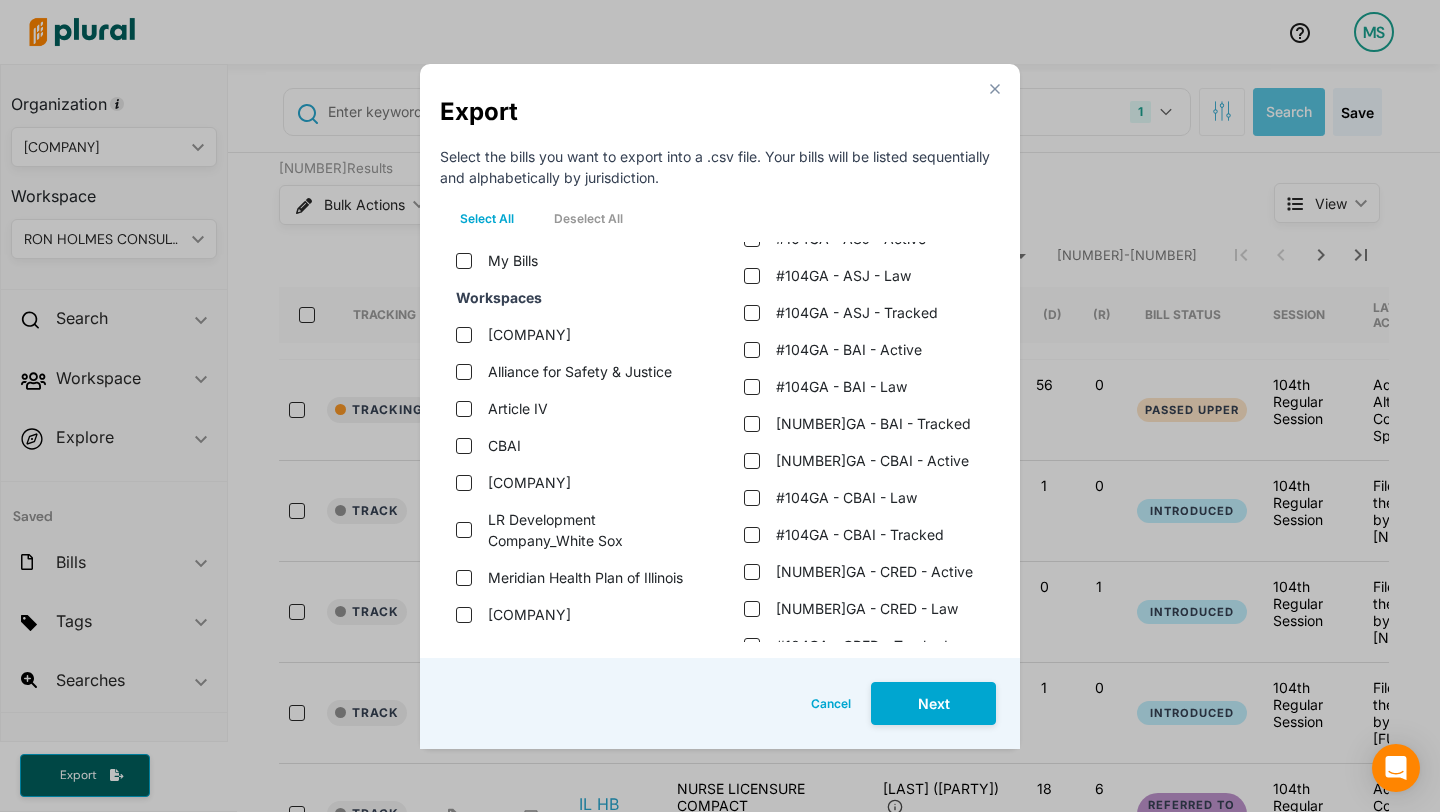 scroll, scrollTop: 1310, scrollLeft: 0, axis: vertical 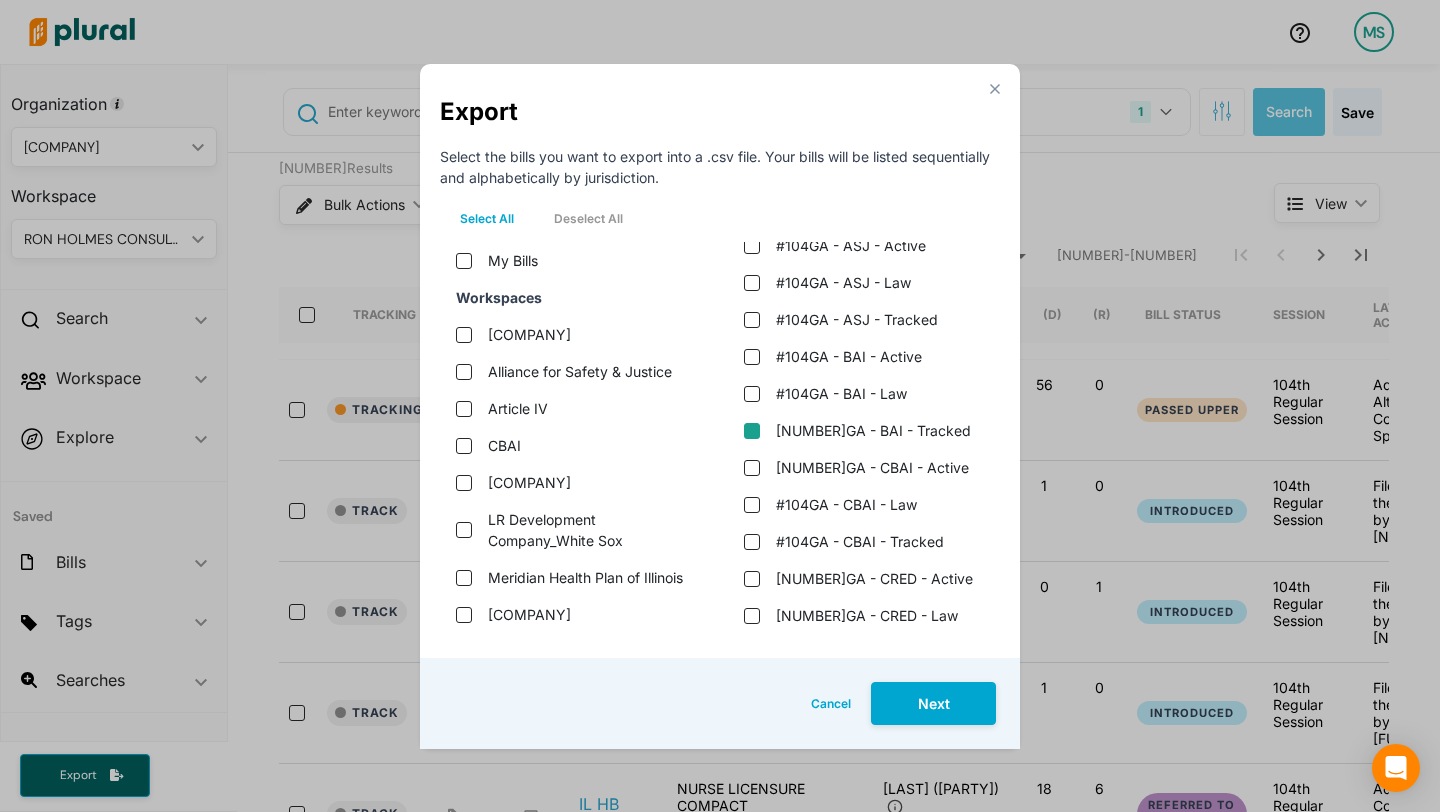 click on "[NUMBER]GA - BAI - Tracked" at bounding box center (752, 431) 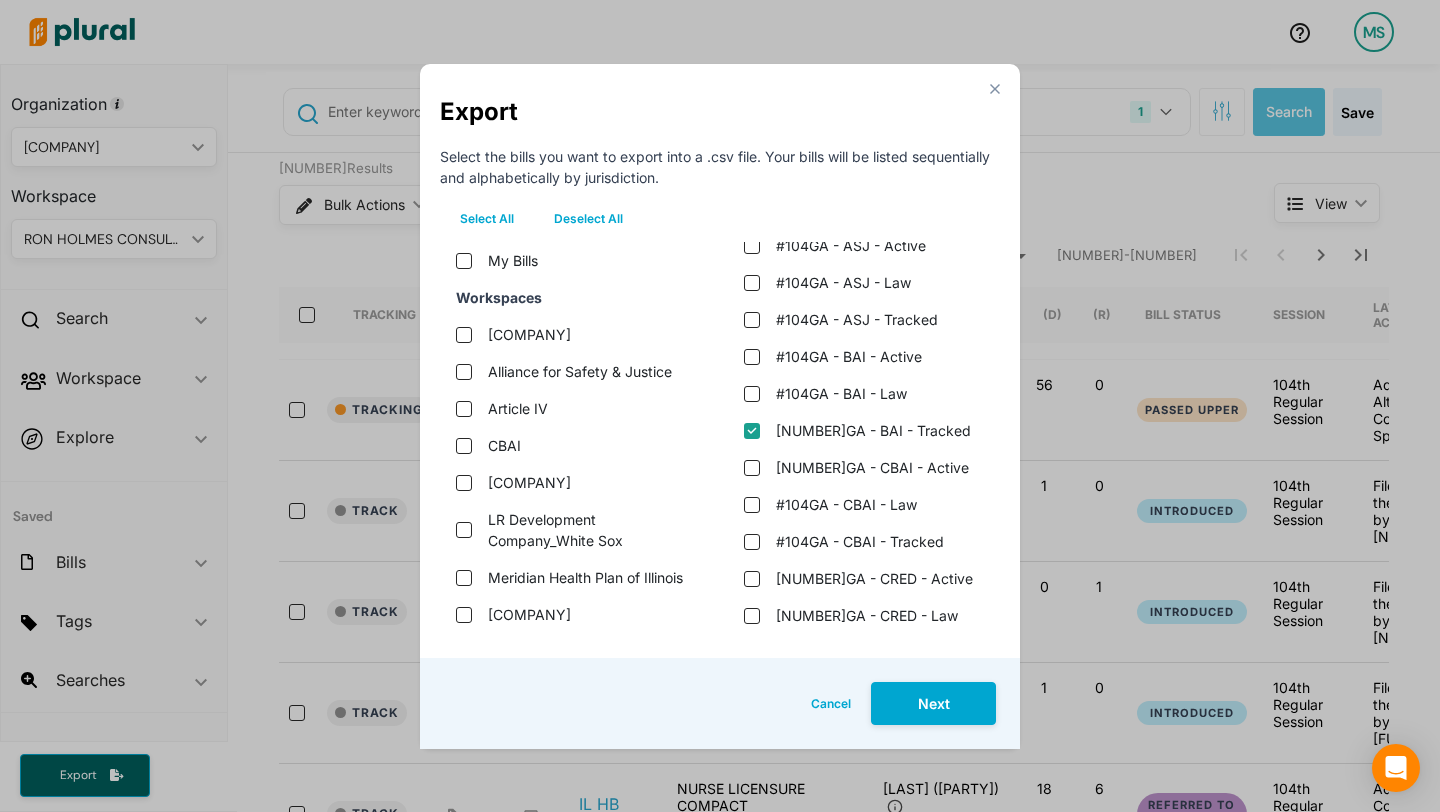 click on "Cancel Back Export" at bounding box center (720, 703) 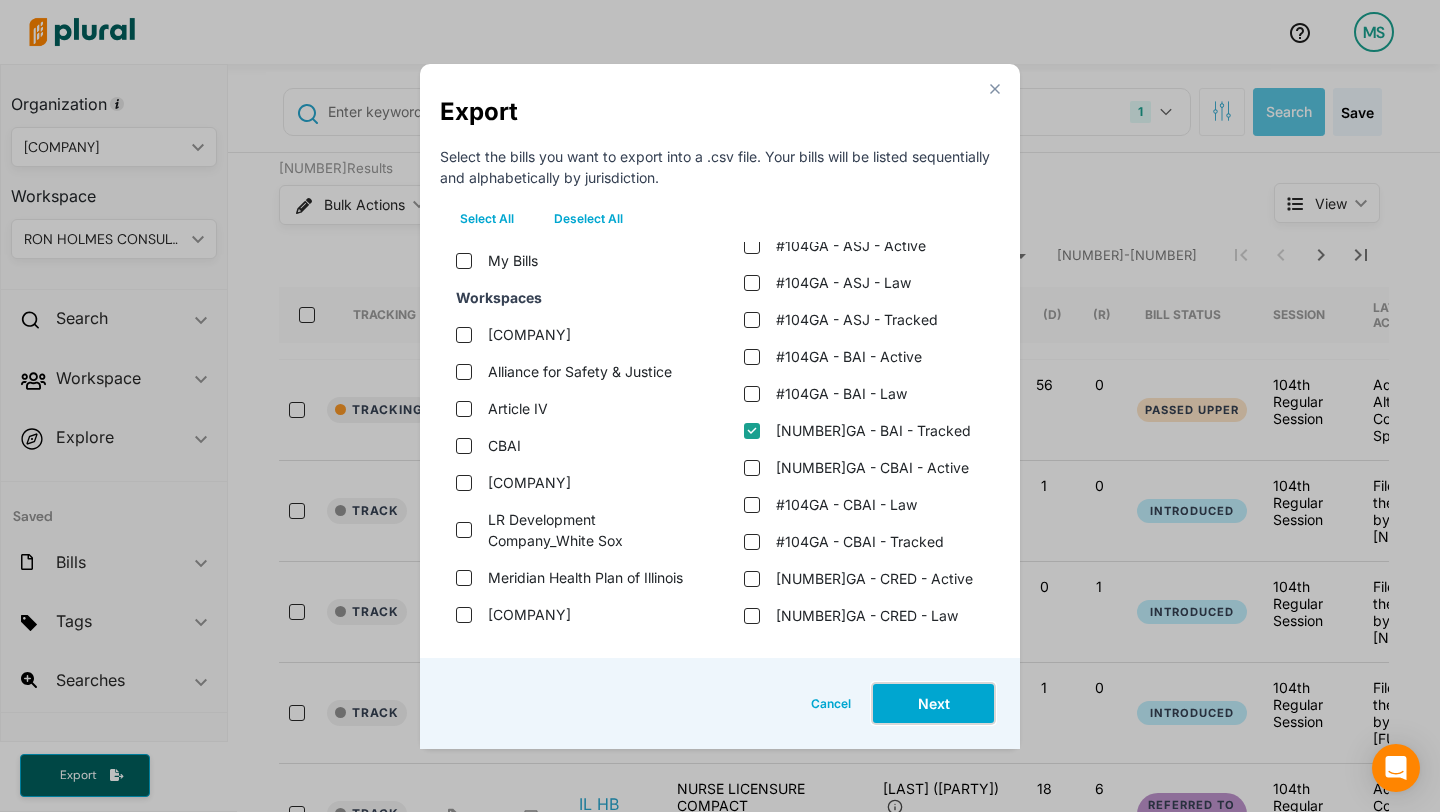 click on "Next" at bounding box center [933, 703] 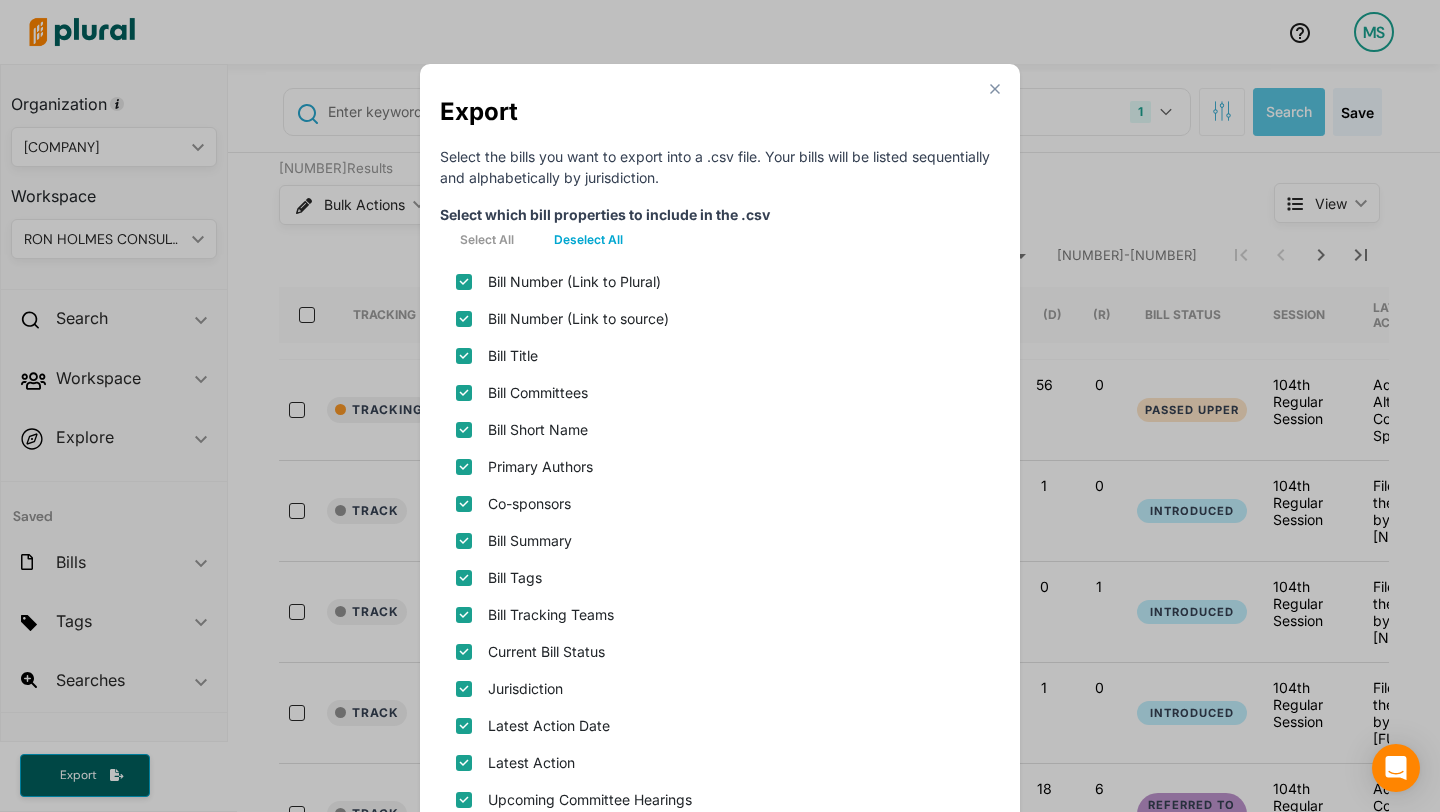 click on "Deselect All" at bounding box center (588, 240) 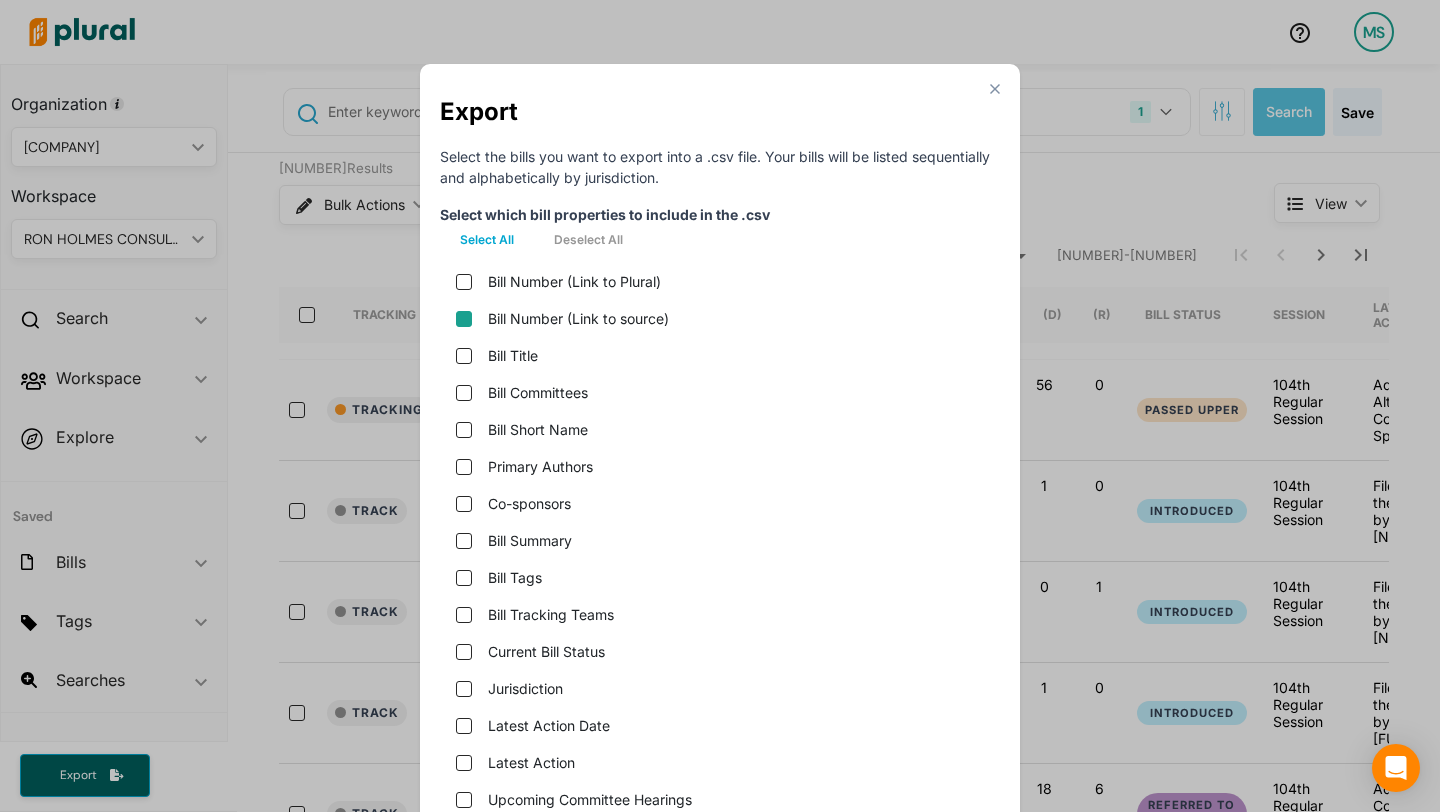 click on "Bill Number (Link to source)" at bounding box center [464, 319] 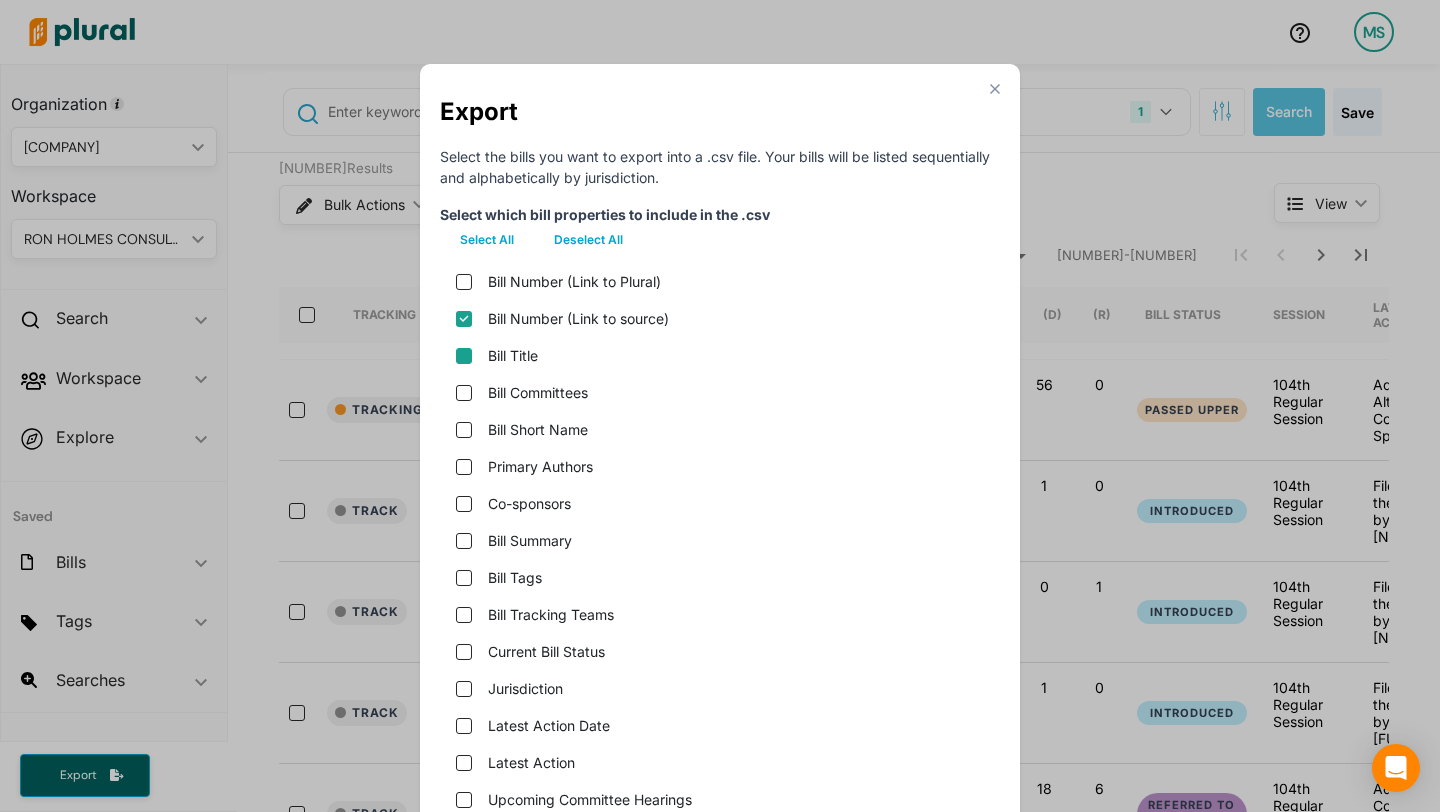 click on "Bill Title" at bounding box center [464, 356] 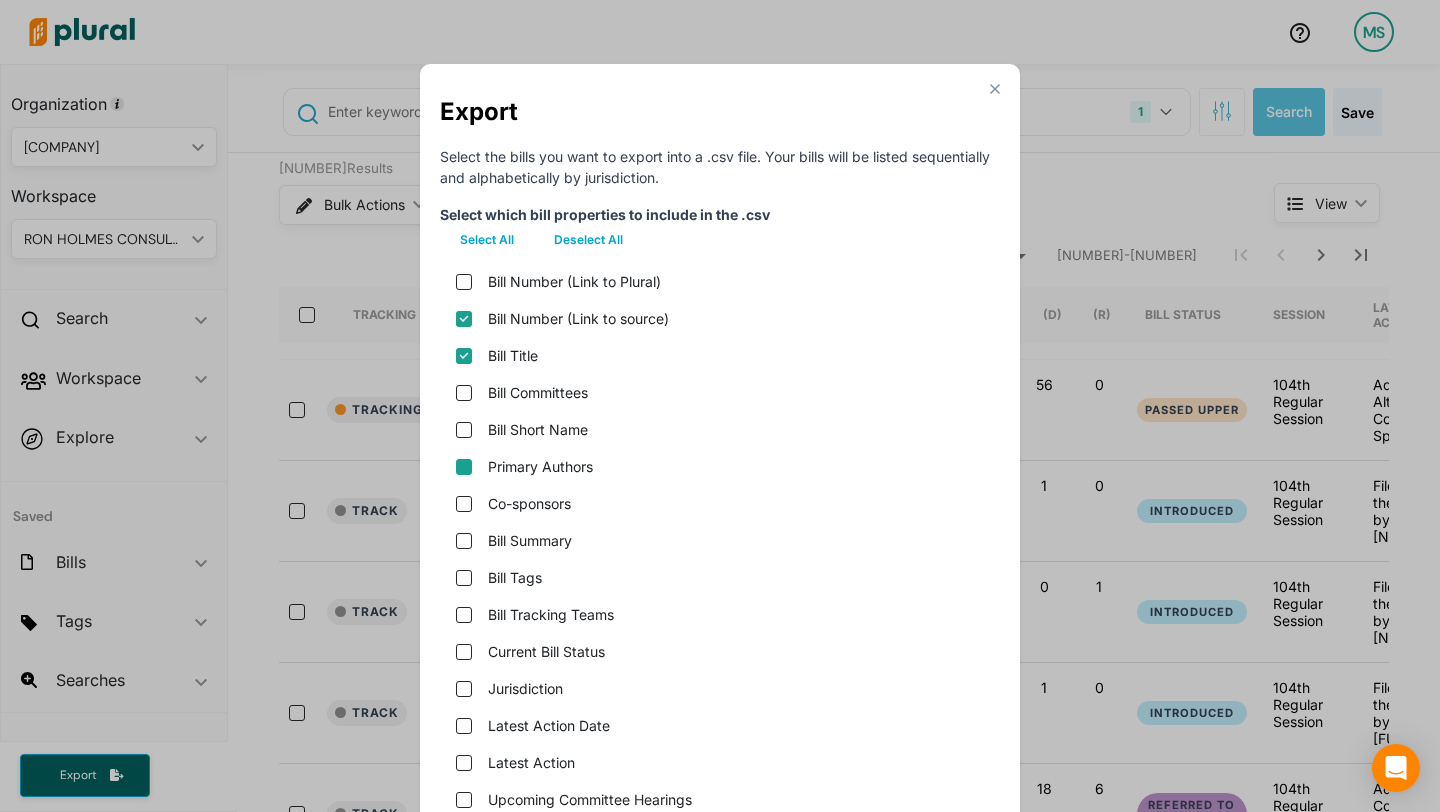 click on "Bill Short Name" at bounding box center (464, 430) 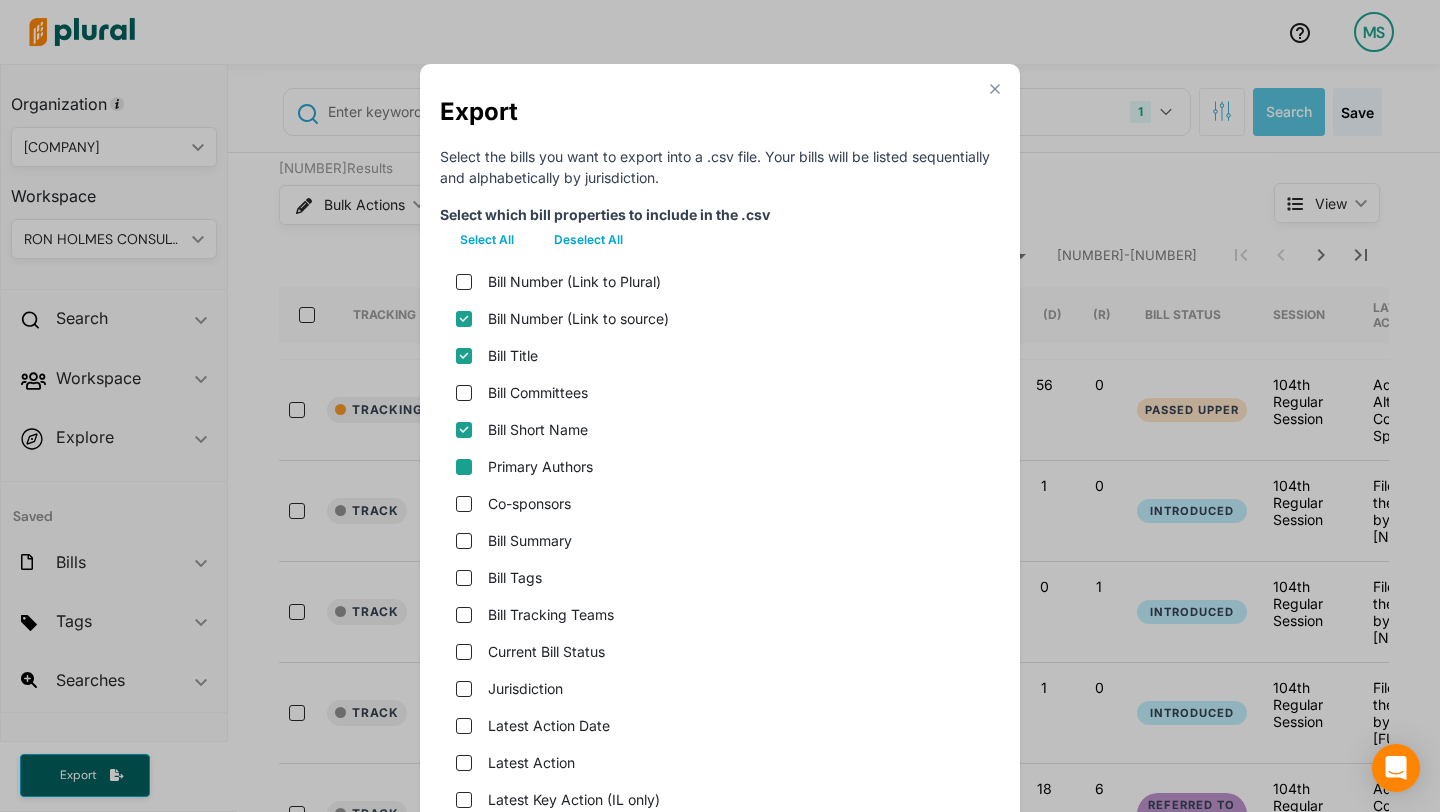 click on "Primary Authors" at bounding box center (464, 467) 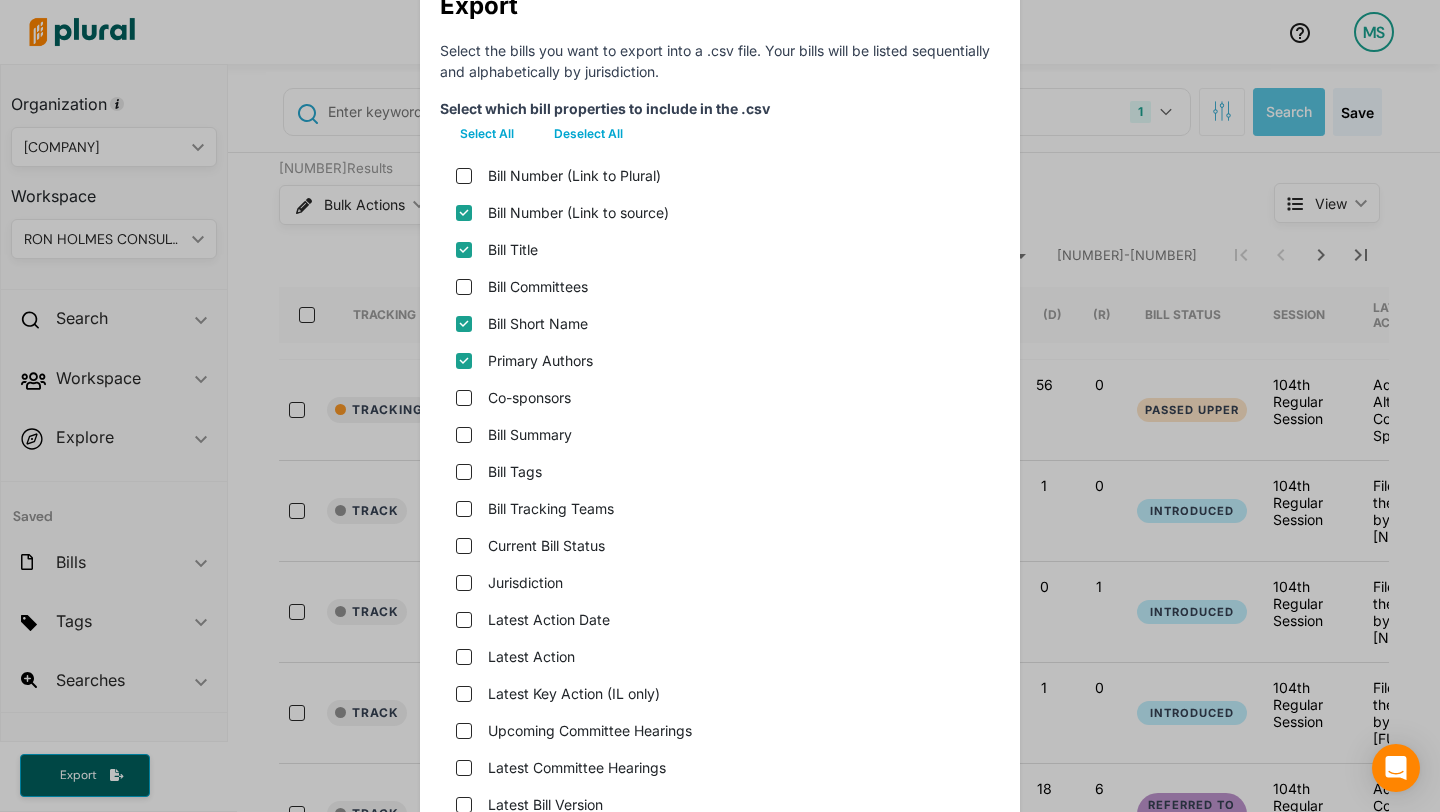 scroll, scrollTop: 116, scrollLeft: 0, axis: vertical 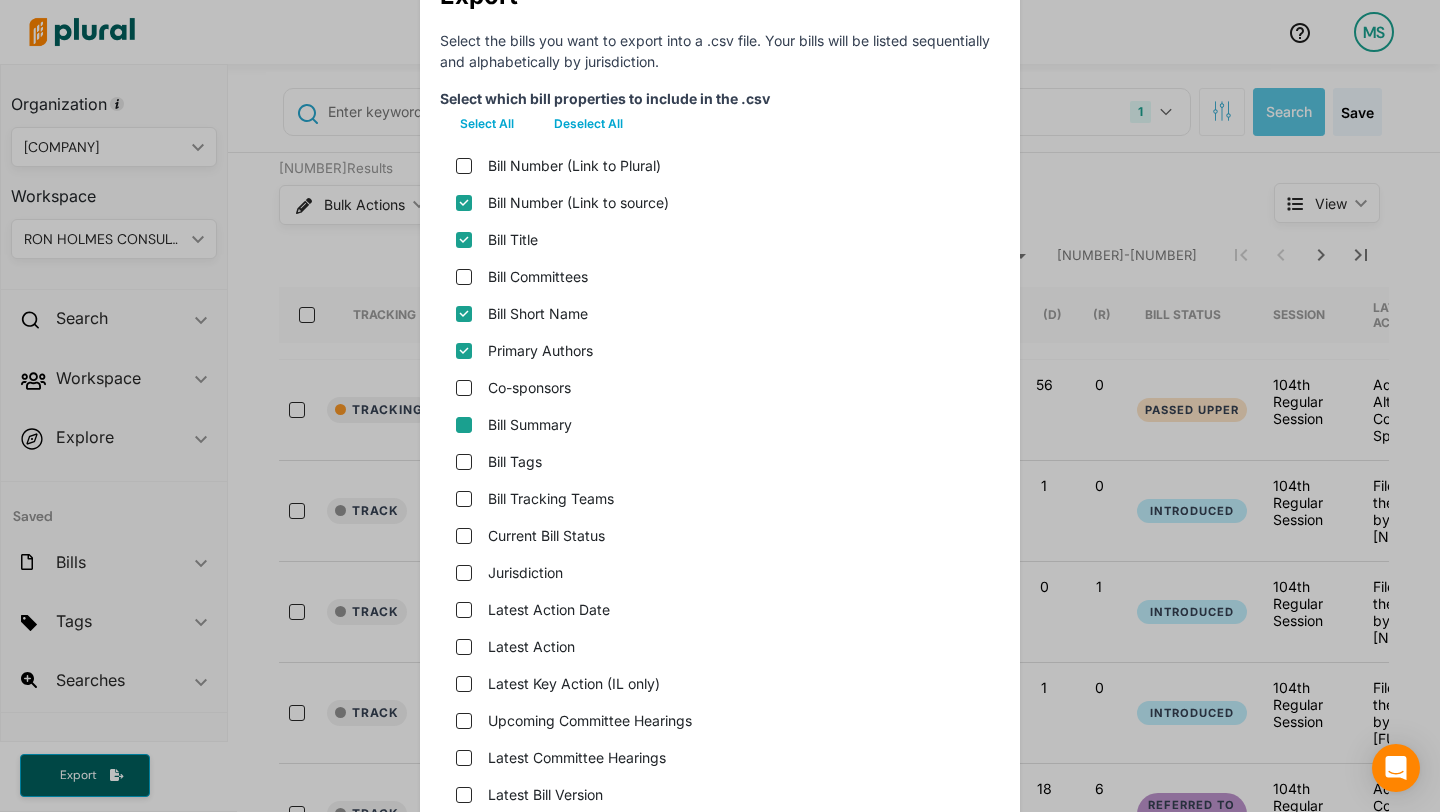 click on "Bill Summary" at bounding box center [464, 425] 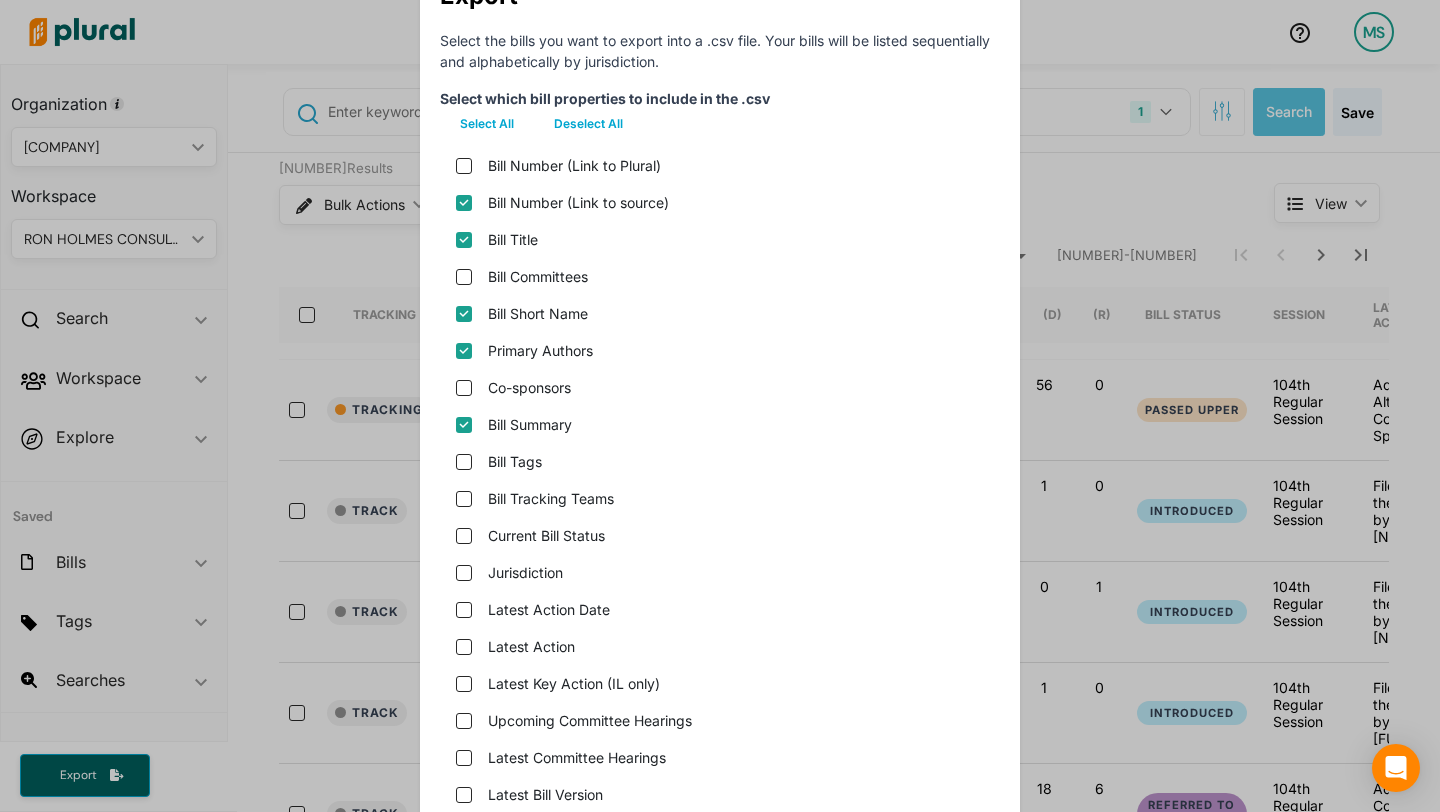 scroll, scrollTop: 206, scrollLeft: 0, axis: vertical 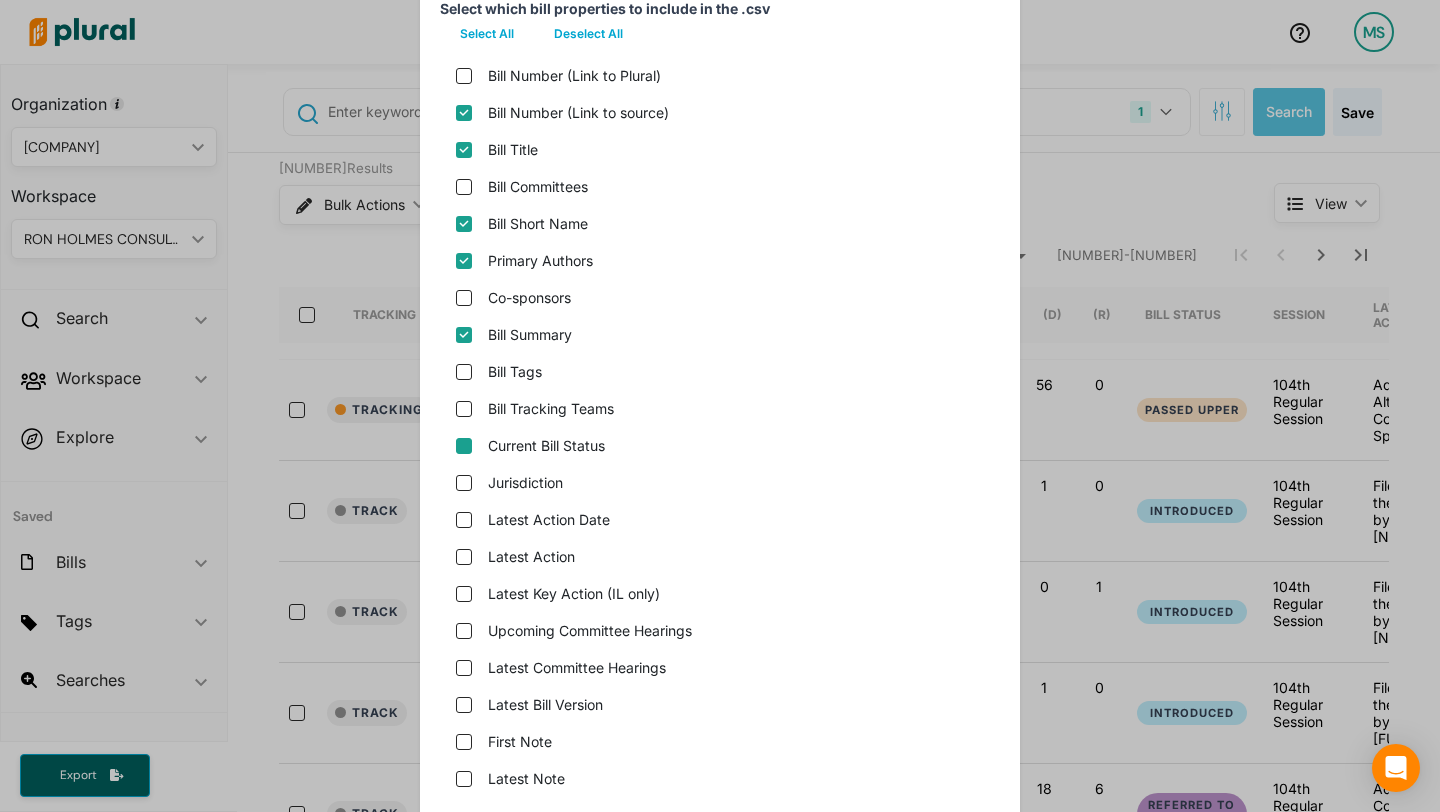 click on "Current Bill Status" at bounding box center [464, 446] 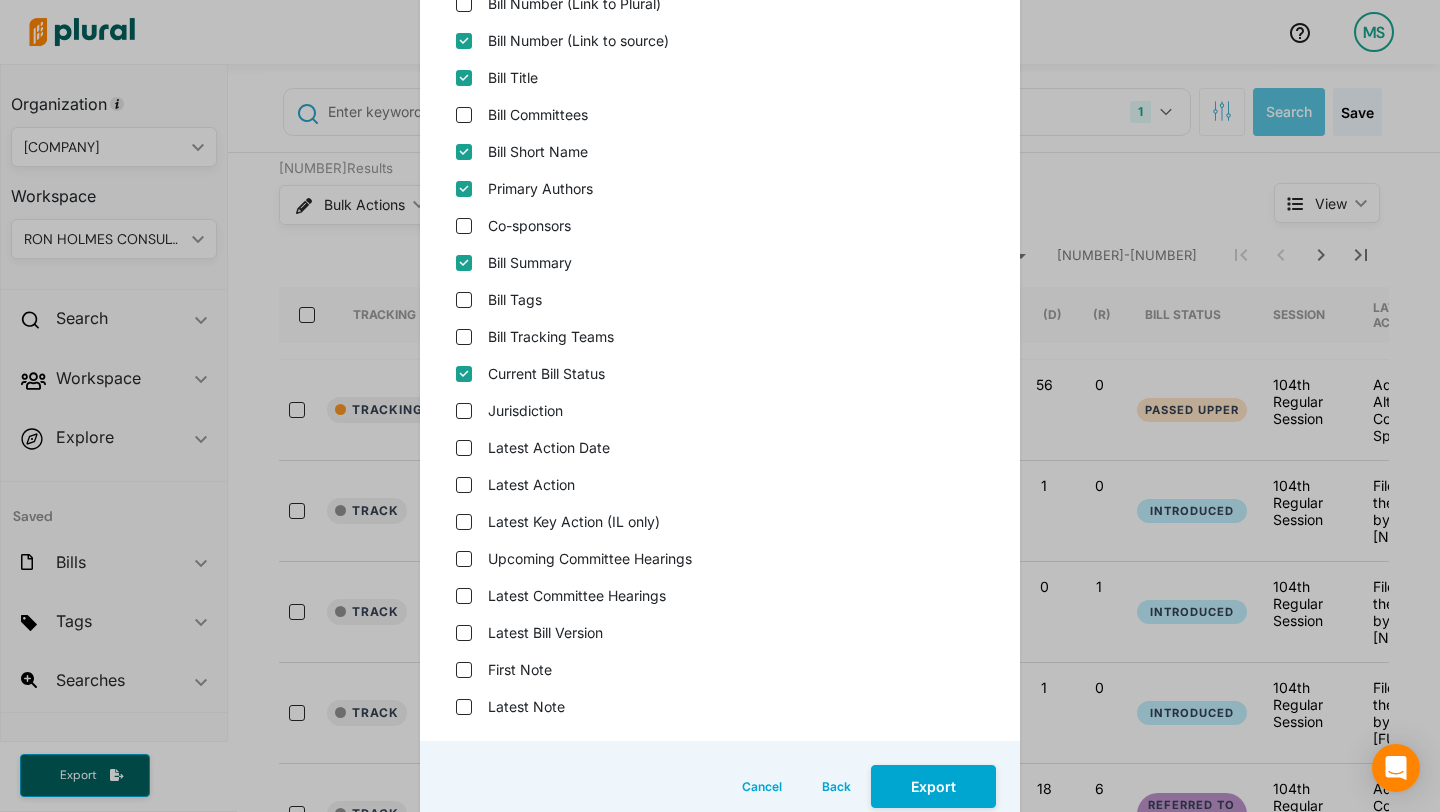 scroll, scrollTop: 286, scrollLeft: 0, axis: vertical 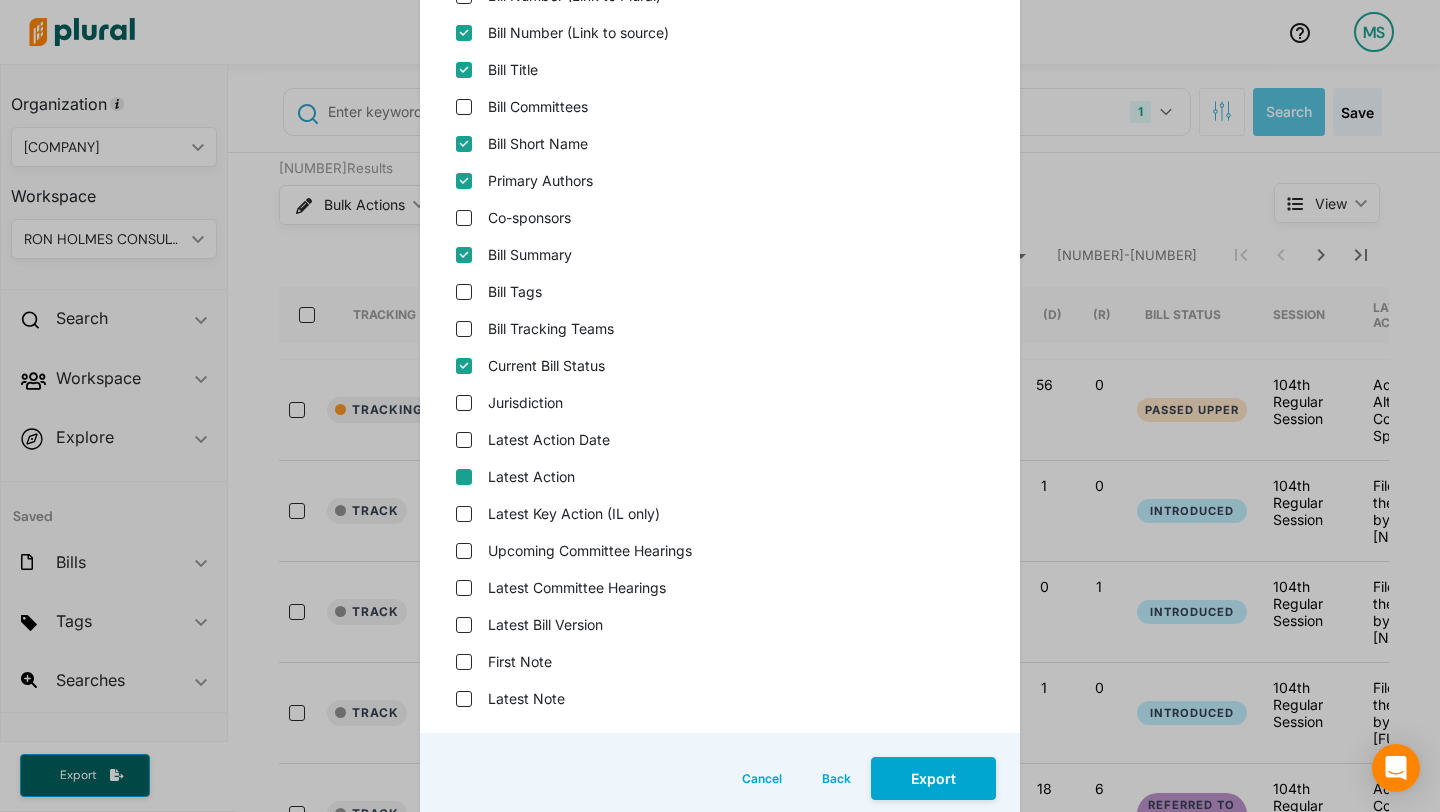 click on "Latest Action" at bounding box center (464, 477) 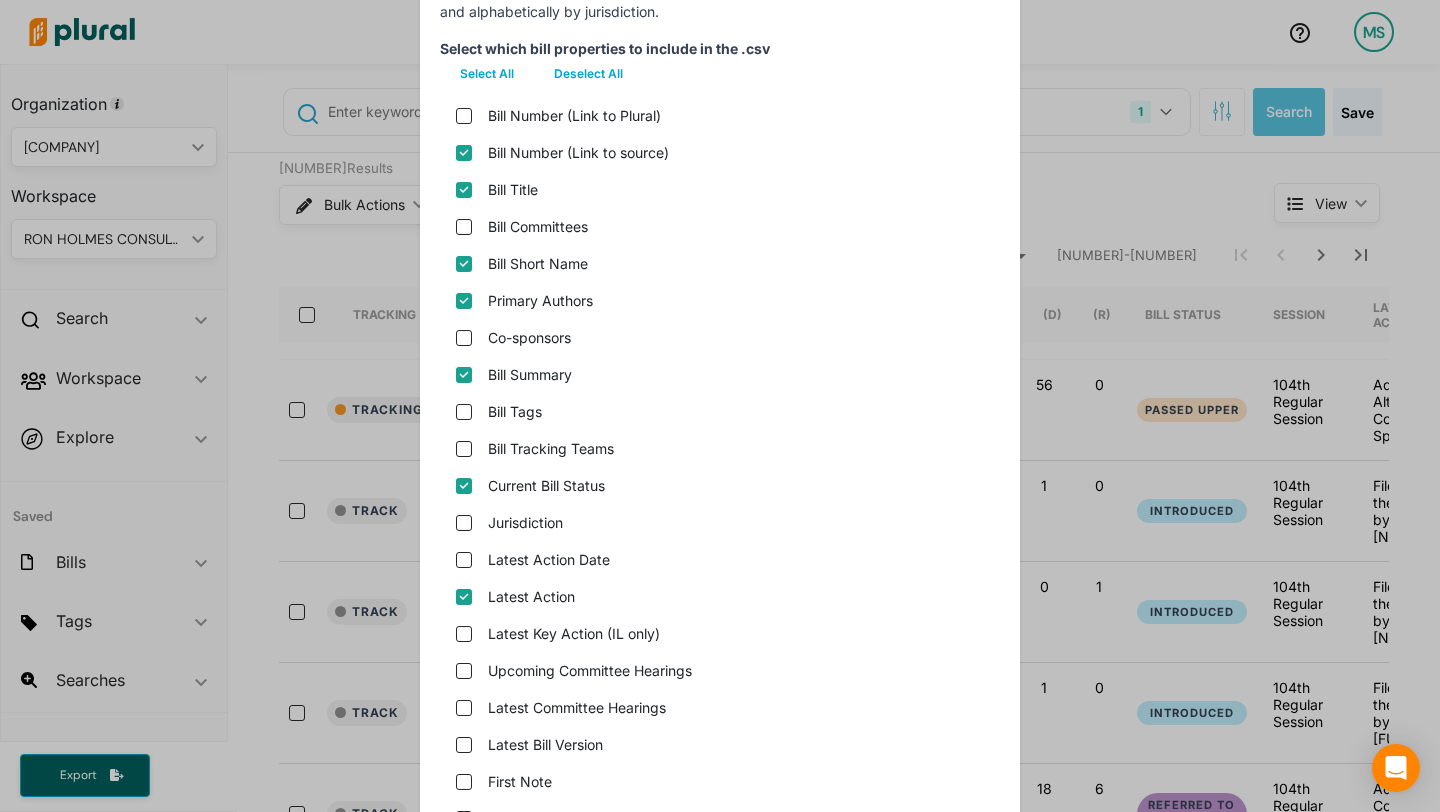 scroll, scrollTop: 363, scrollLeft: 0, axis: vertical 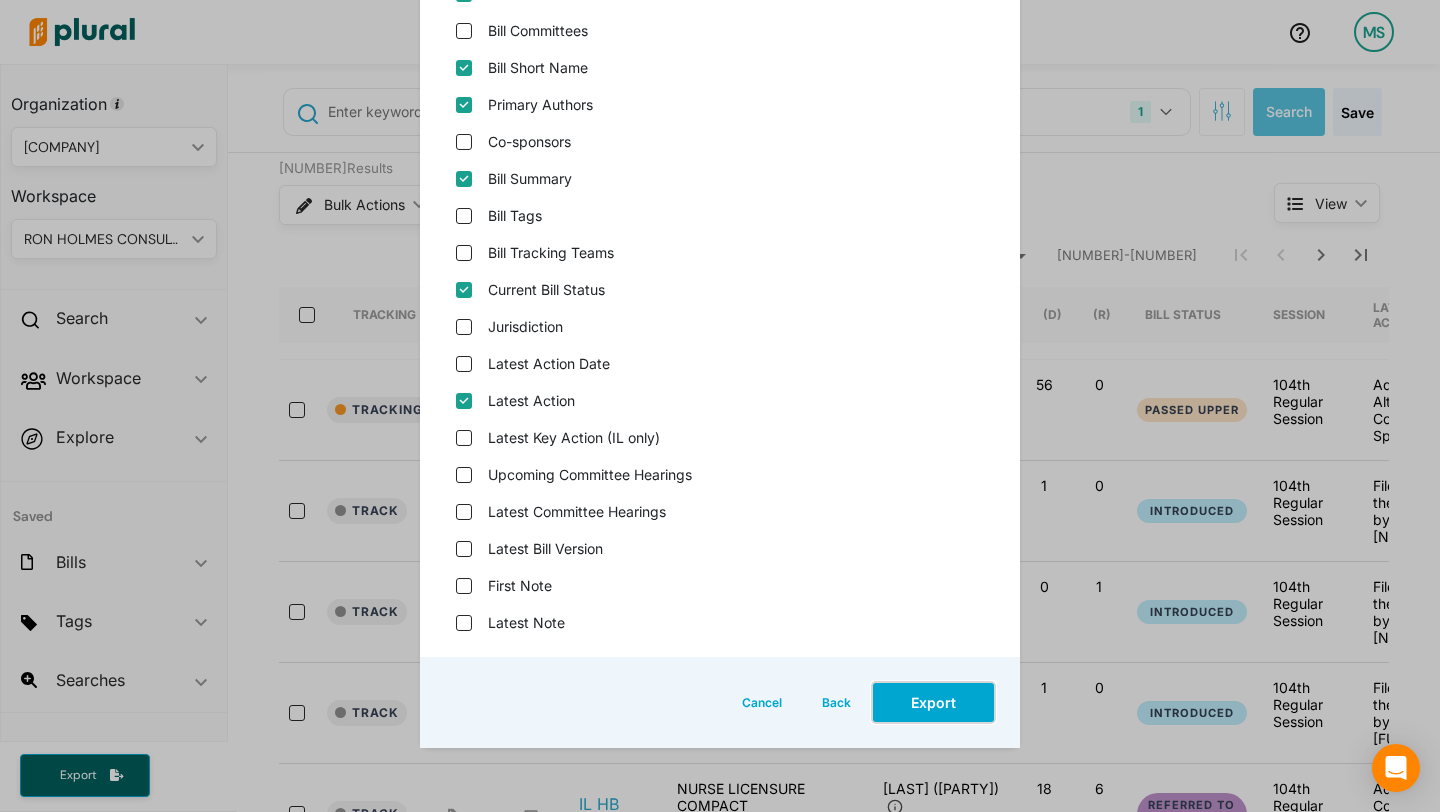 click on "Export" at bounding box center (933, 702) 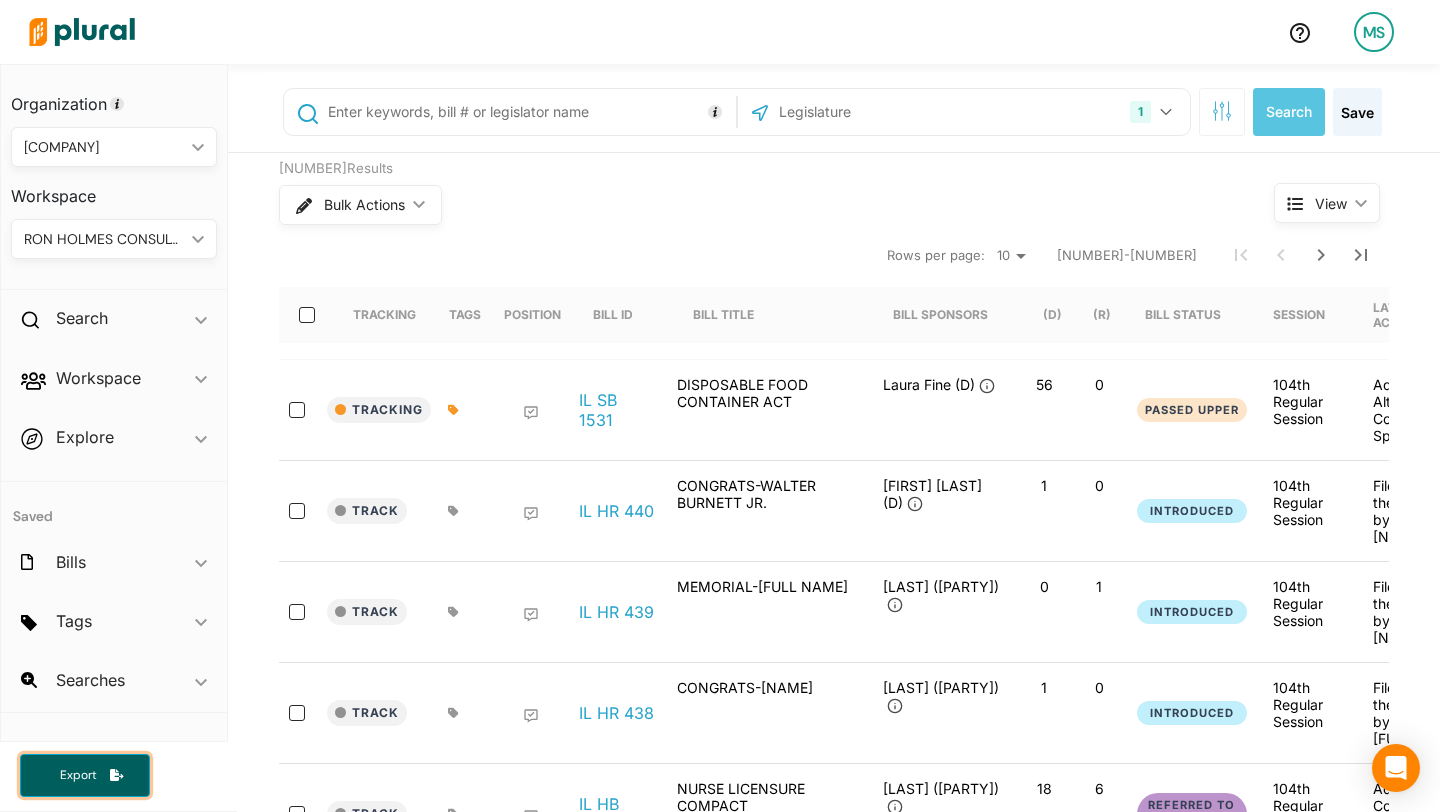 click 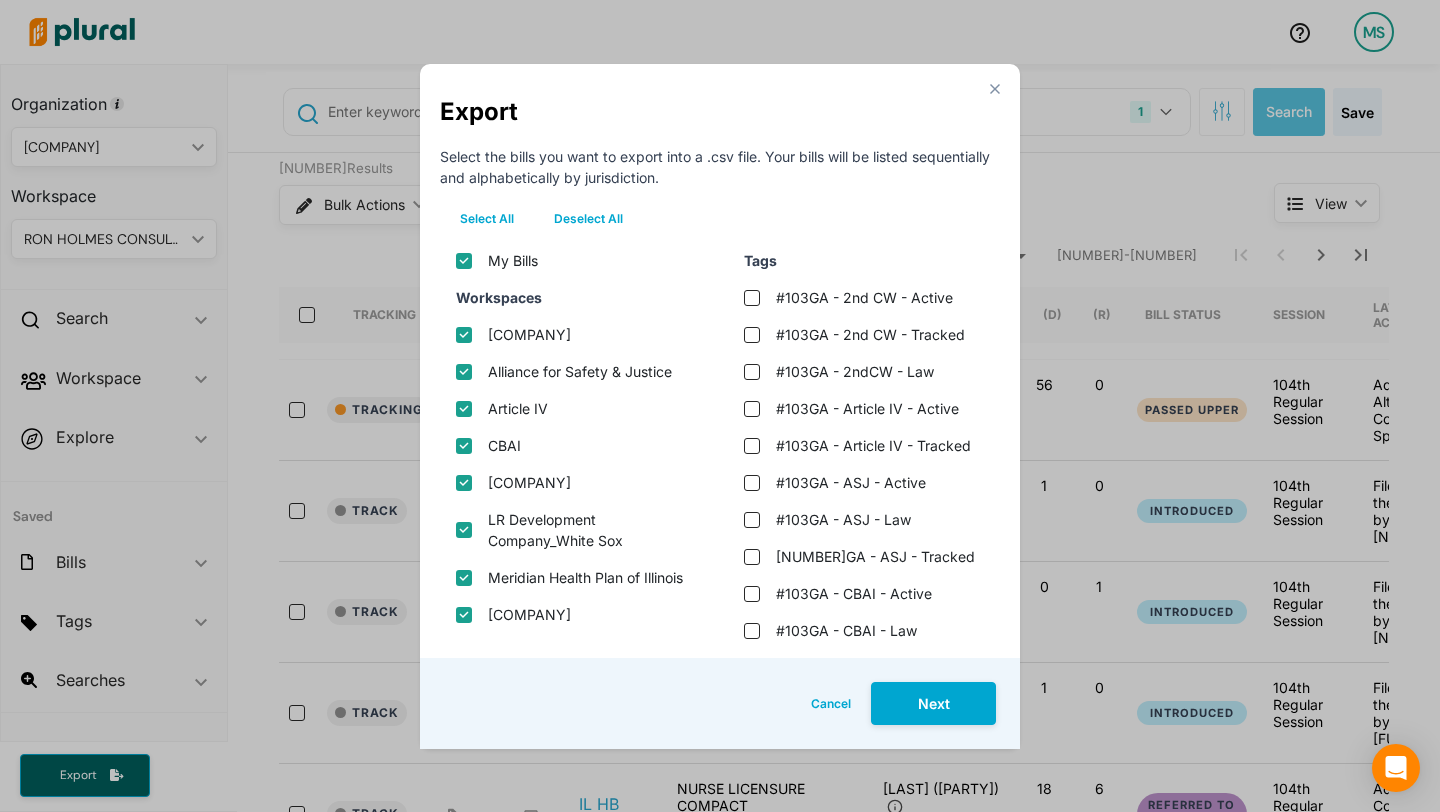 click on "Deselect All" at bounding box center (588, 219) 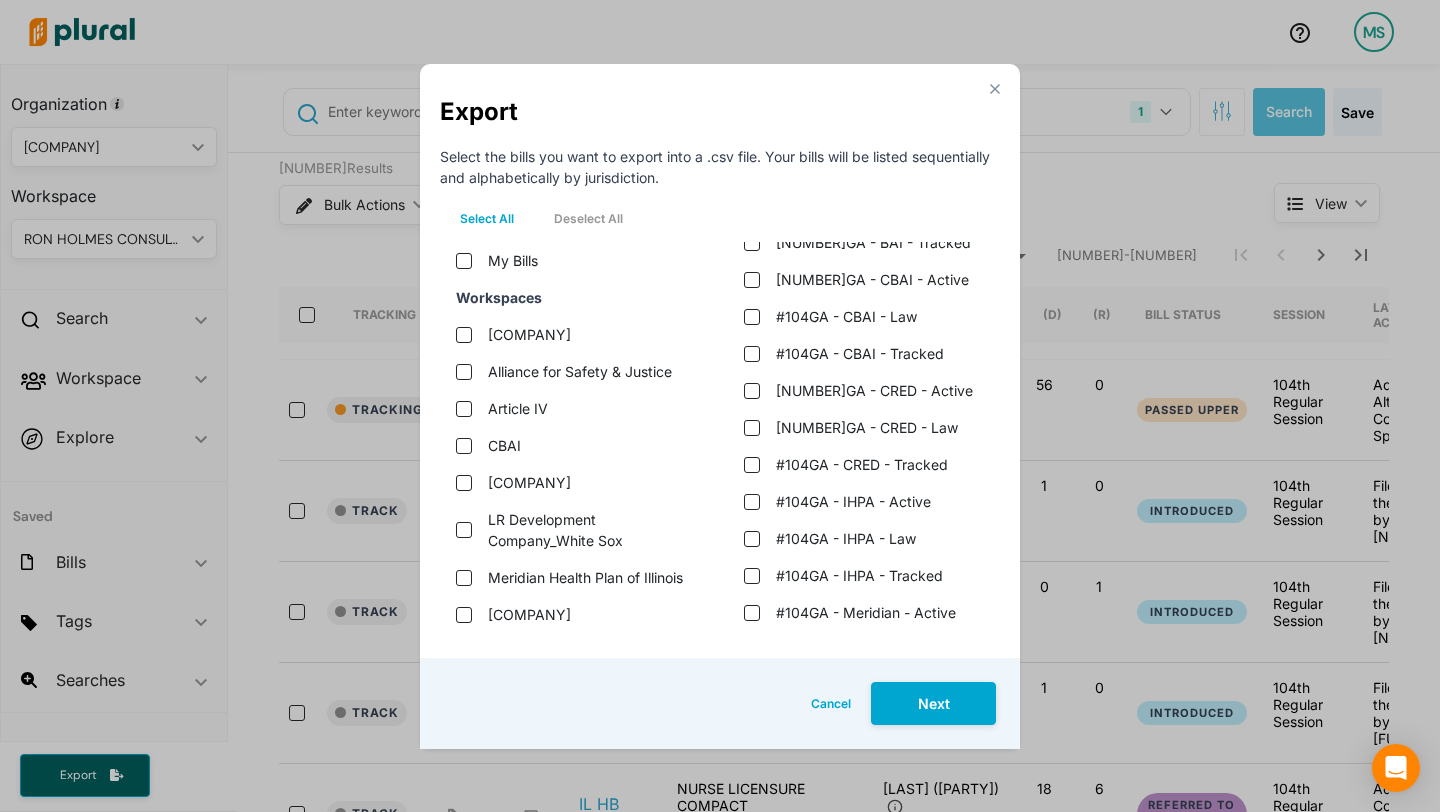 scroll, scrollTop: 1567, scrollLeft: 0, axis: vertical 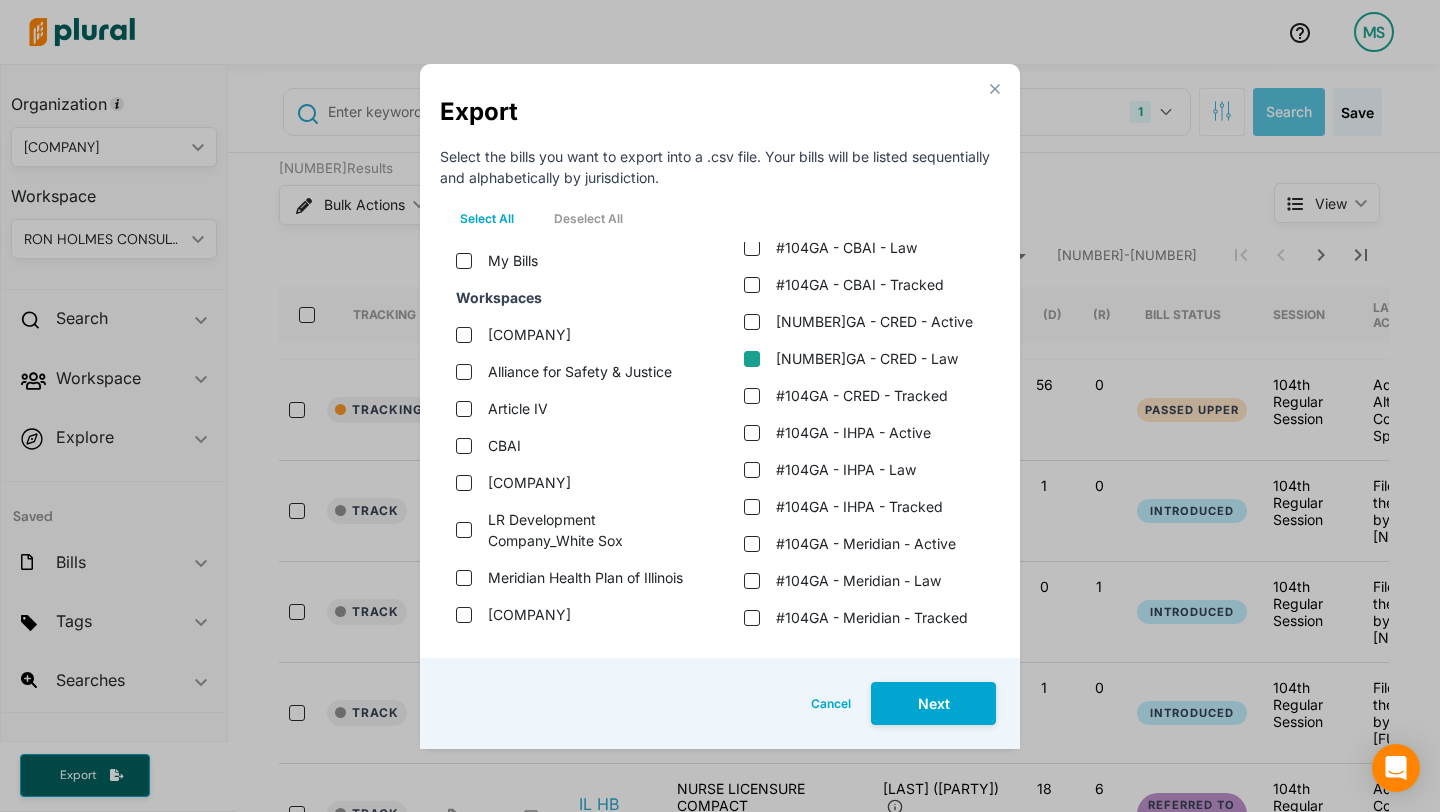 click on "[NUMBER]GA - CRED - Law" at bounding box center [752, 359] 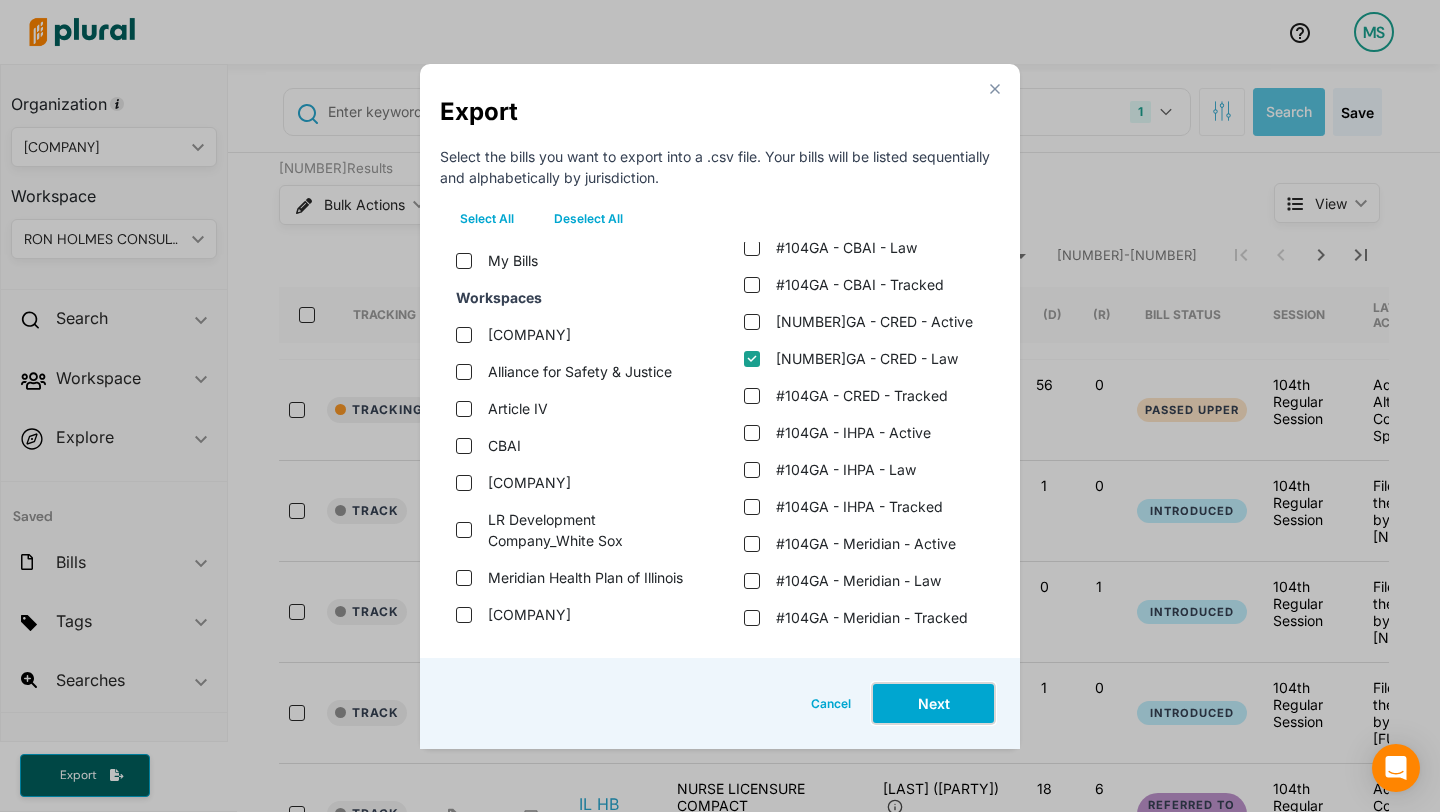 click on "Next" at bounding box center (933, 703) 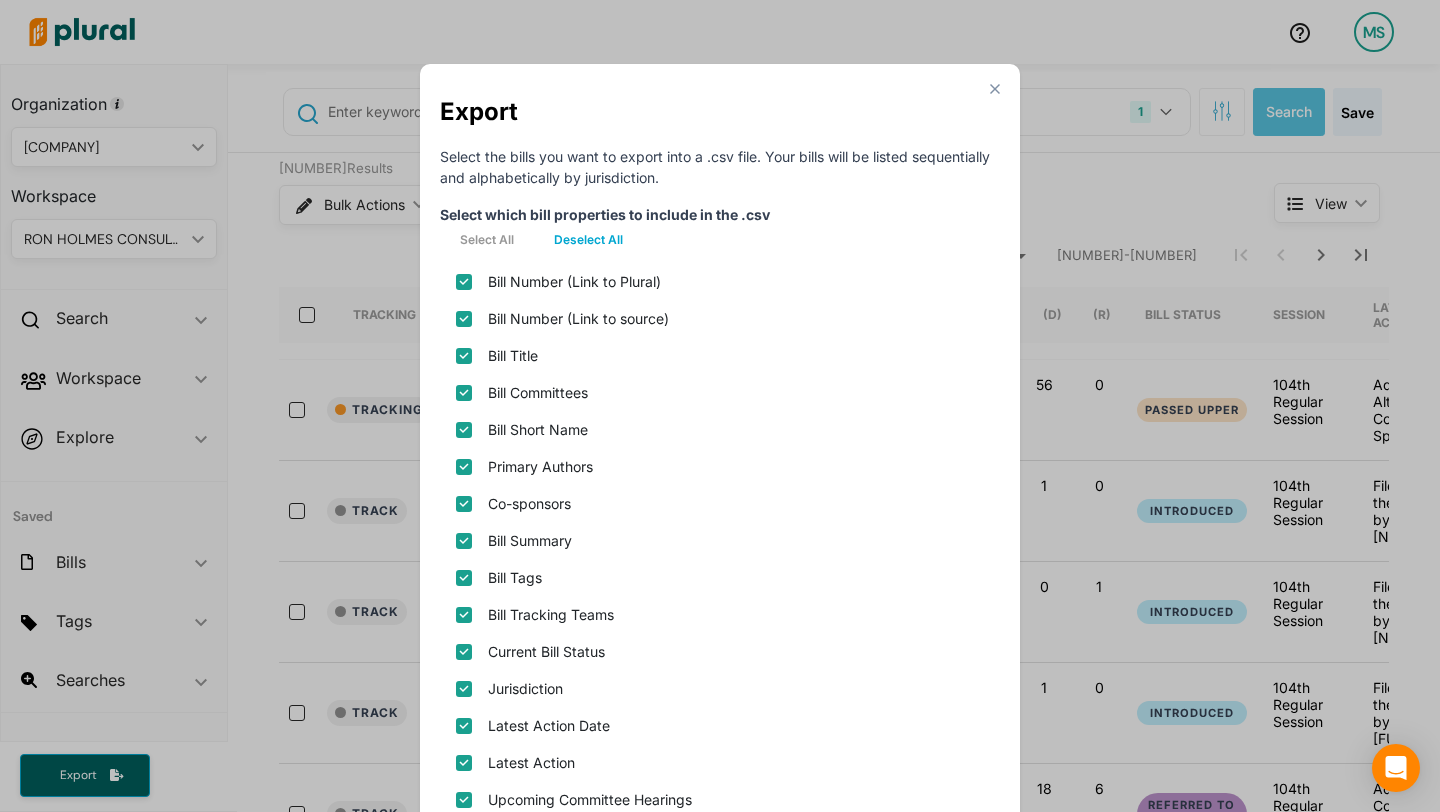 click on "Deselect All" at bounding box center (588, 240) 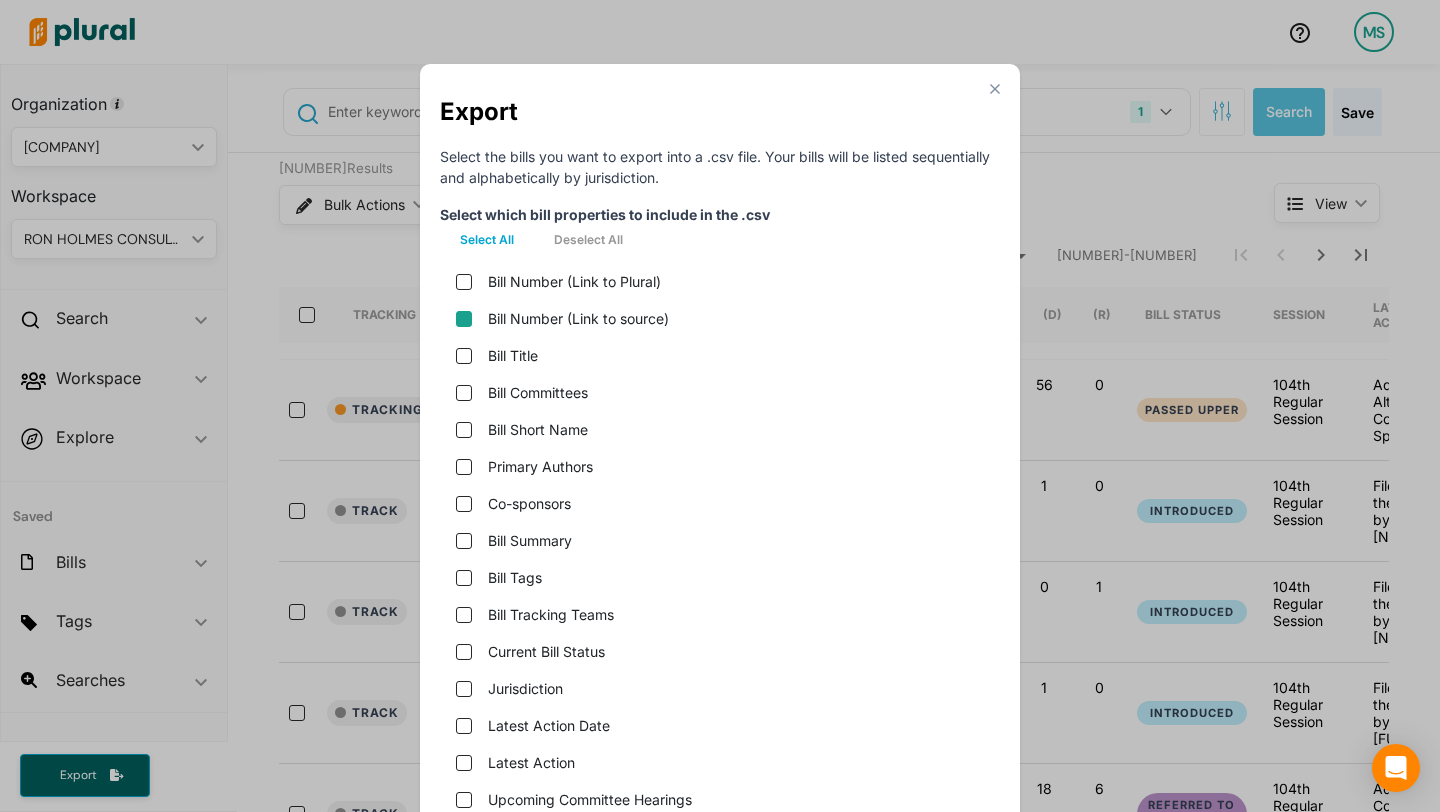 click on "Bill Number (Link to source)" at bounding box center (464, 319) 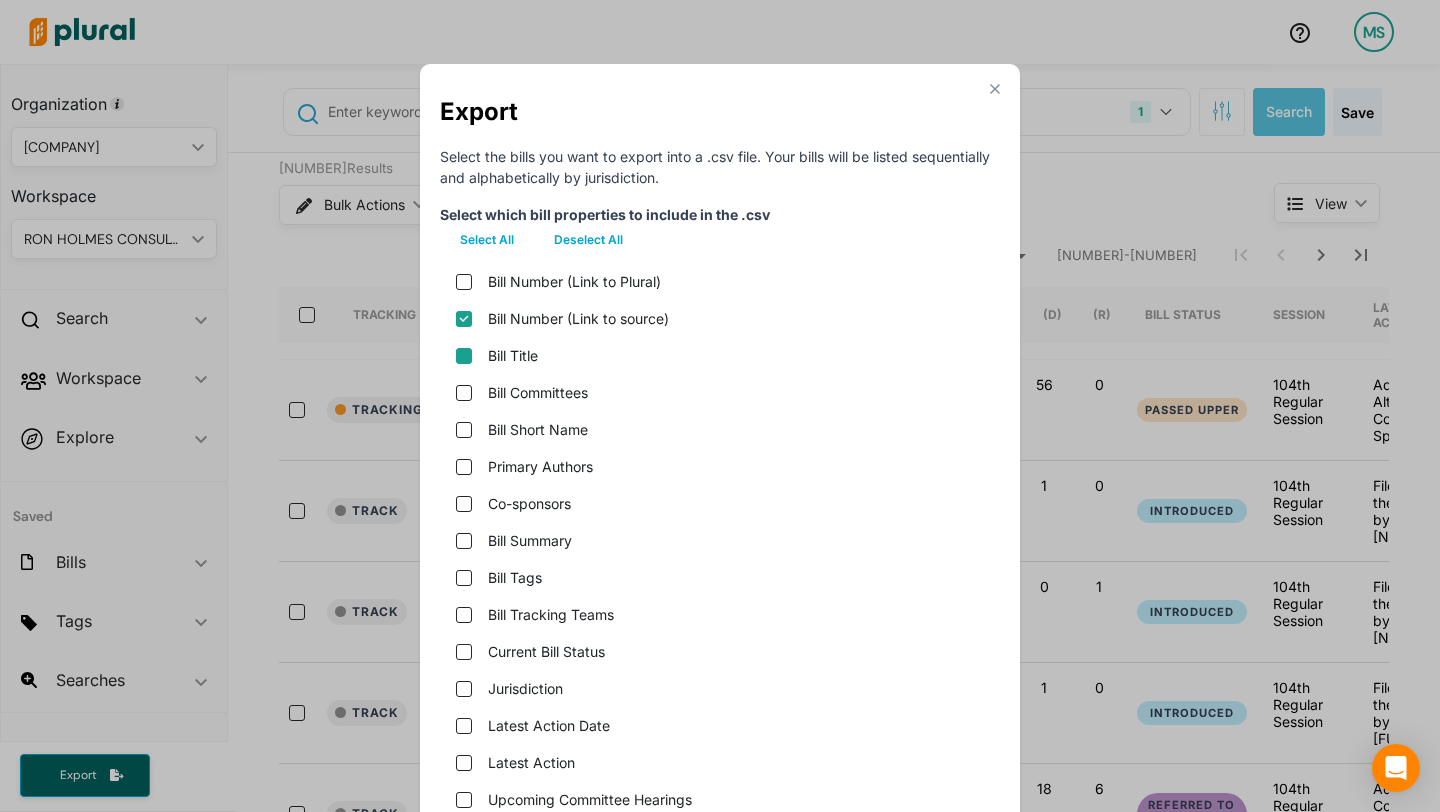 click on "Bill Title" at bounding box center (464, 356) 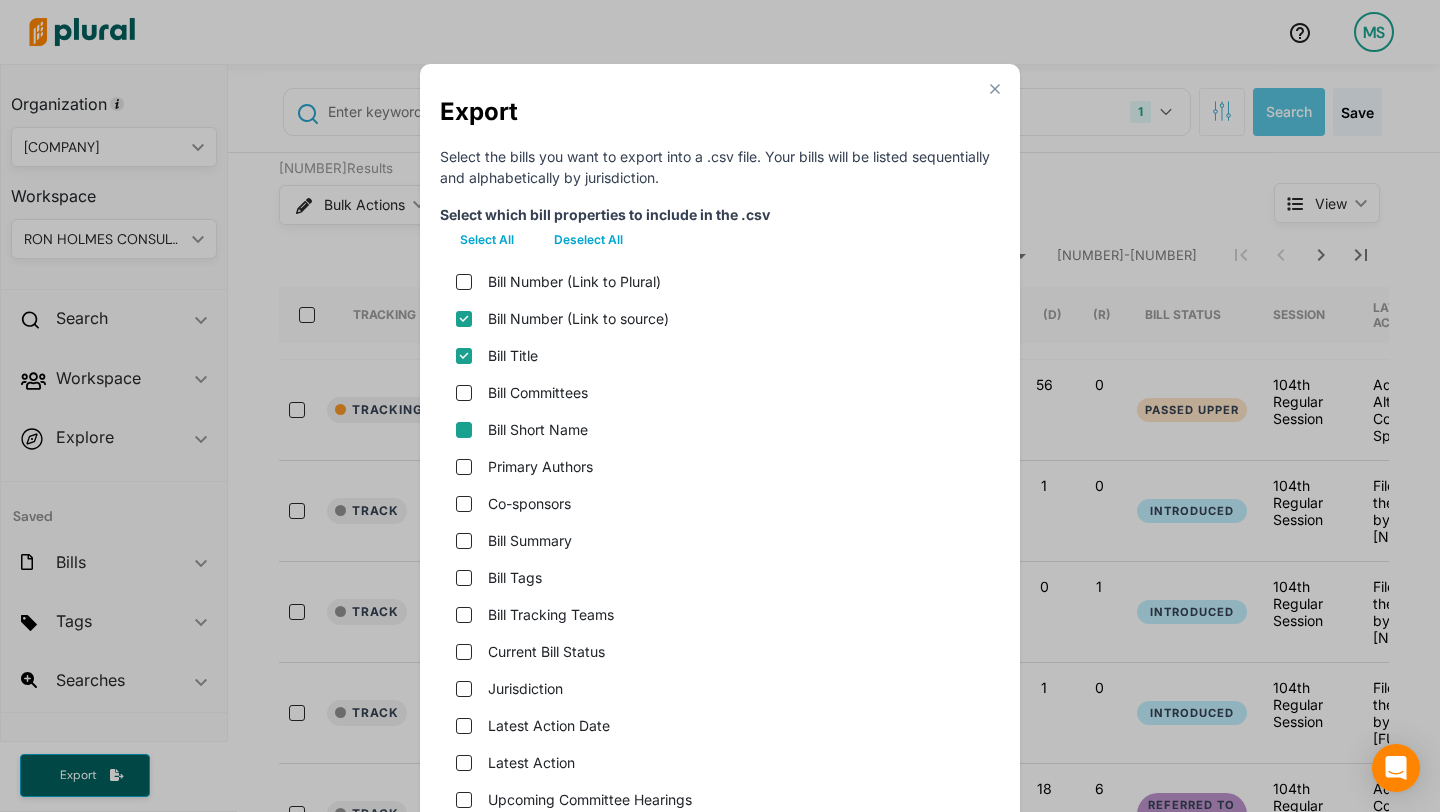 click on "Bill Short Name" at bounding box center (464, 430) 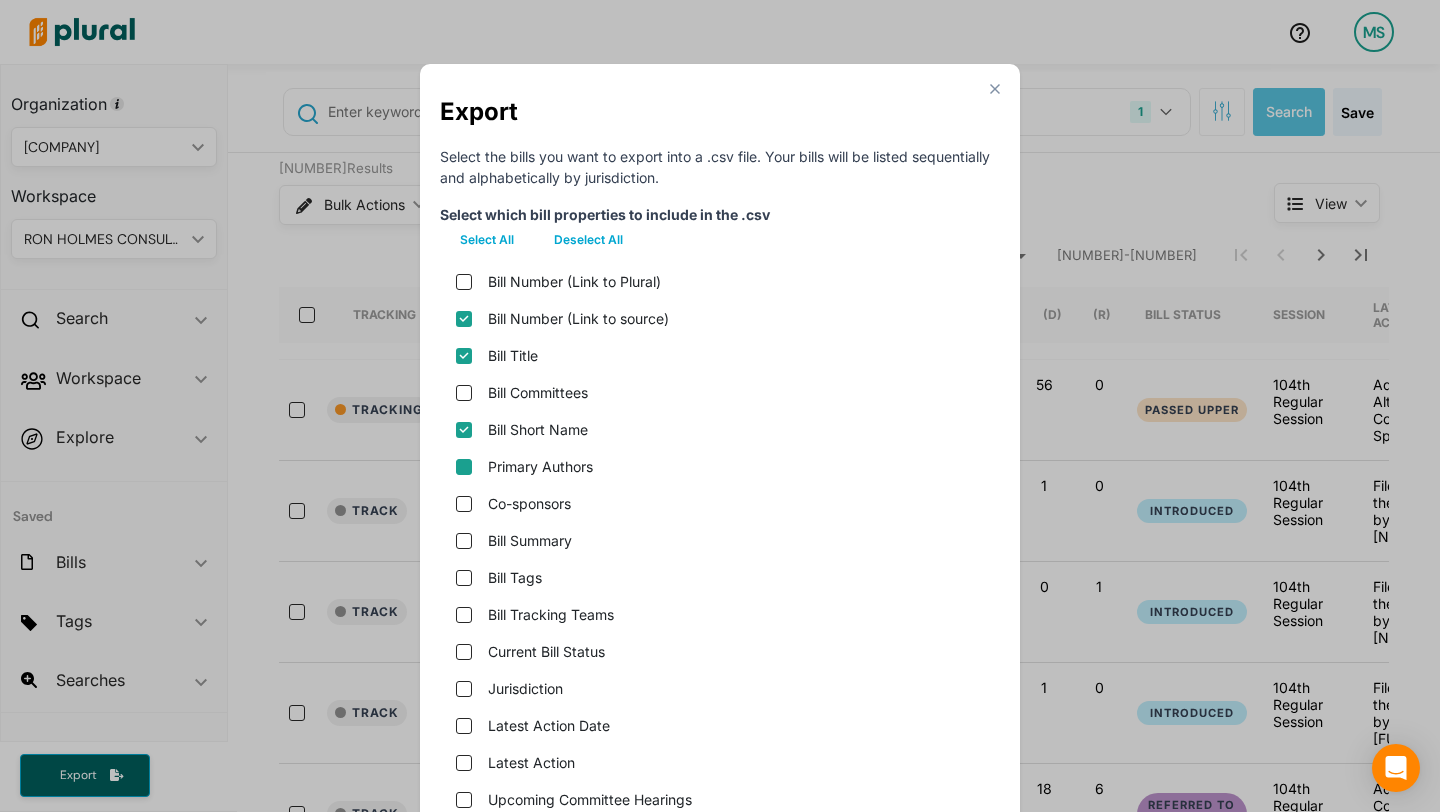 click on "Primary Authors" at bounding box center [464, 467] 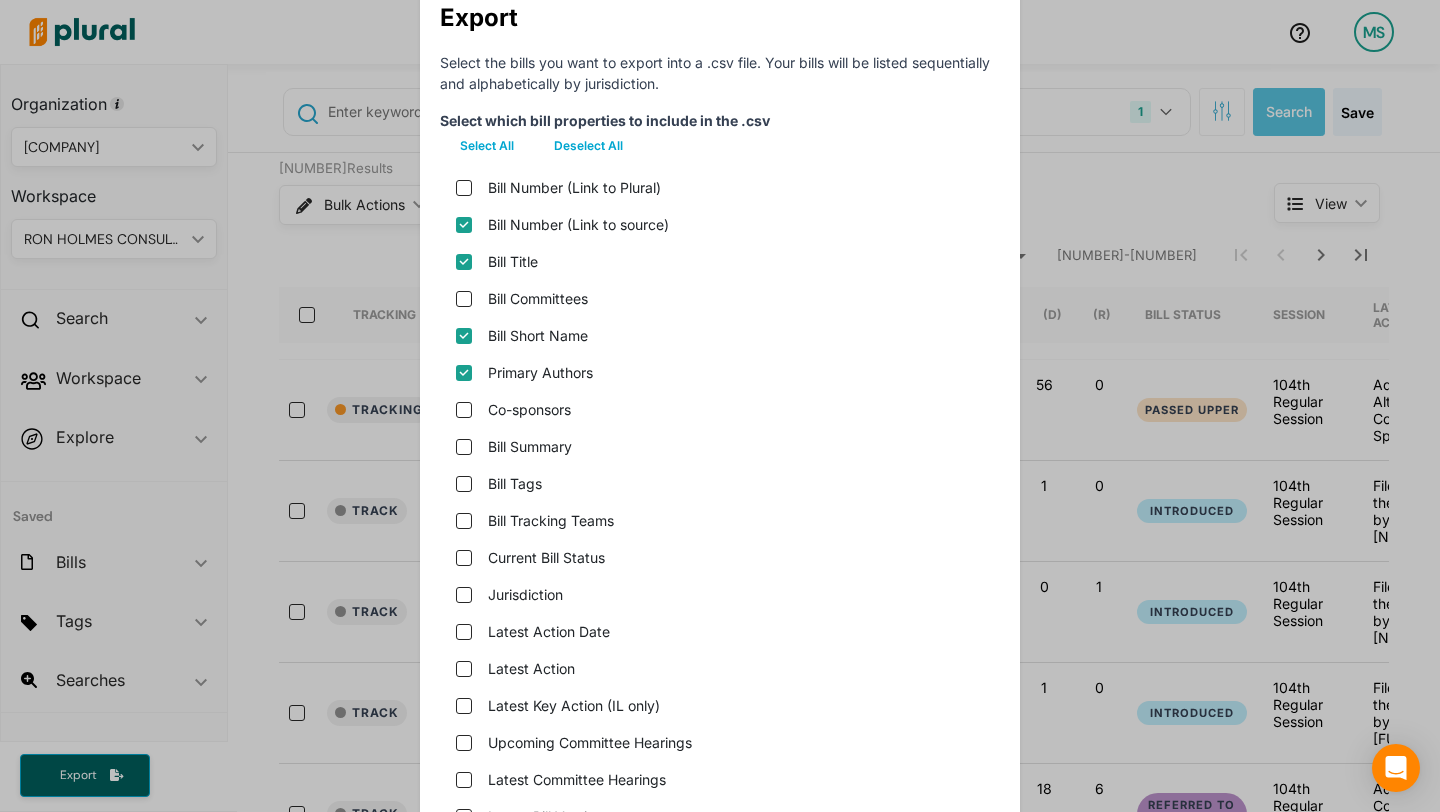scroll, scrollTop: 95, scrollLeft: 0, axis: vertical 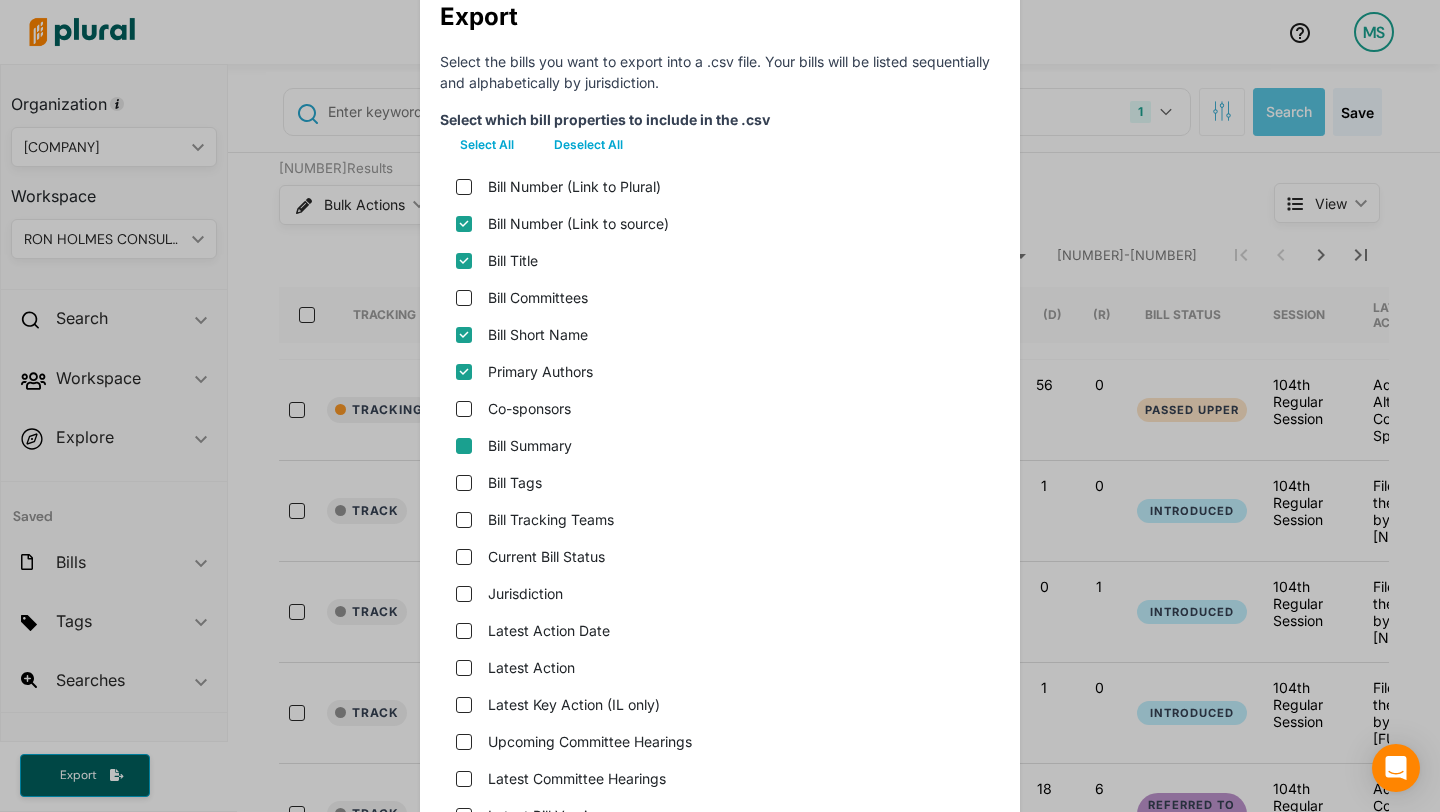 click on "Bill Summary" at bounding box center (464, 446) 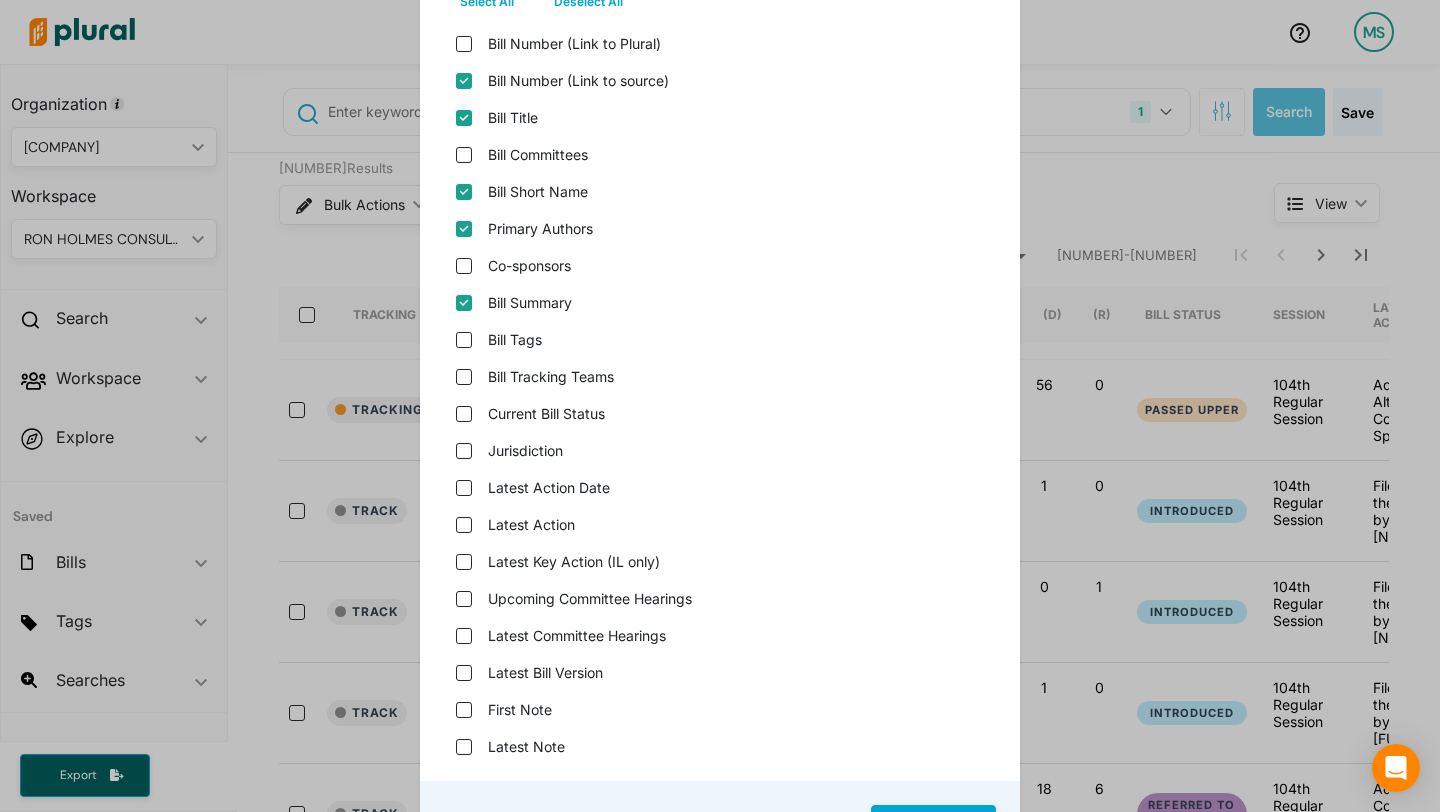 scroll, scrollTop: 240, scrollLeft: 0, axis: vertical 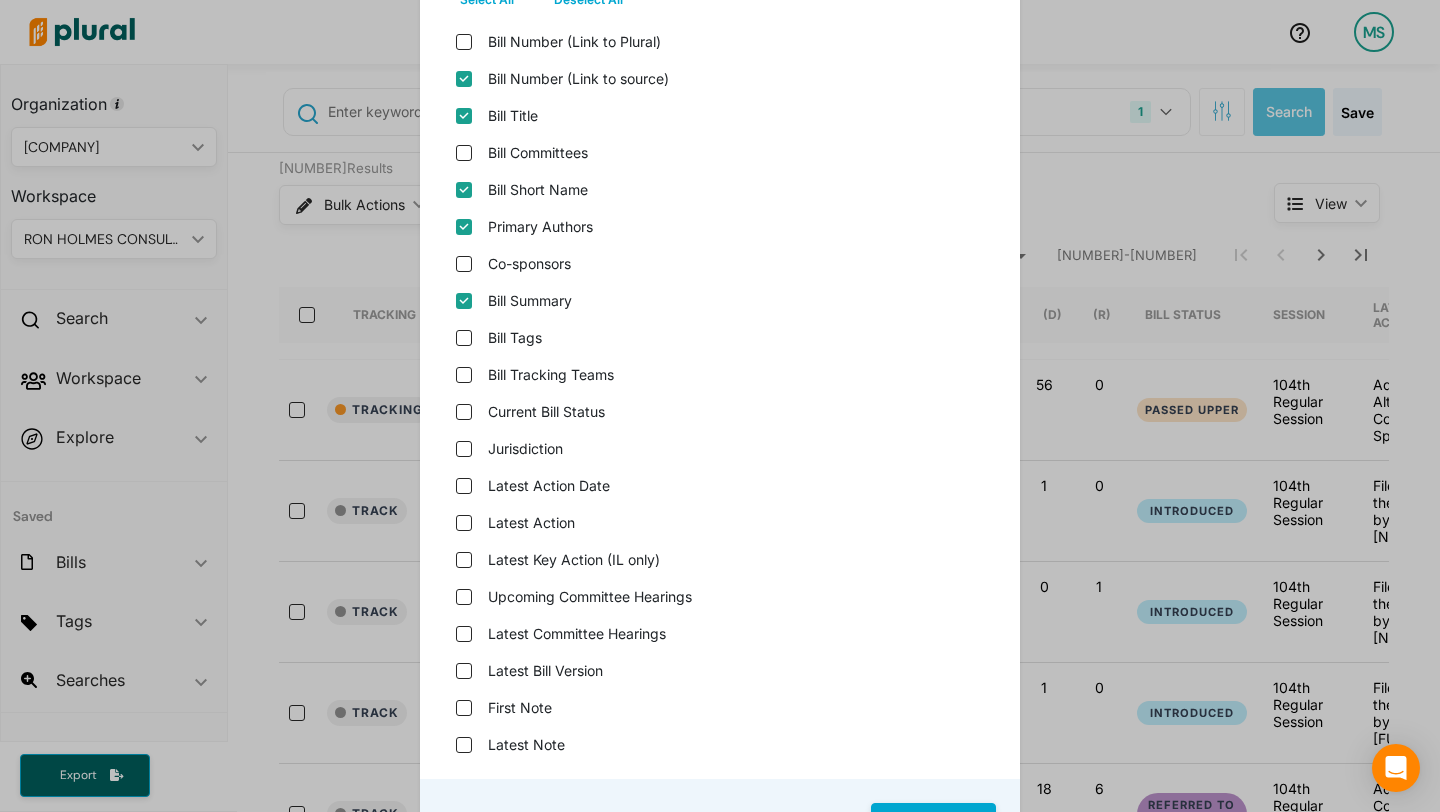 click on "Current Bill Status" at bounding box center (464, 412) 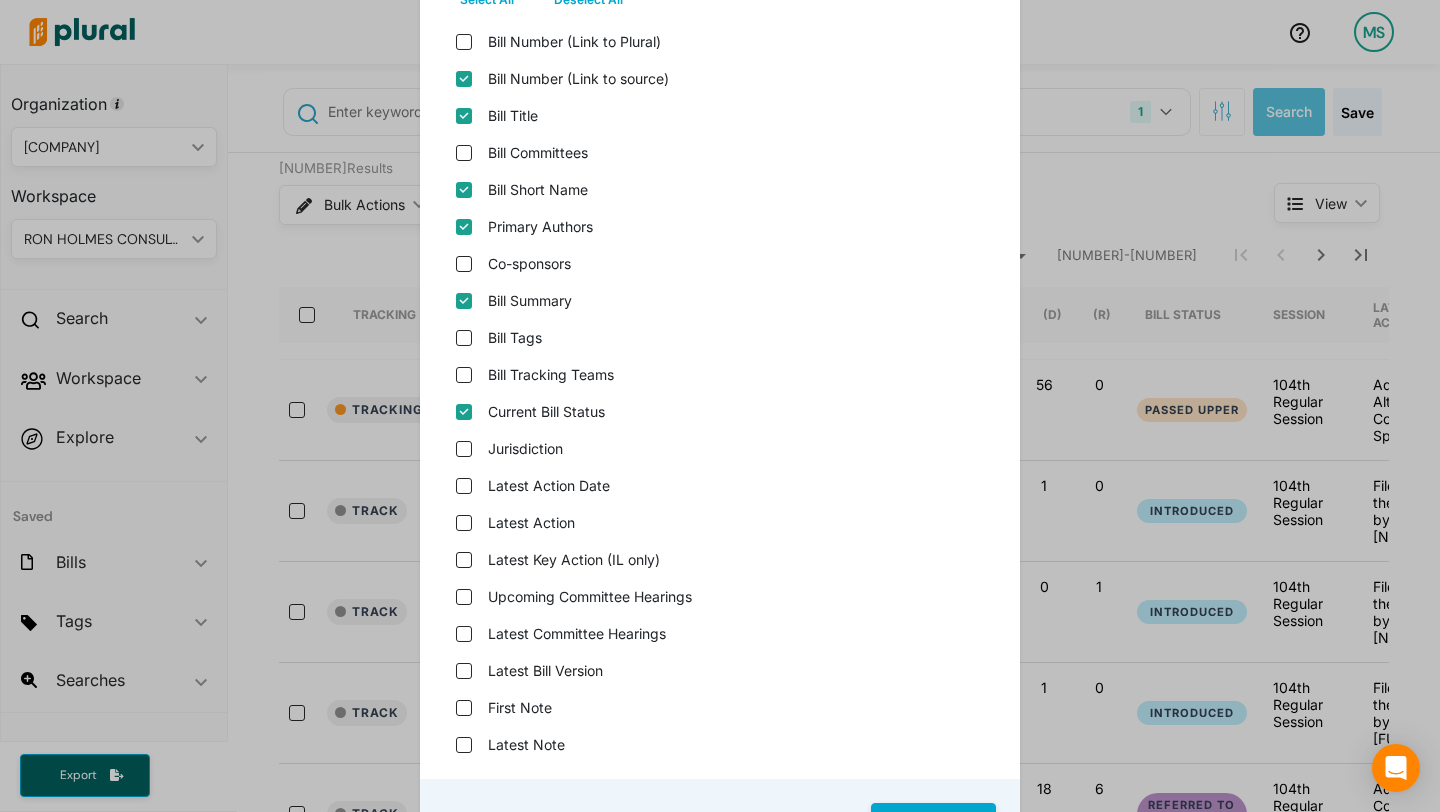 scroll, scrollTop: 323, scrollLeft: 0, axis: vertical 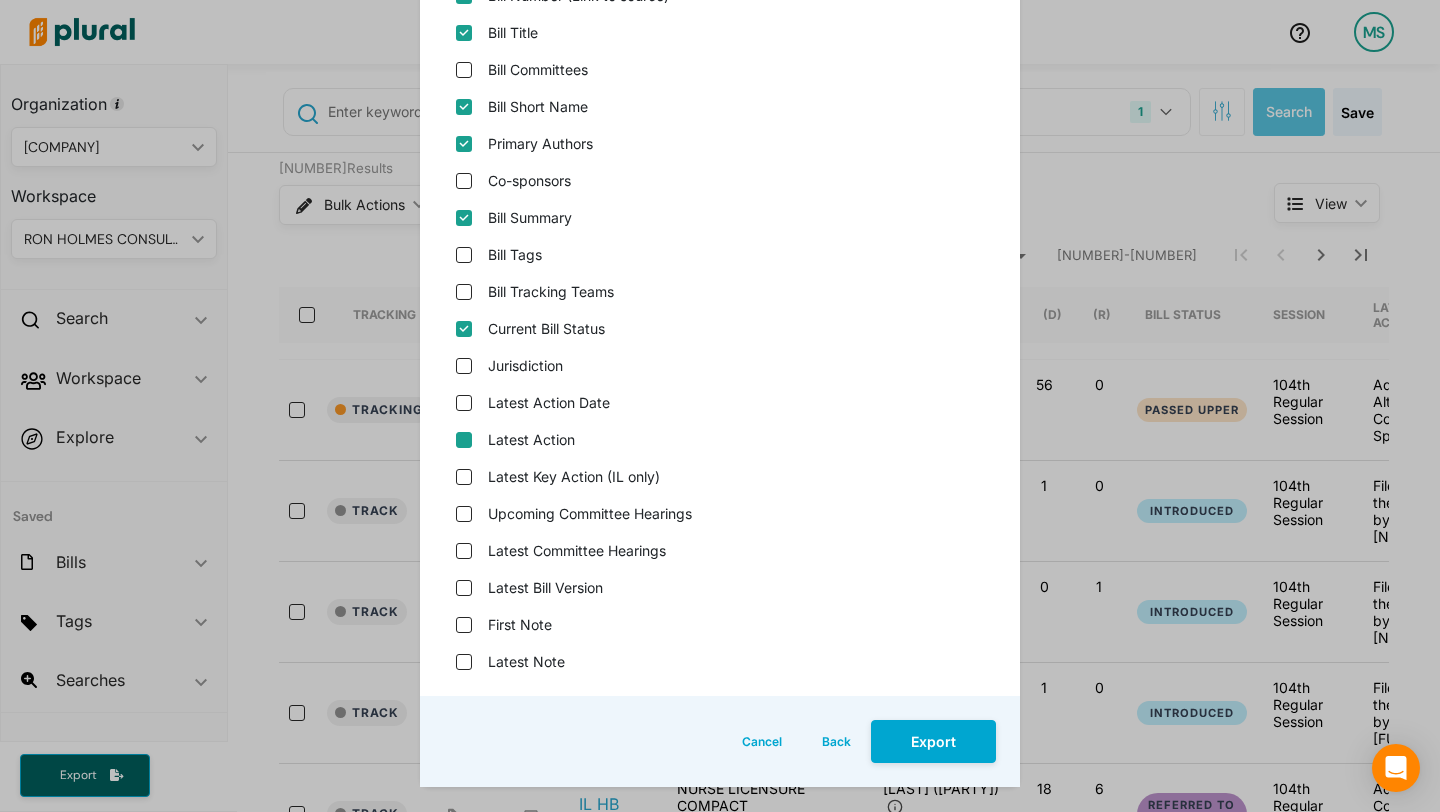 click on "Latest Action" at bounding box center (464, 440) 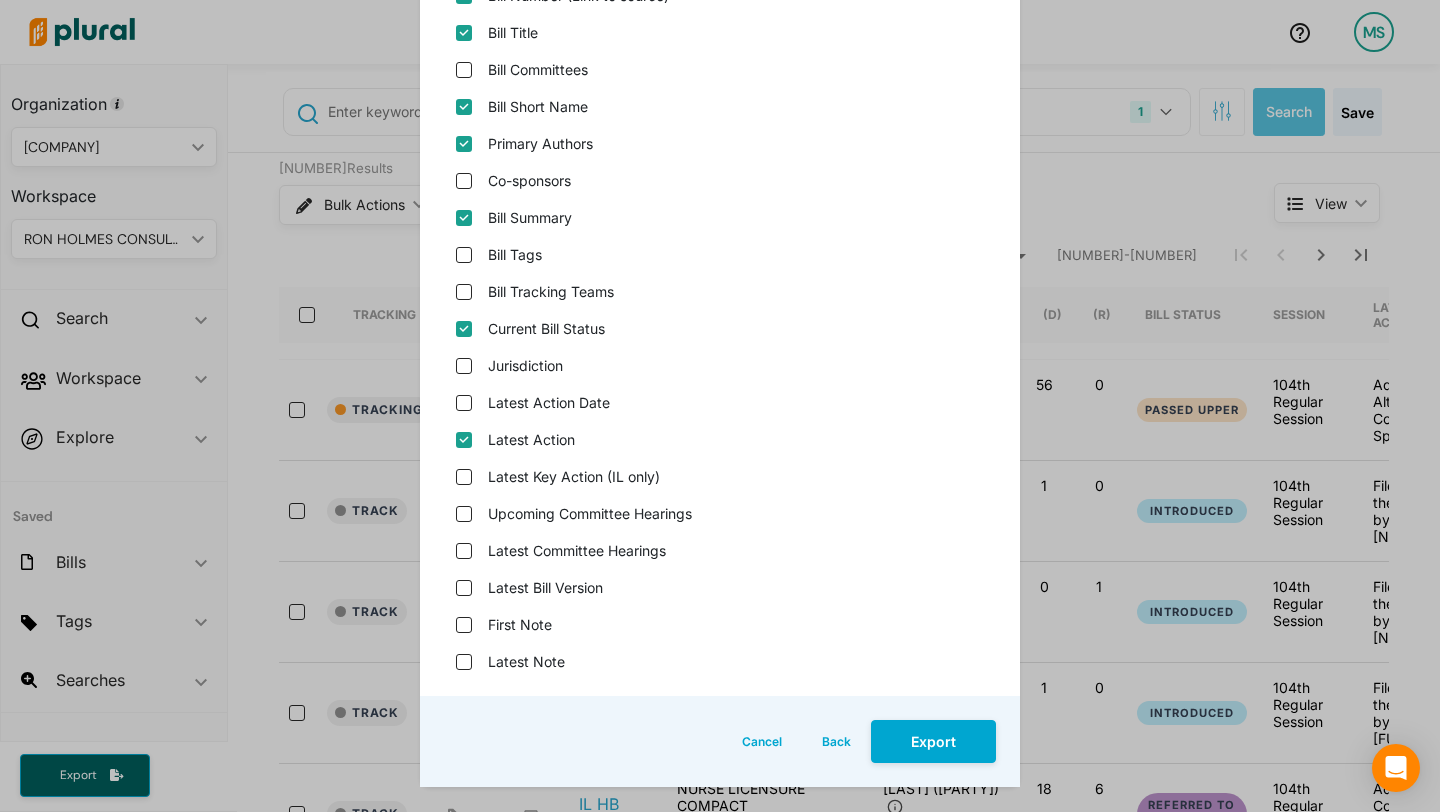 scroll, scrollTop: 352, scrollLeft: 0, axis: vertical 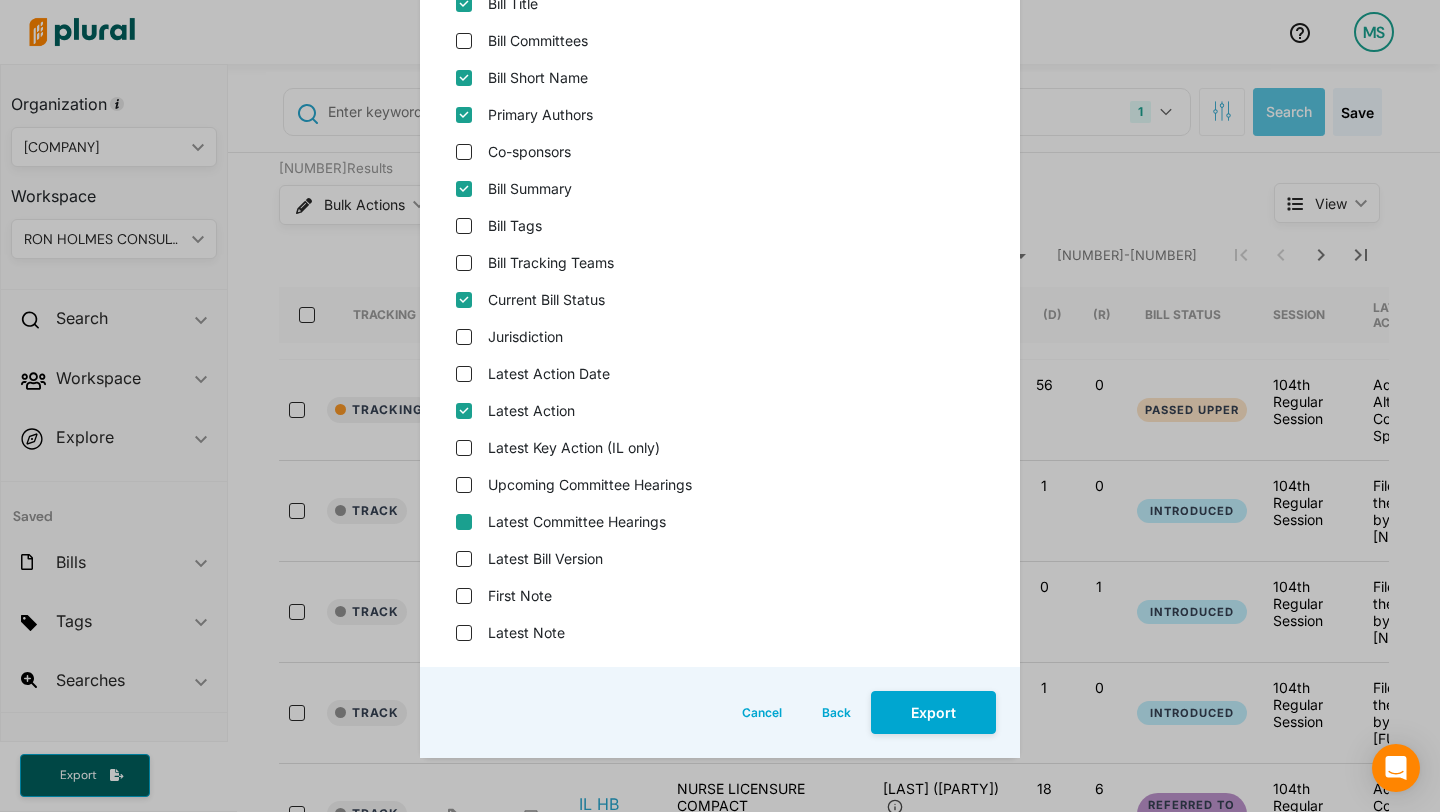 click on "Latest Committee Hearings" at bounding box center (464, 522) 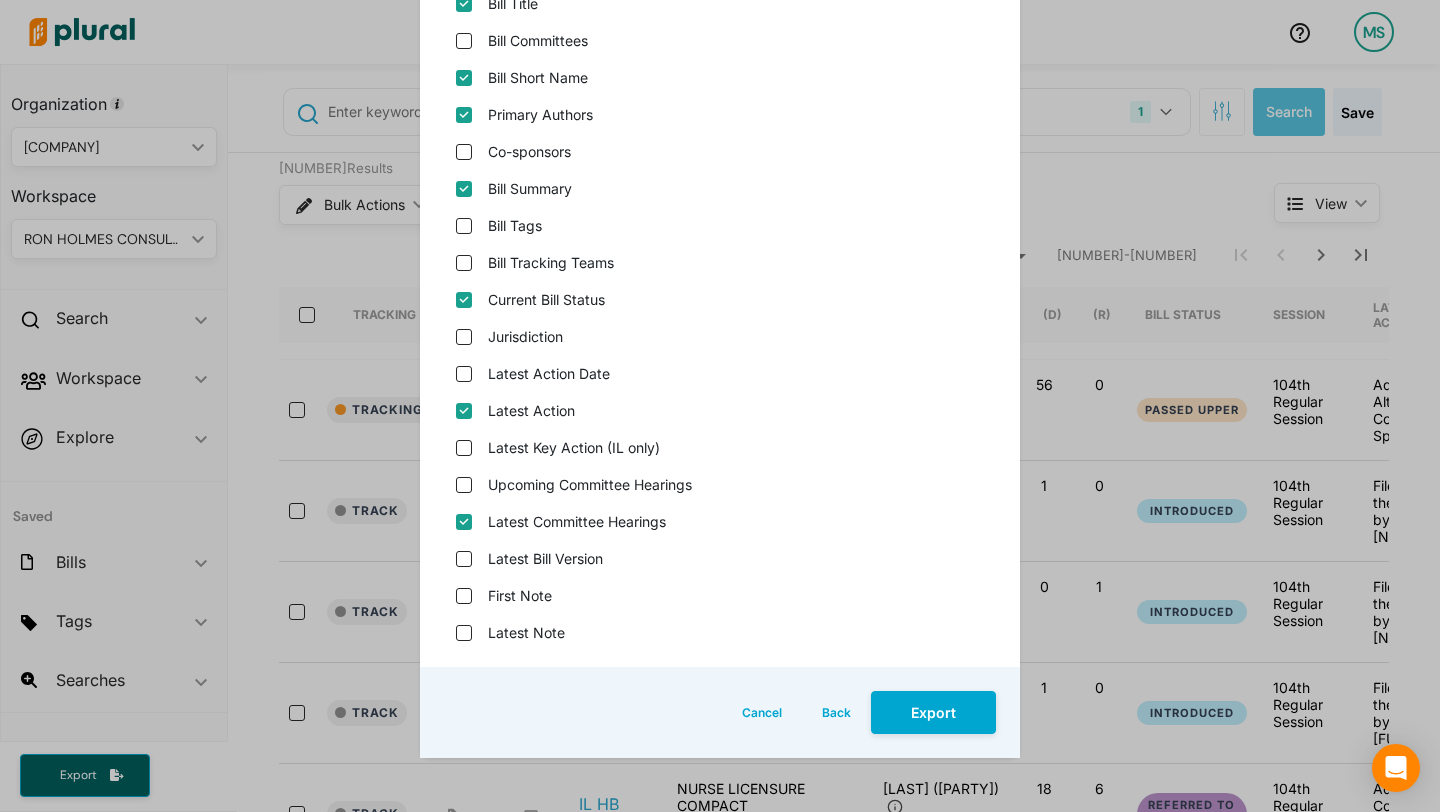 click on "Latest Committee Hearings" at bounding box center [464, 522] 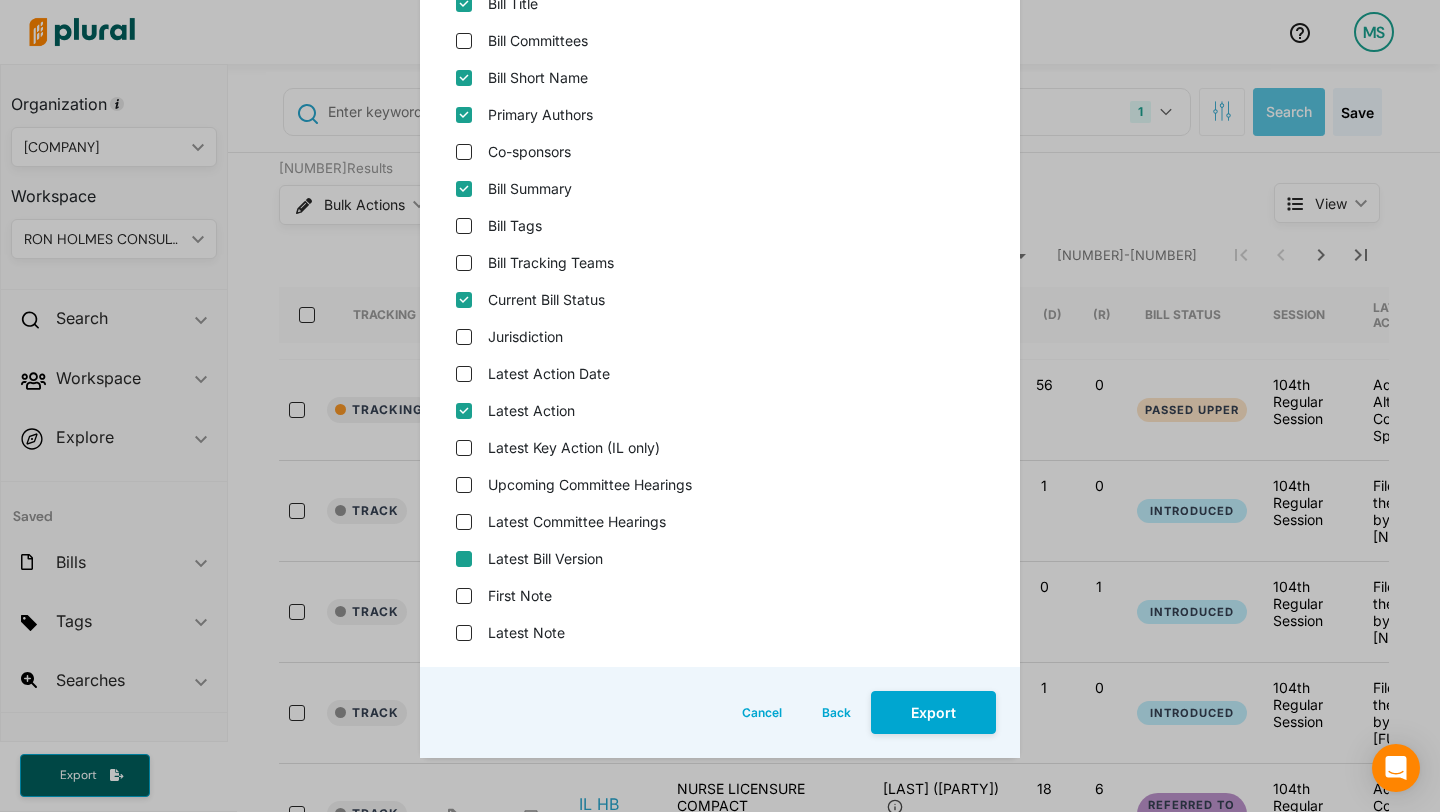 click on "Latest Bill Version" at bounding box center [464, 559] 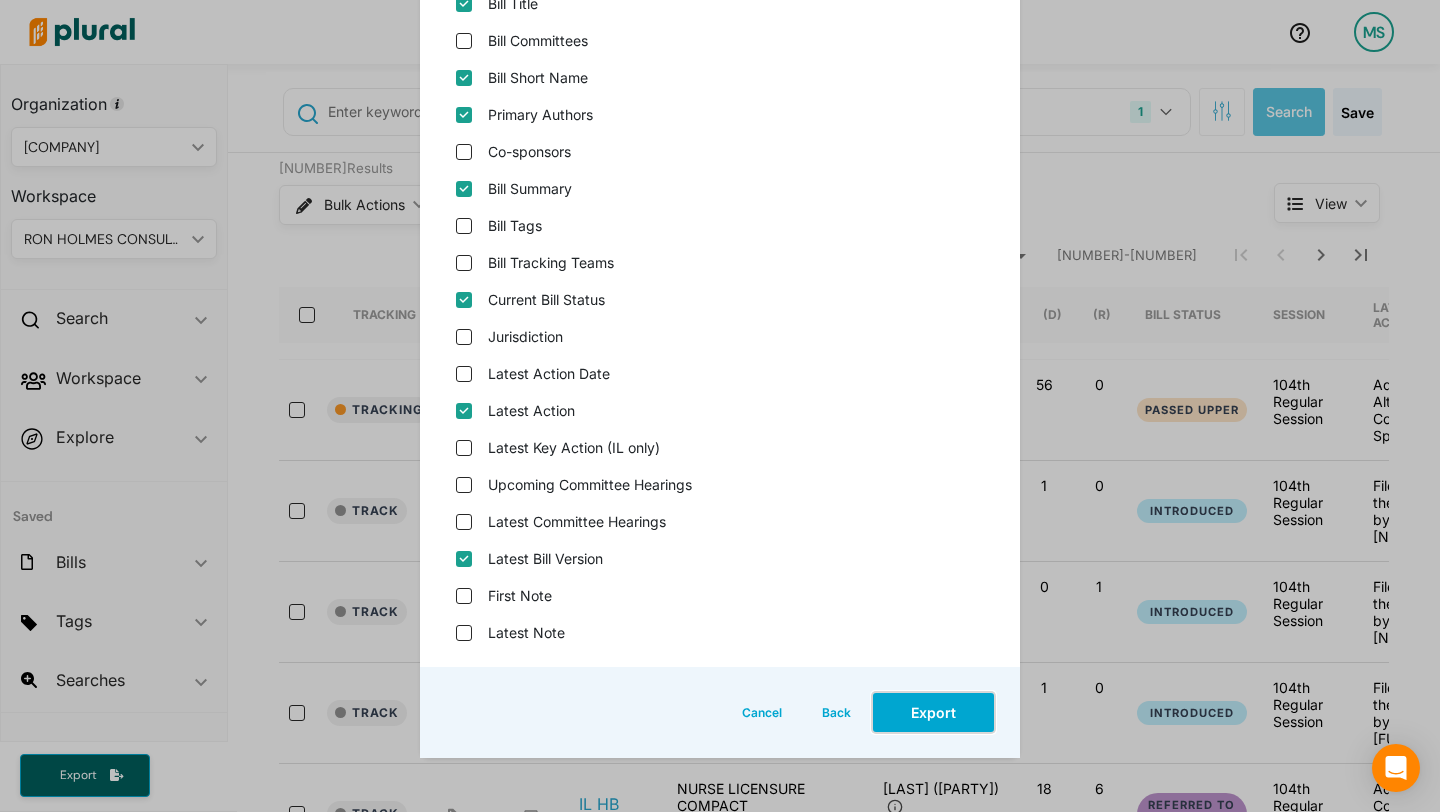 click on "Export" at bounding box center (933, 712) 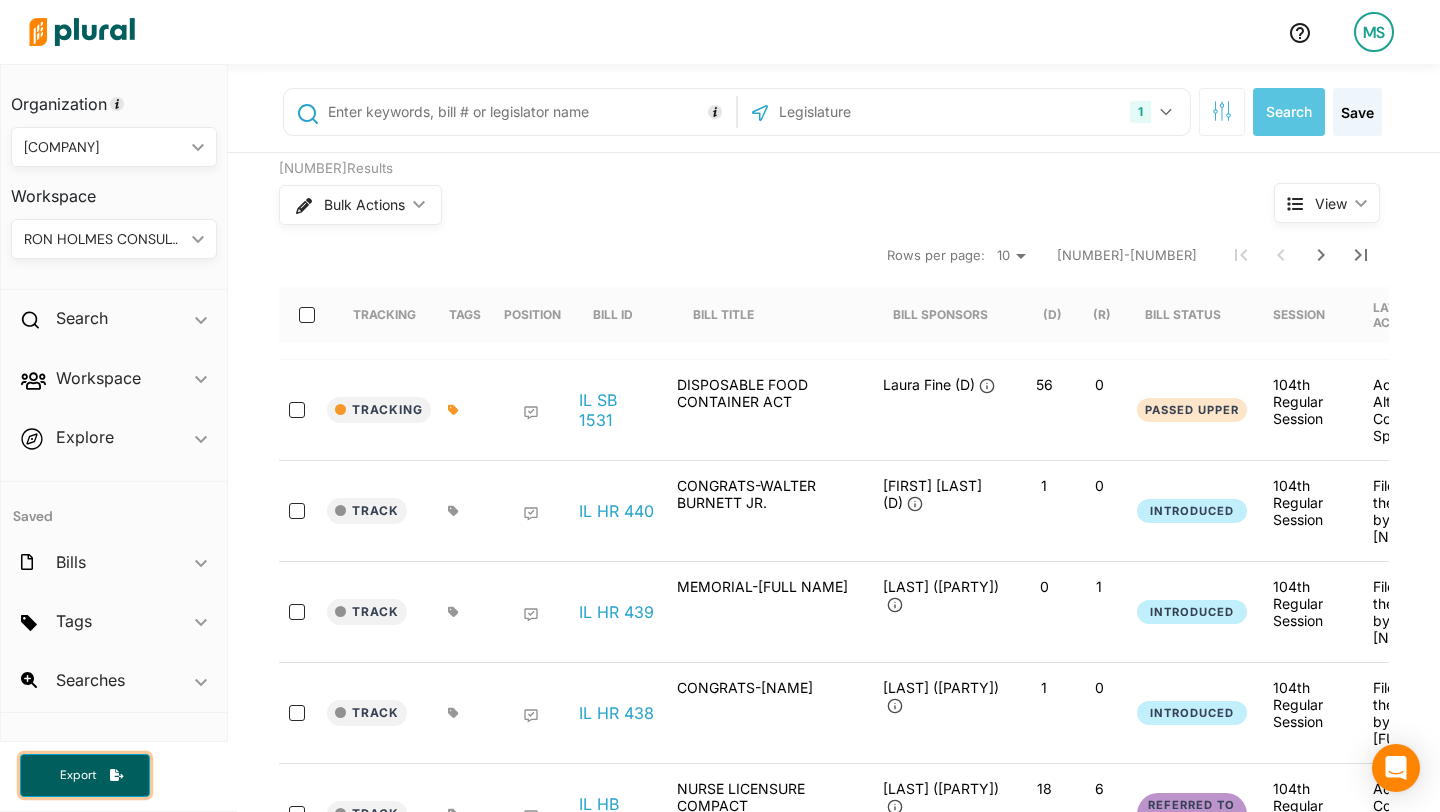 click on "Export" at bounding box center (78, 775) 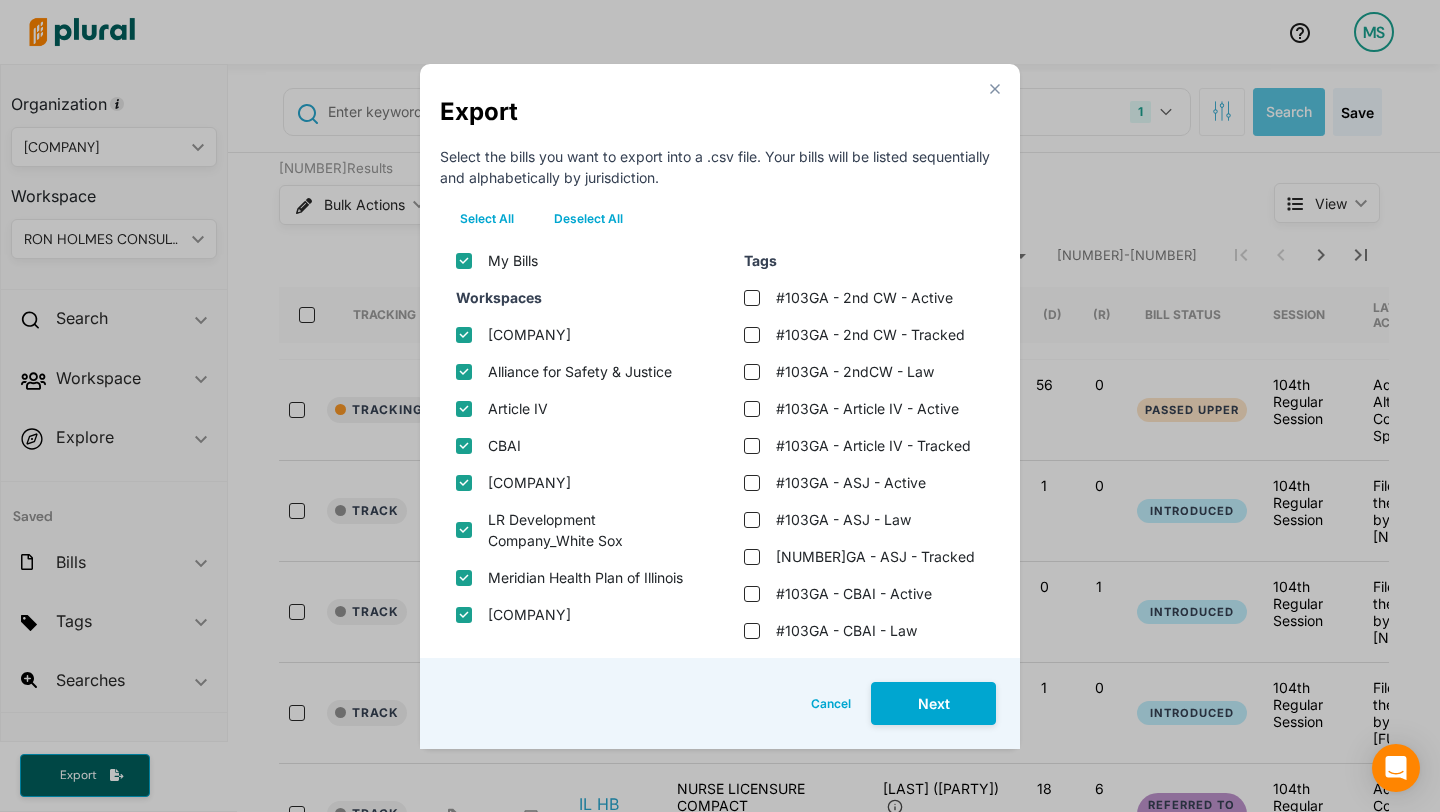 click on "Deselect All" at bounding box center [588, 219] 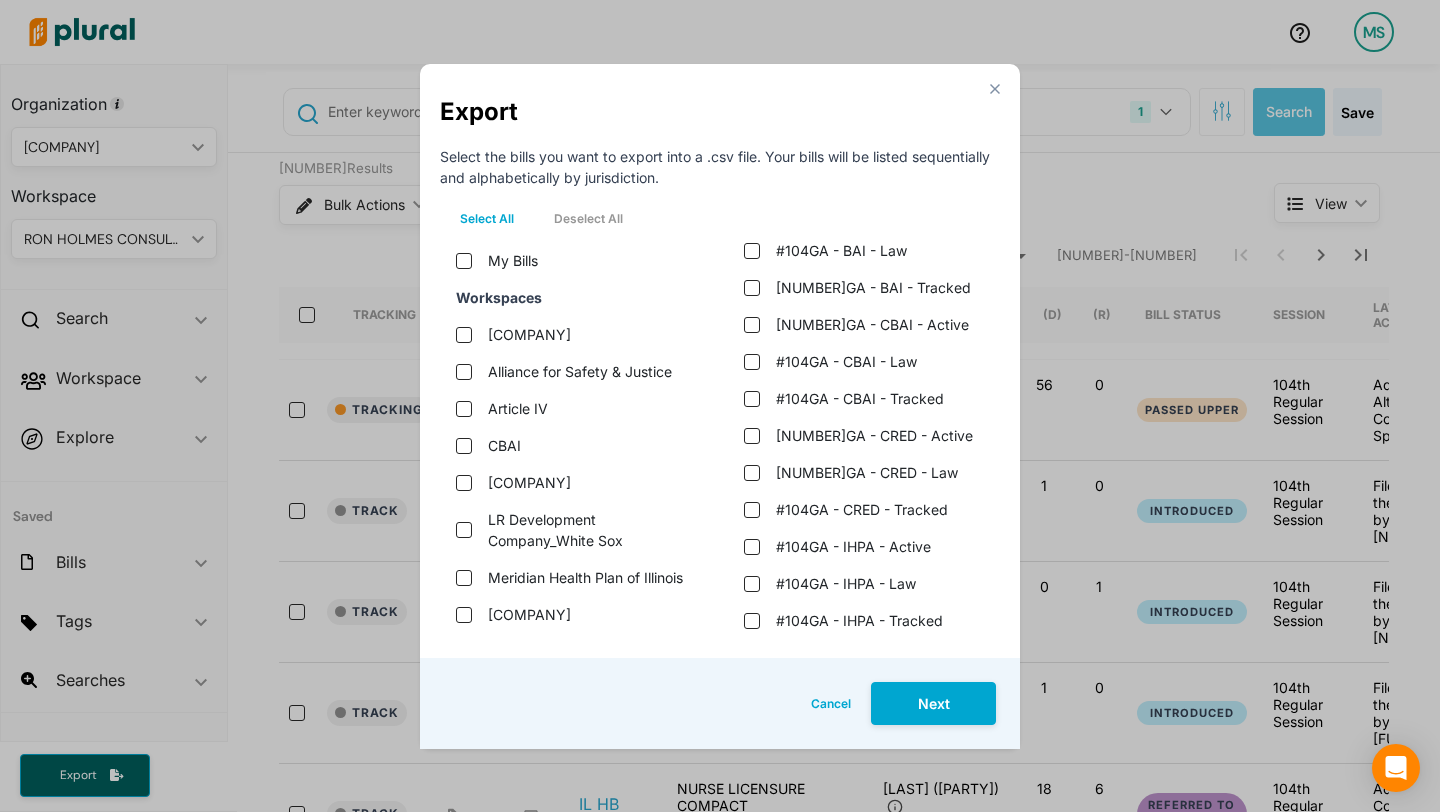 scroll, scrollTop: 1460, scrollLeft: 0, axis: vertical 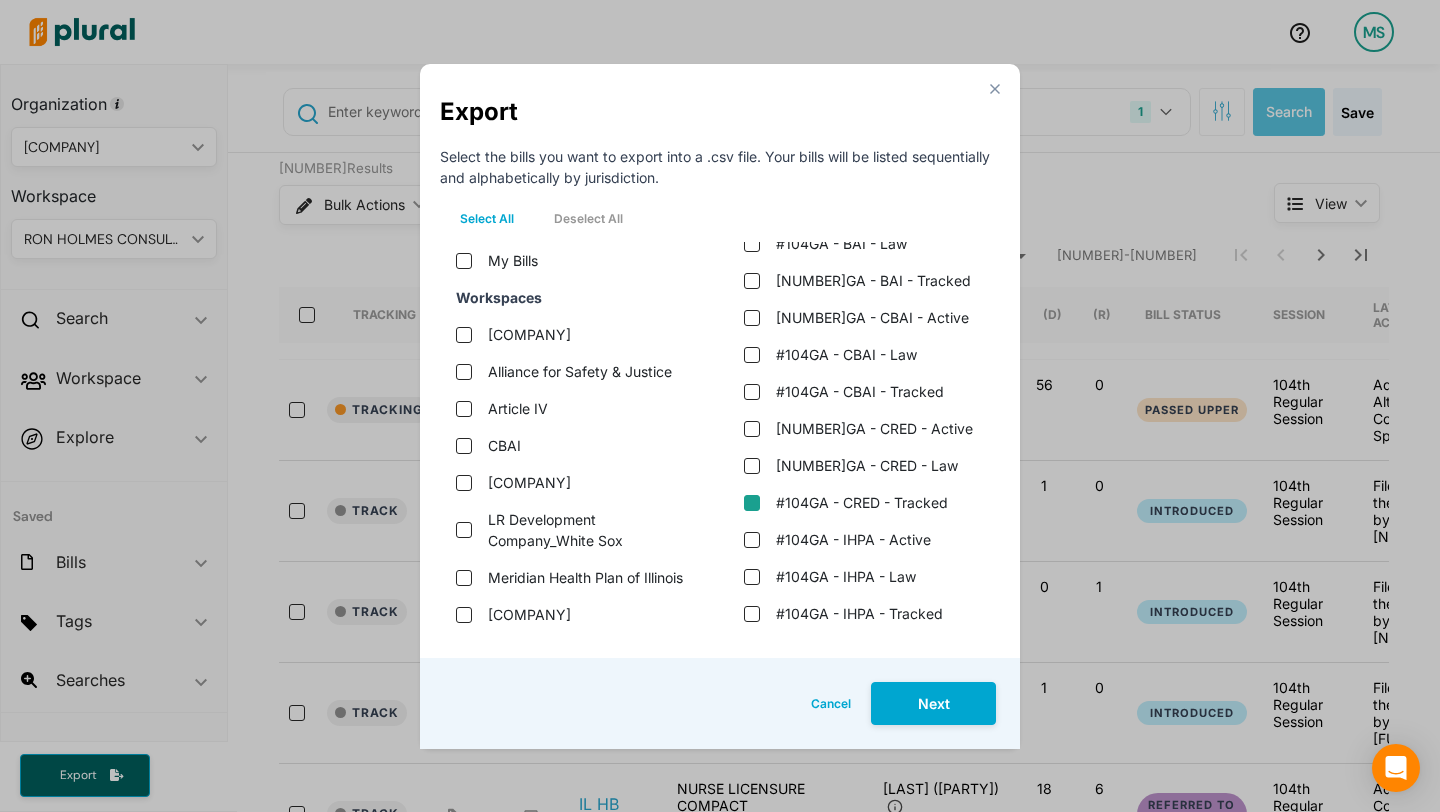 click on "#104GA - CRED - Tracked" at bounding box center (752, 503) 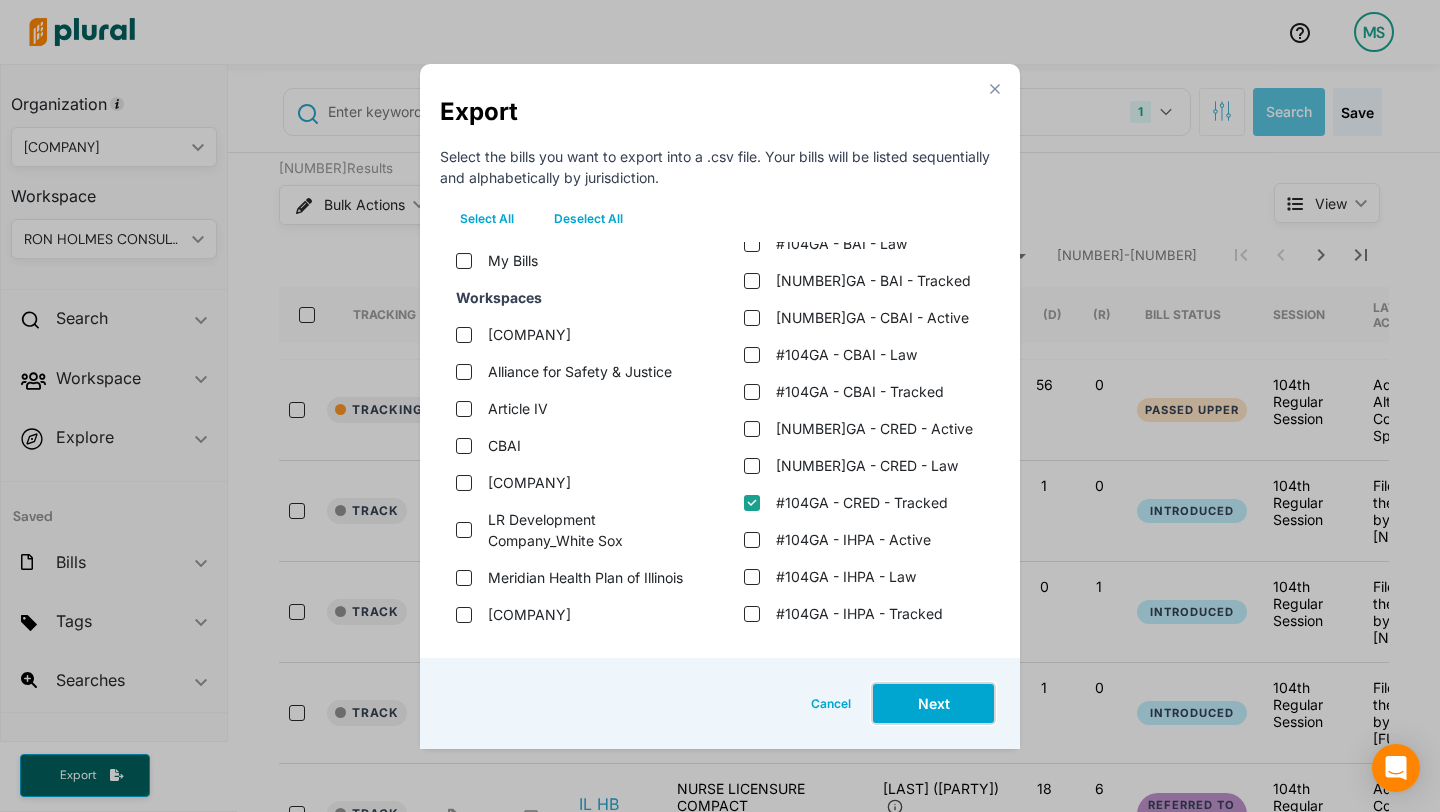 click on "Next" at bounding box center (933, 703) 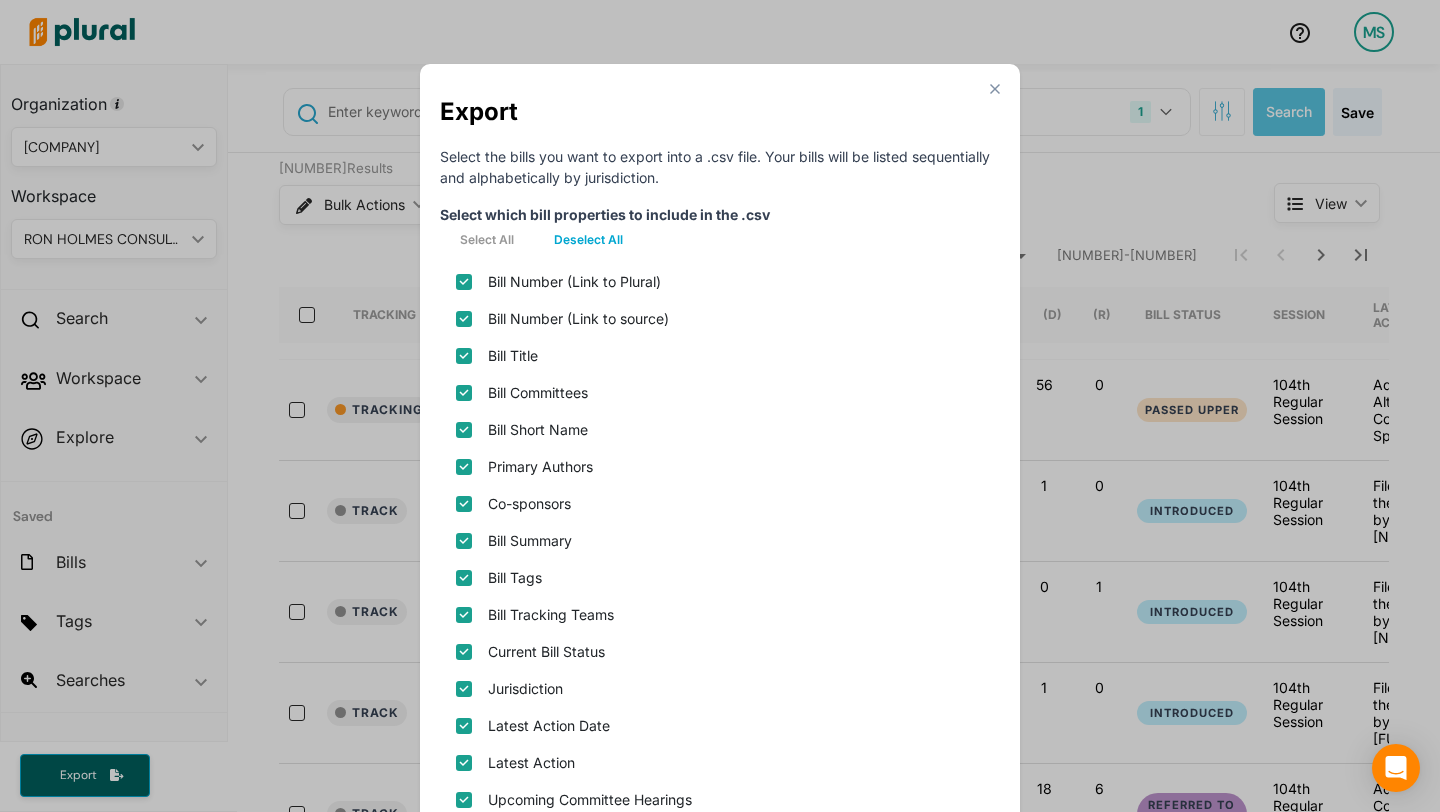 click on "Deselect All" at bounding box center (588, 240) 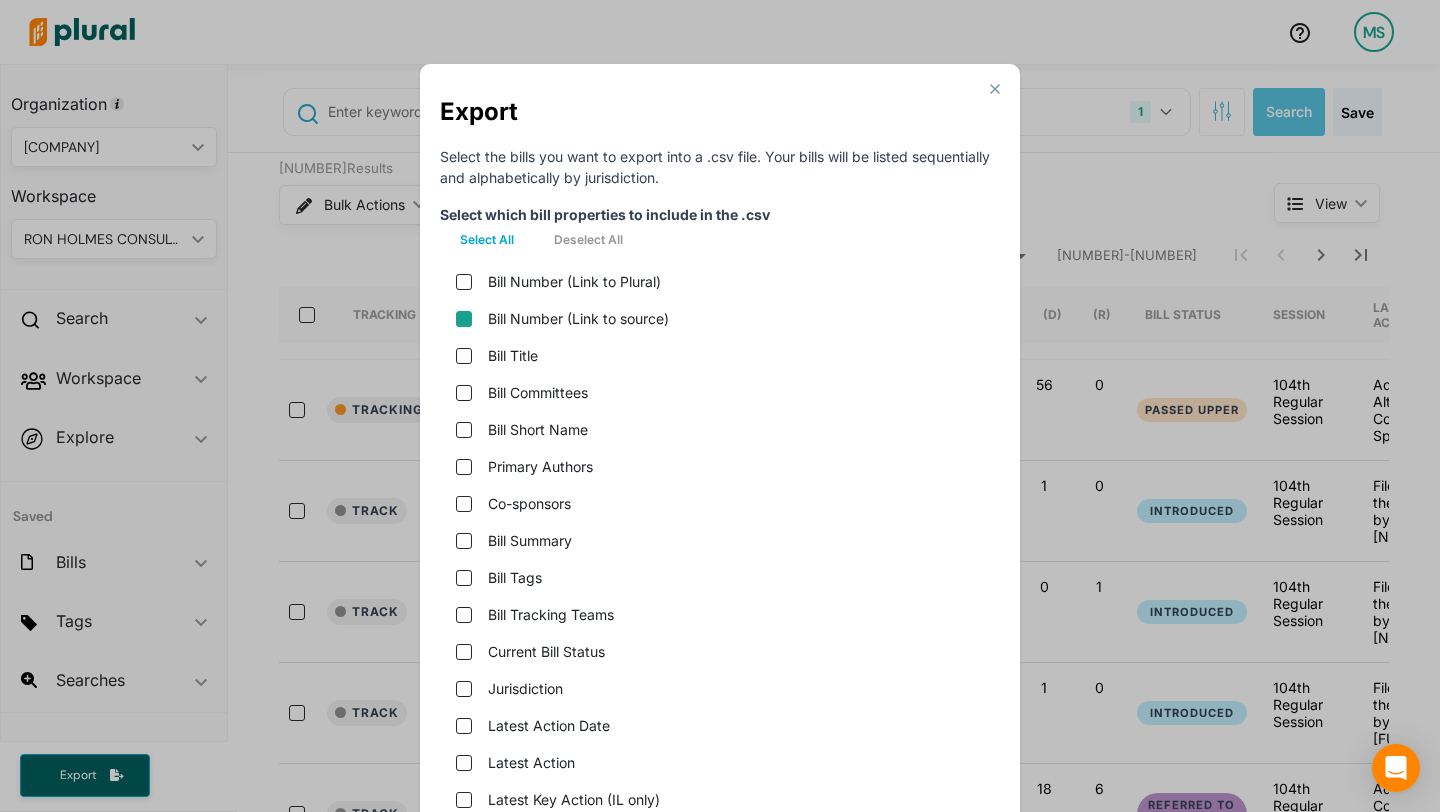 click on "Bill Number (Link to source)" at bounding box center (464, 319) 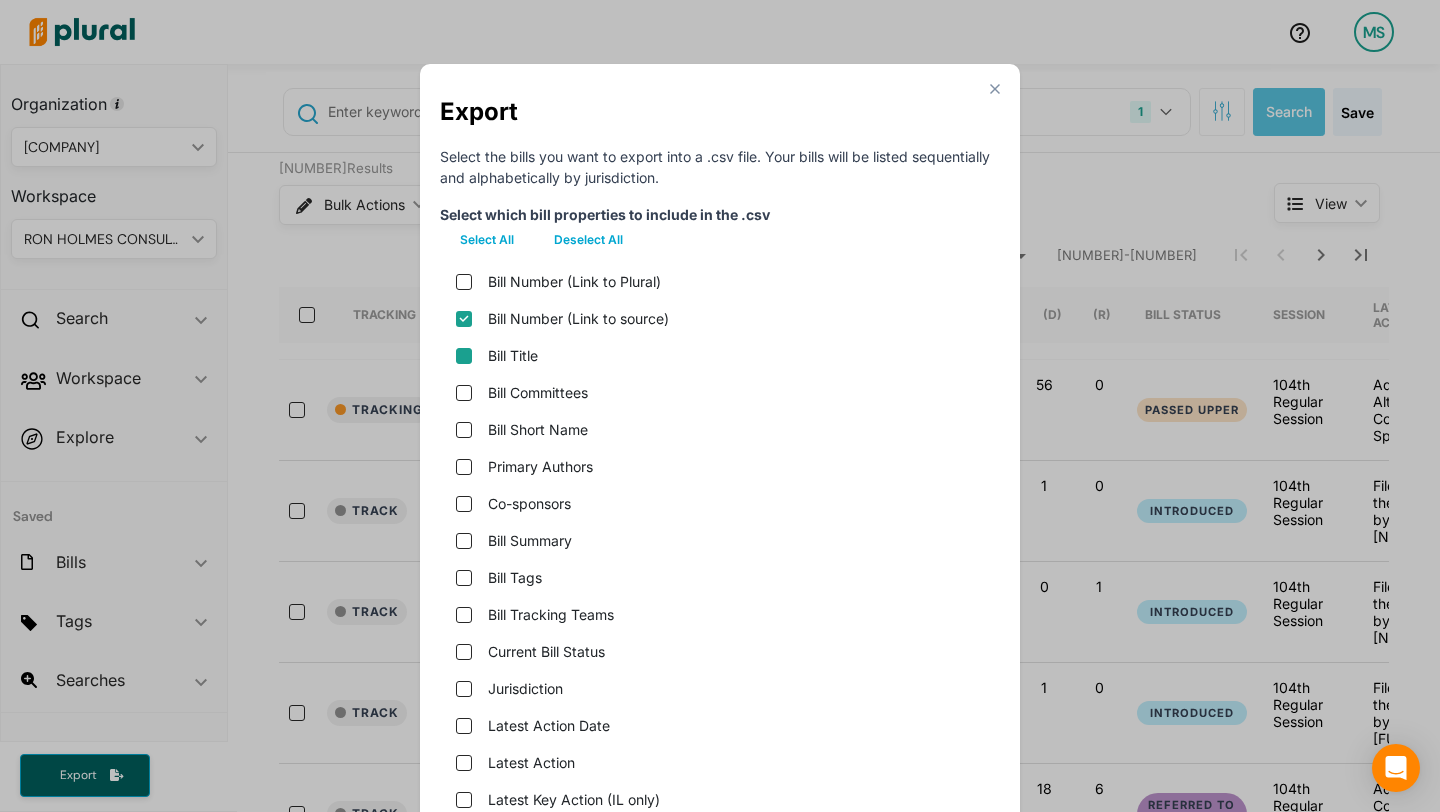 click on "Bill Title" at bounding box center (464, 356) 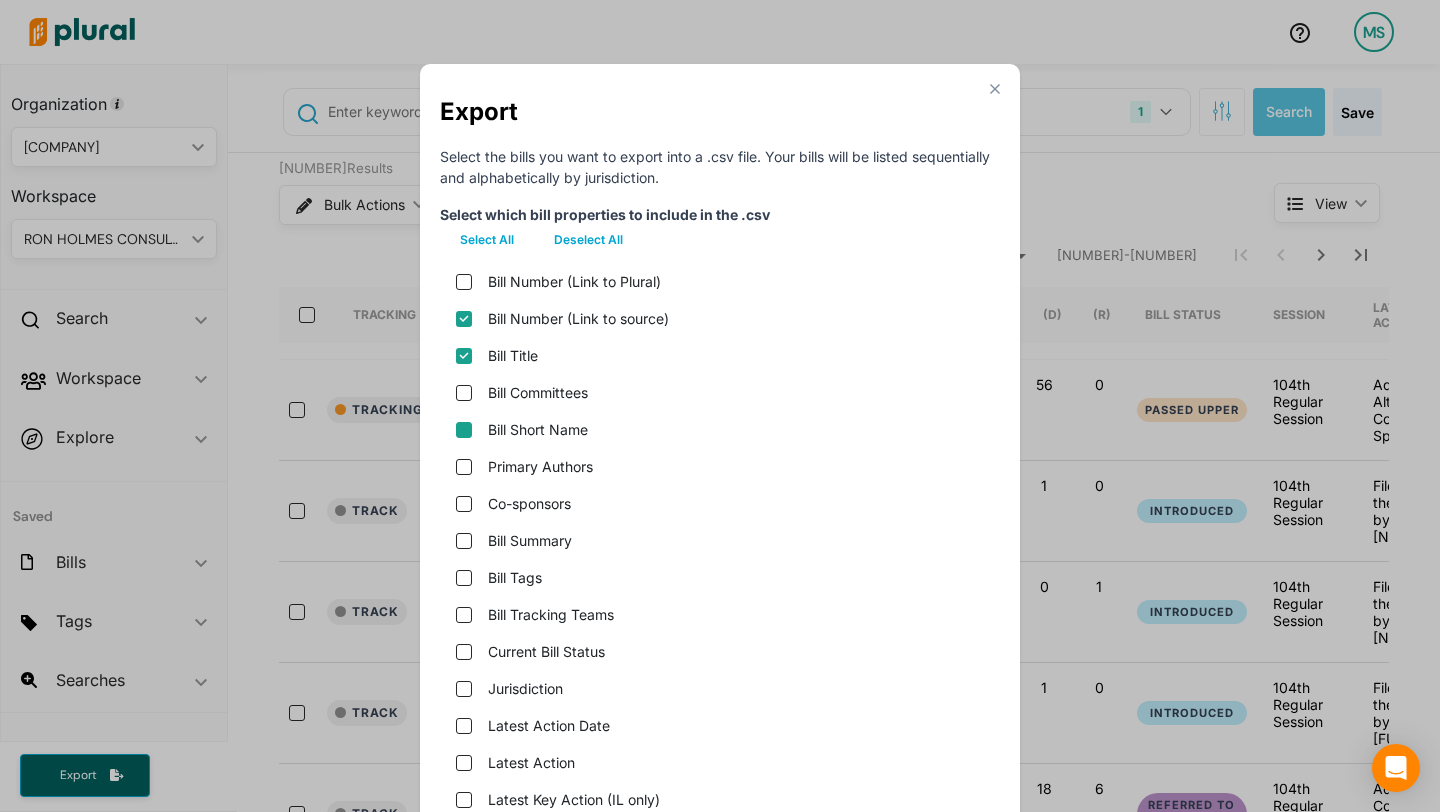 click on "Bill Short Name" at bounding box center [464, 430] 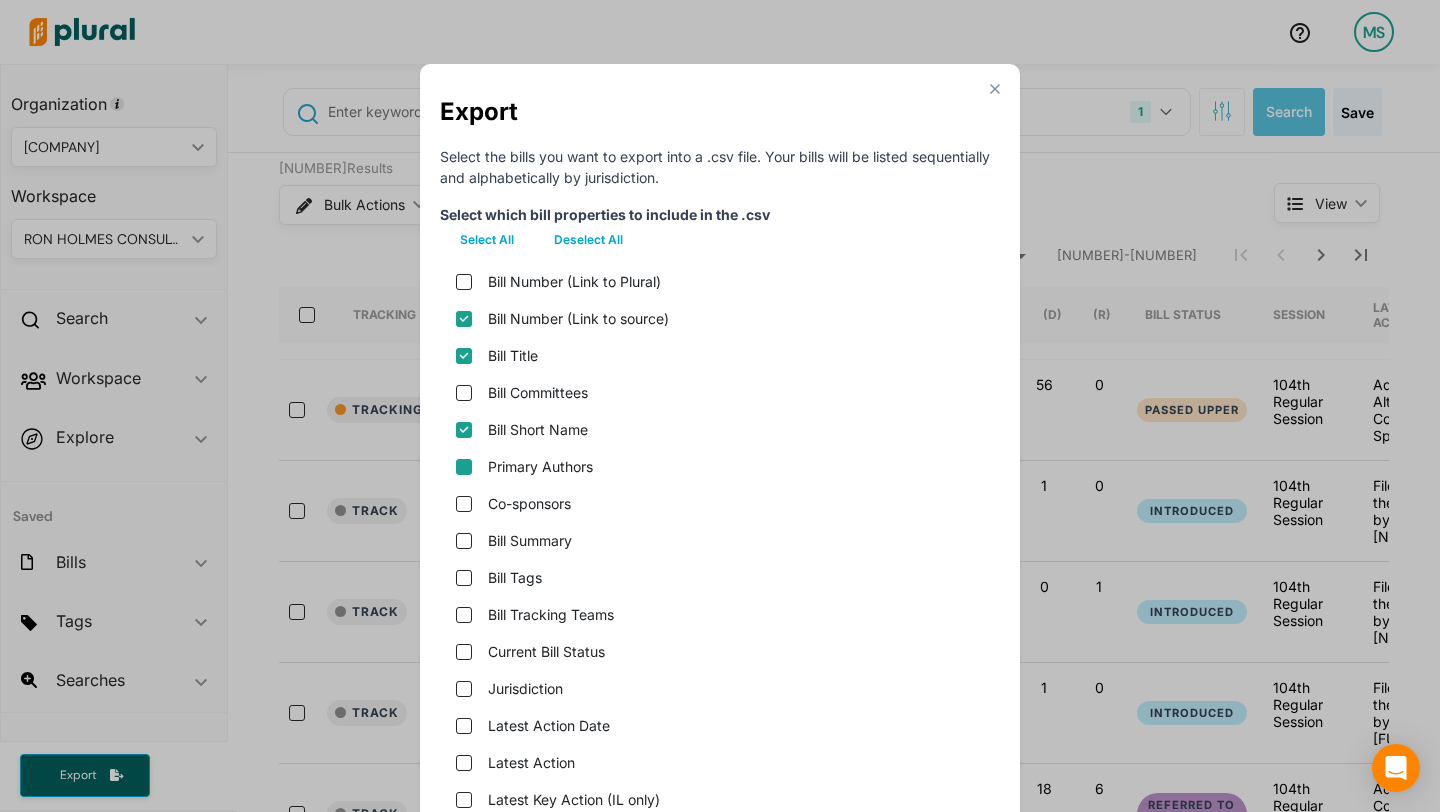 click on "Primary Authors" at bounding box center (464, 467) 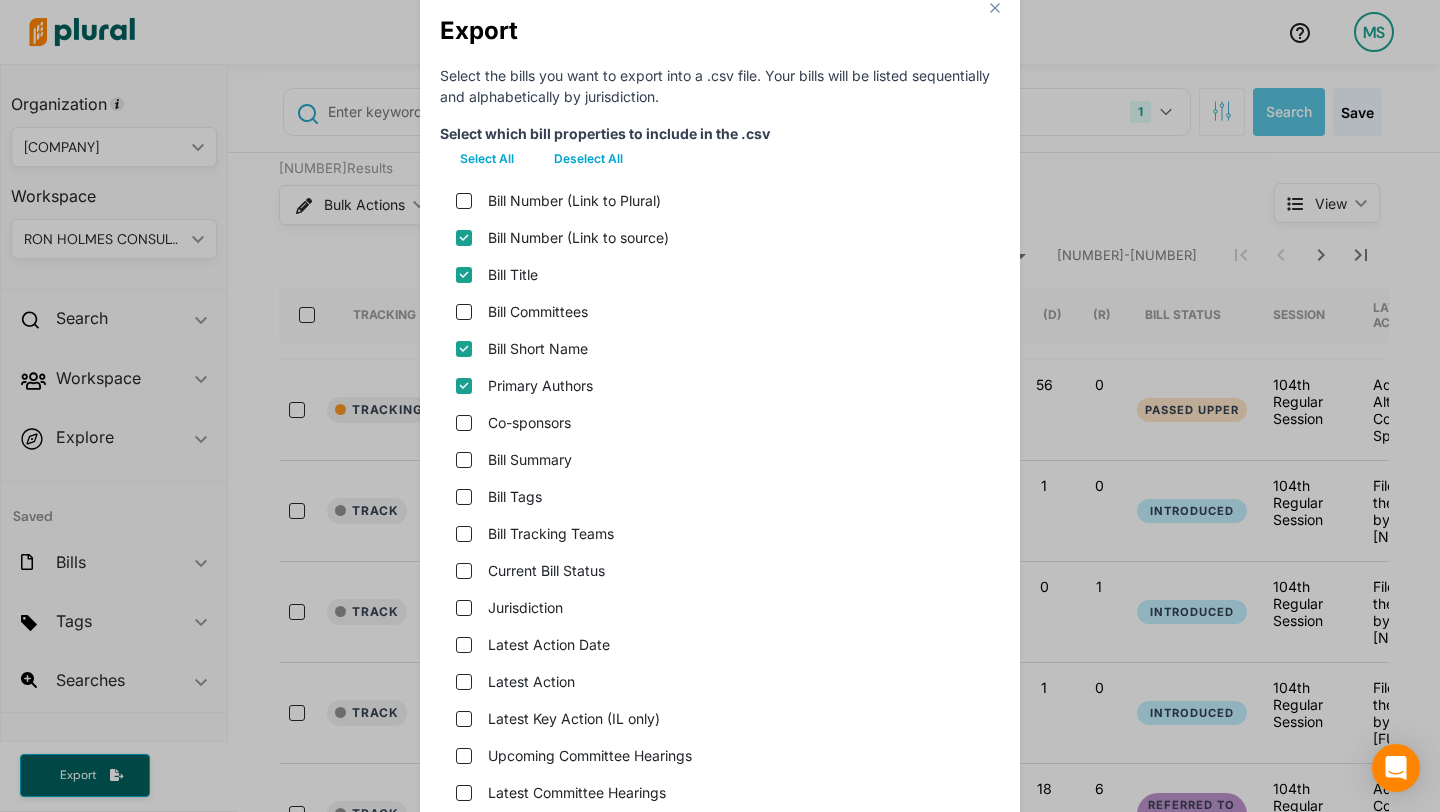 scroll, scrollTop: 89, scrollLeft: 0, axis: vertical 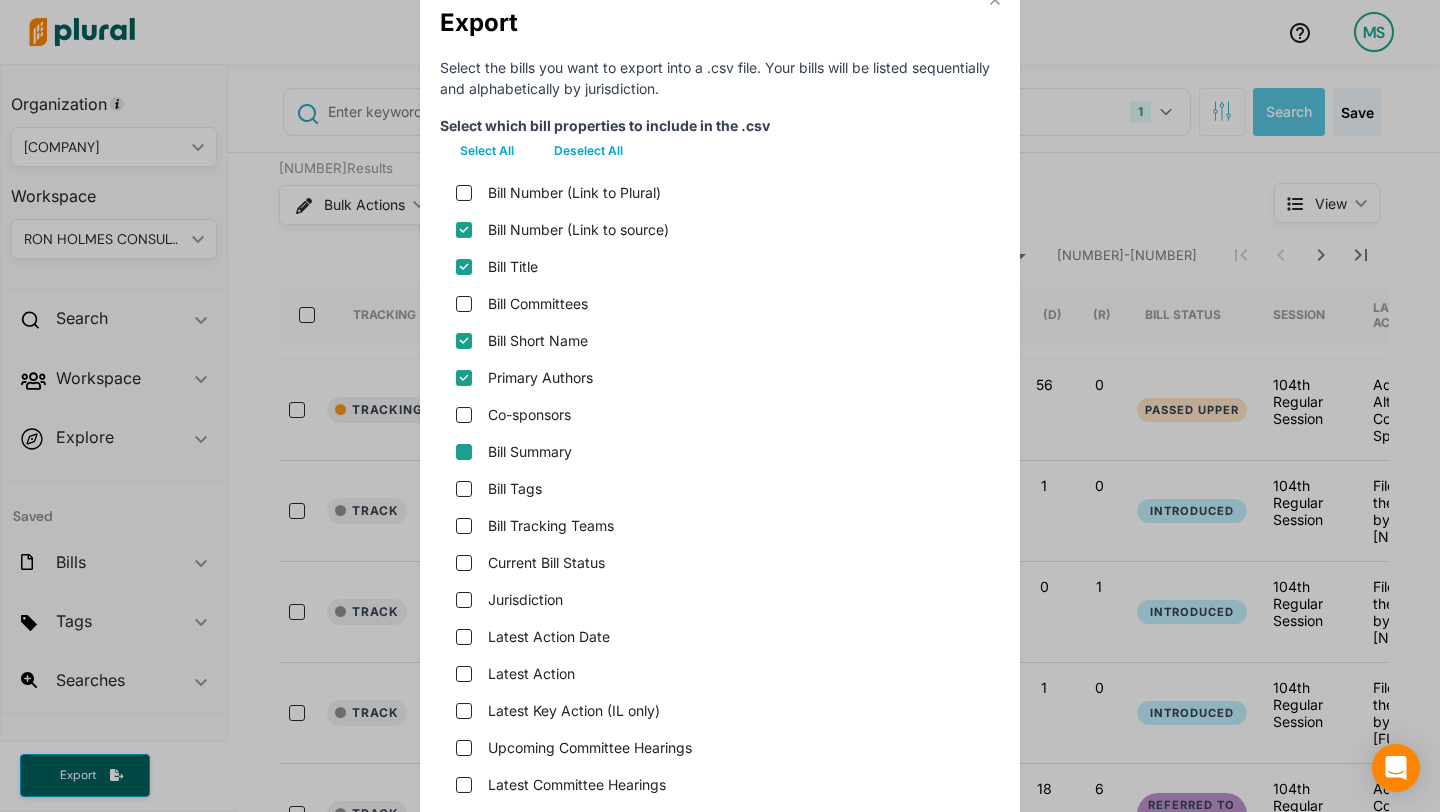 click on "Bill Summary" at bounding box center [464, 452] 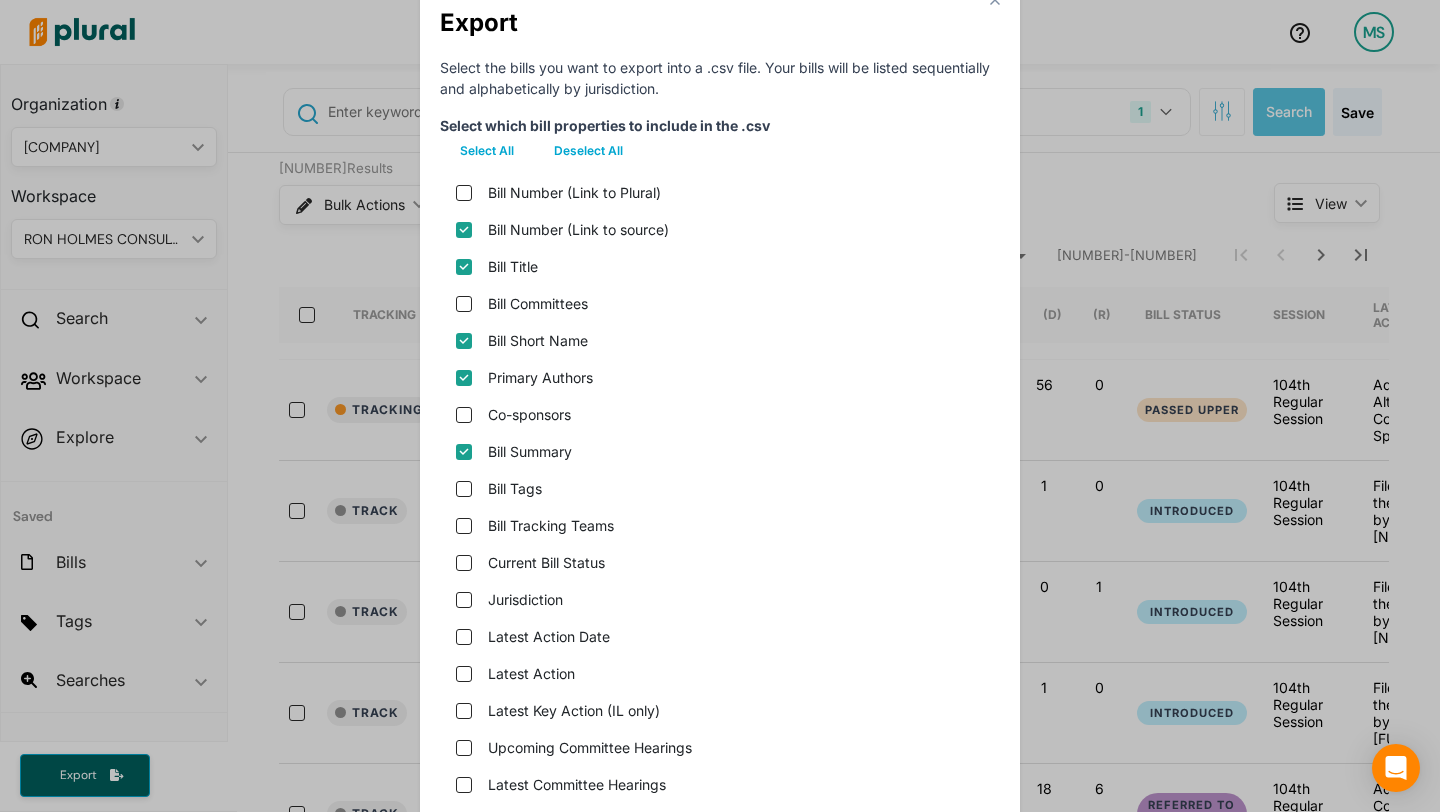 scroll, scrollTop: 172, scrollLeft: 0, axis: vertical 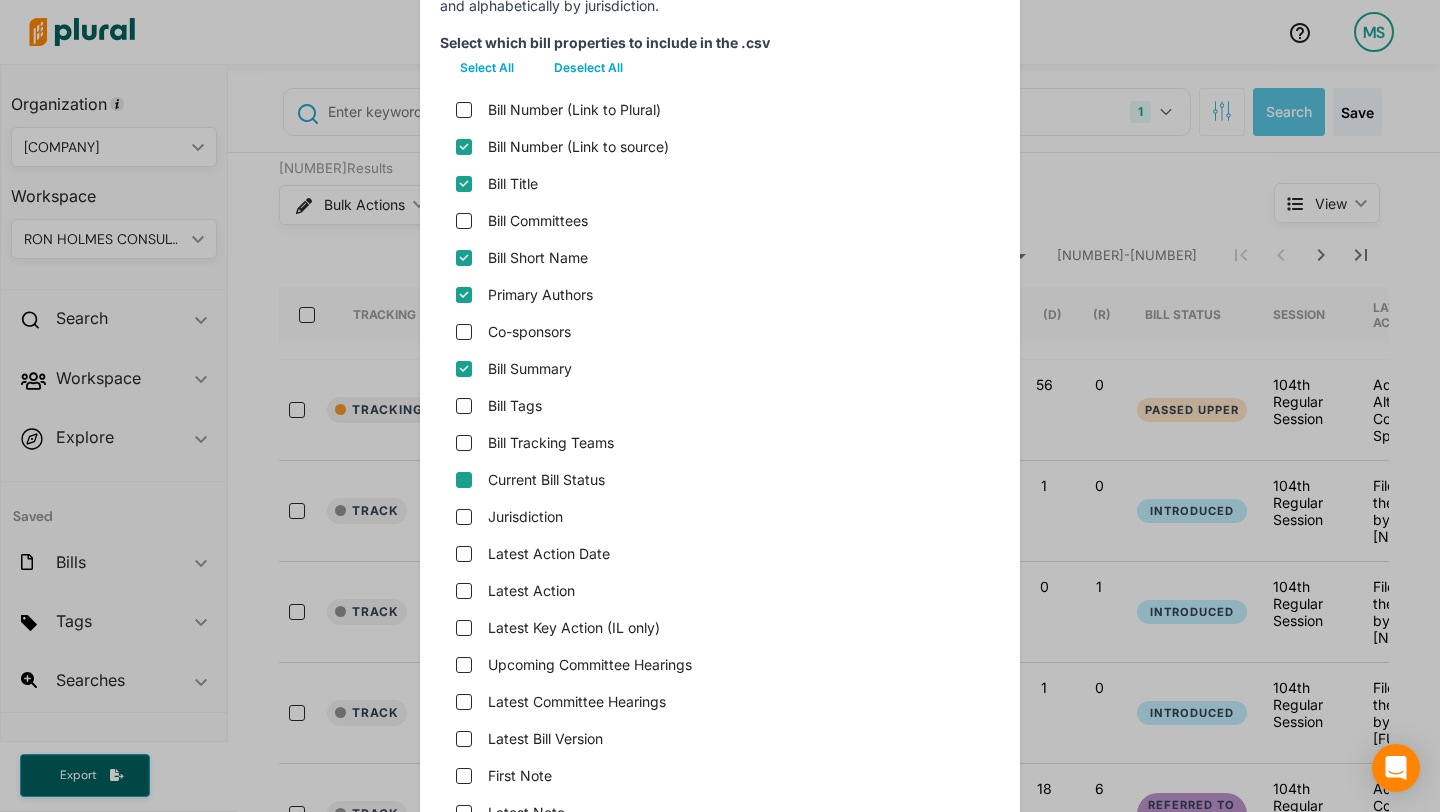 click on "Current Bill Status" at bounding box center (464, 480) 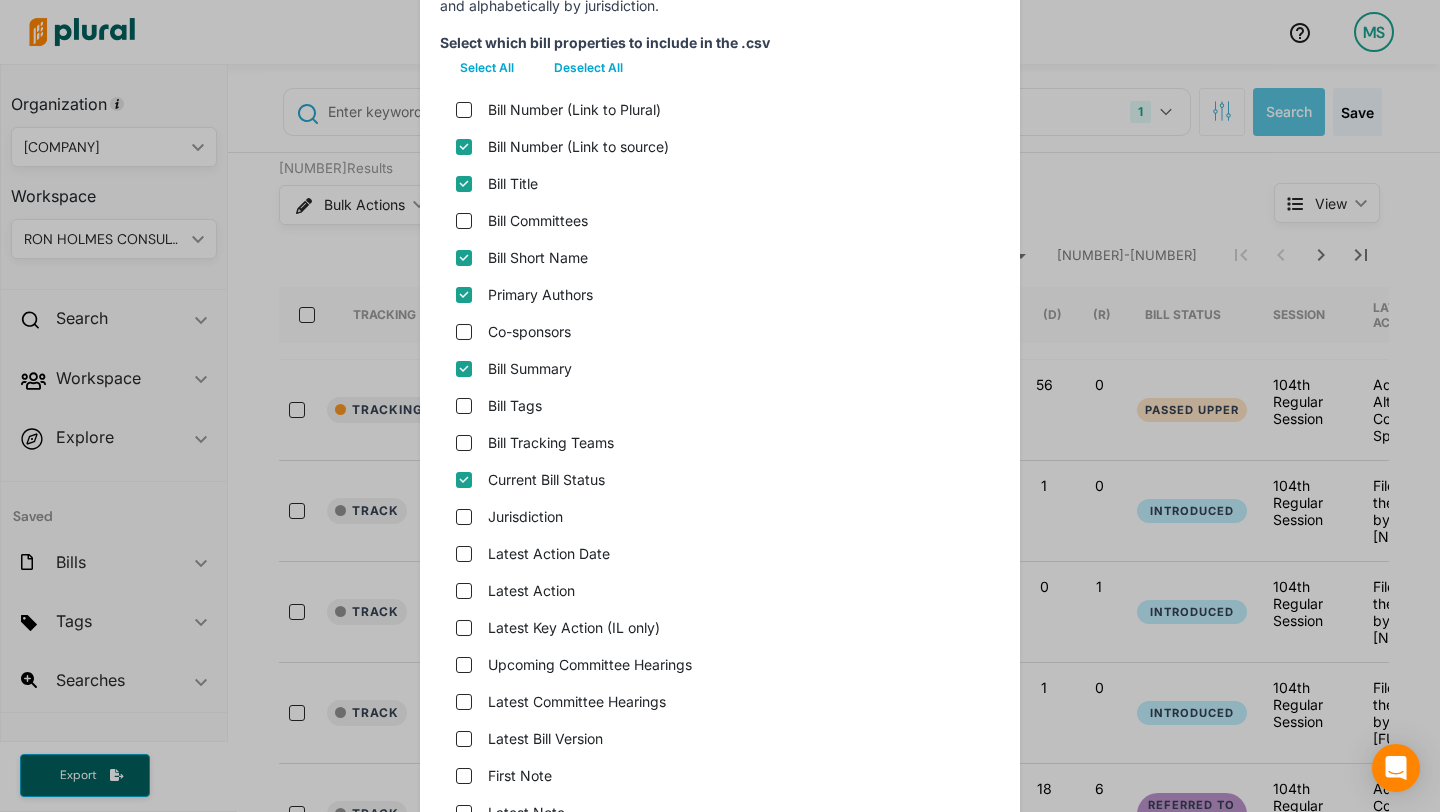 scroll, scrollTop: 272, scrollLeft: 0, axis: vertical 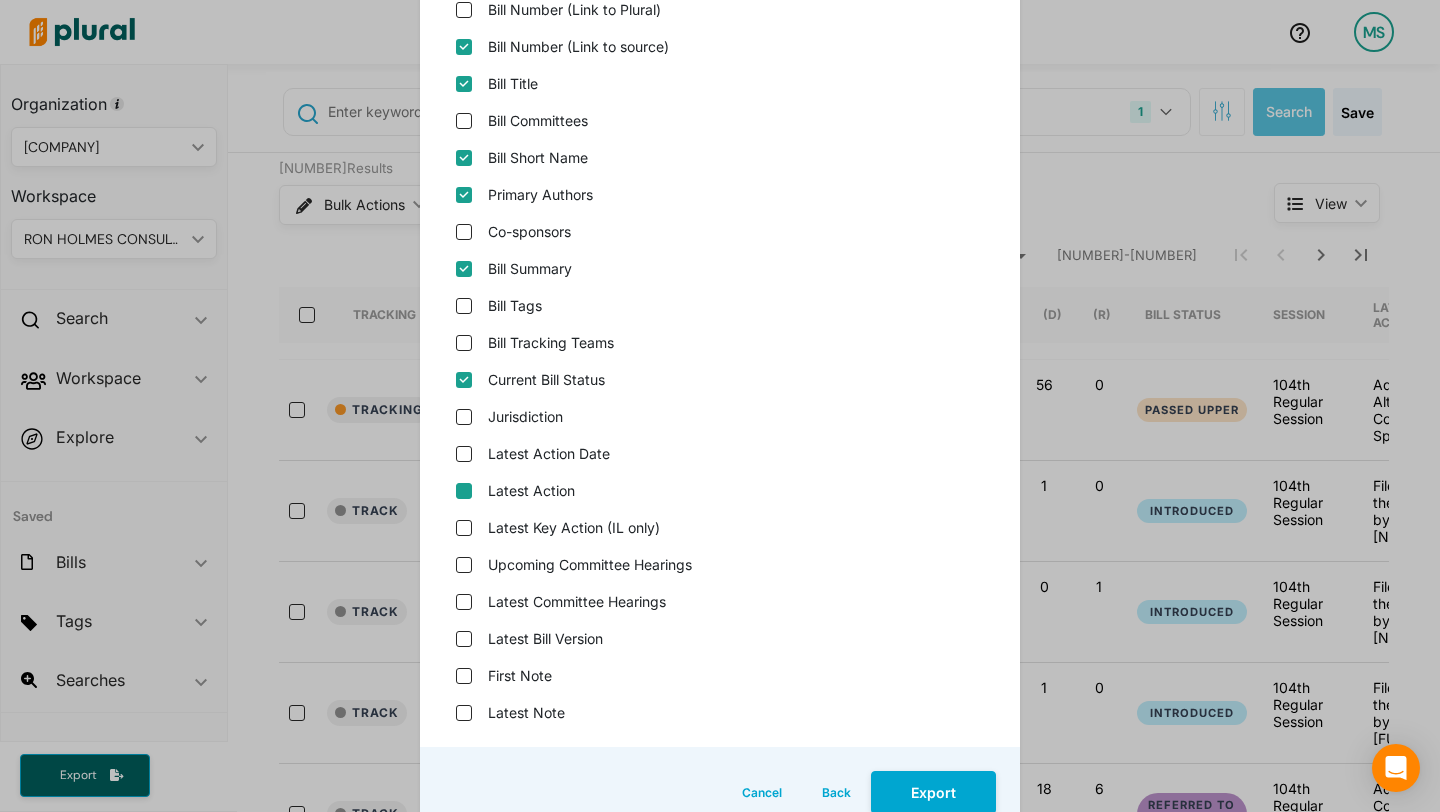 click on "Latest Action" at bounding box center (464, 491) 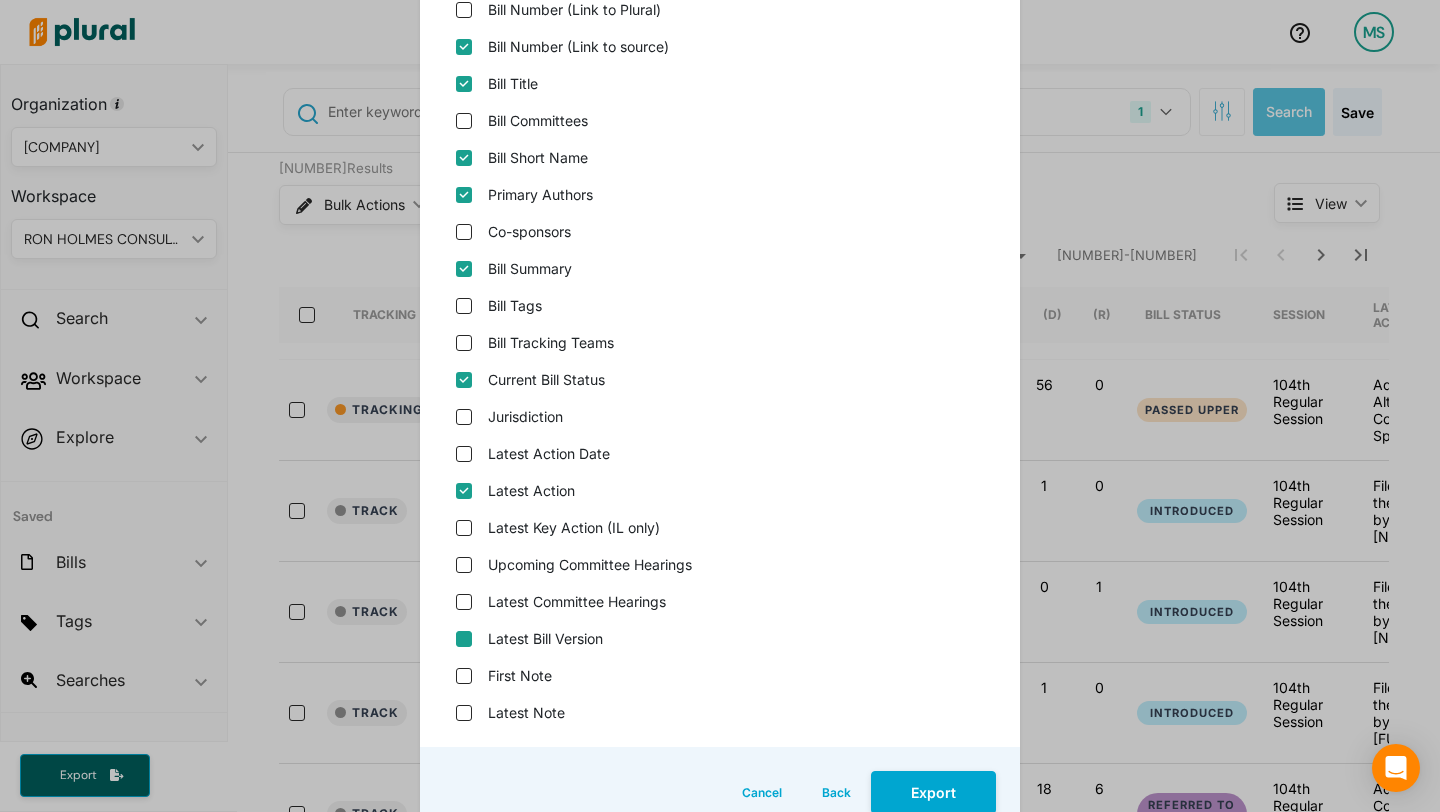 click on "Latest Bill Version" at bounding box center [464, 639] 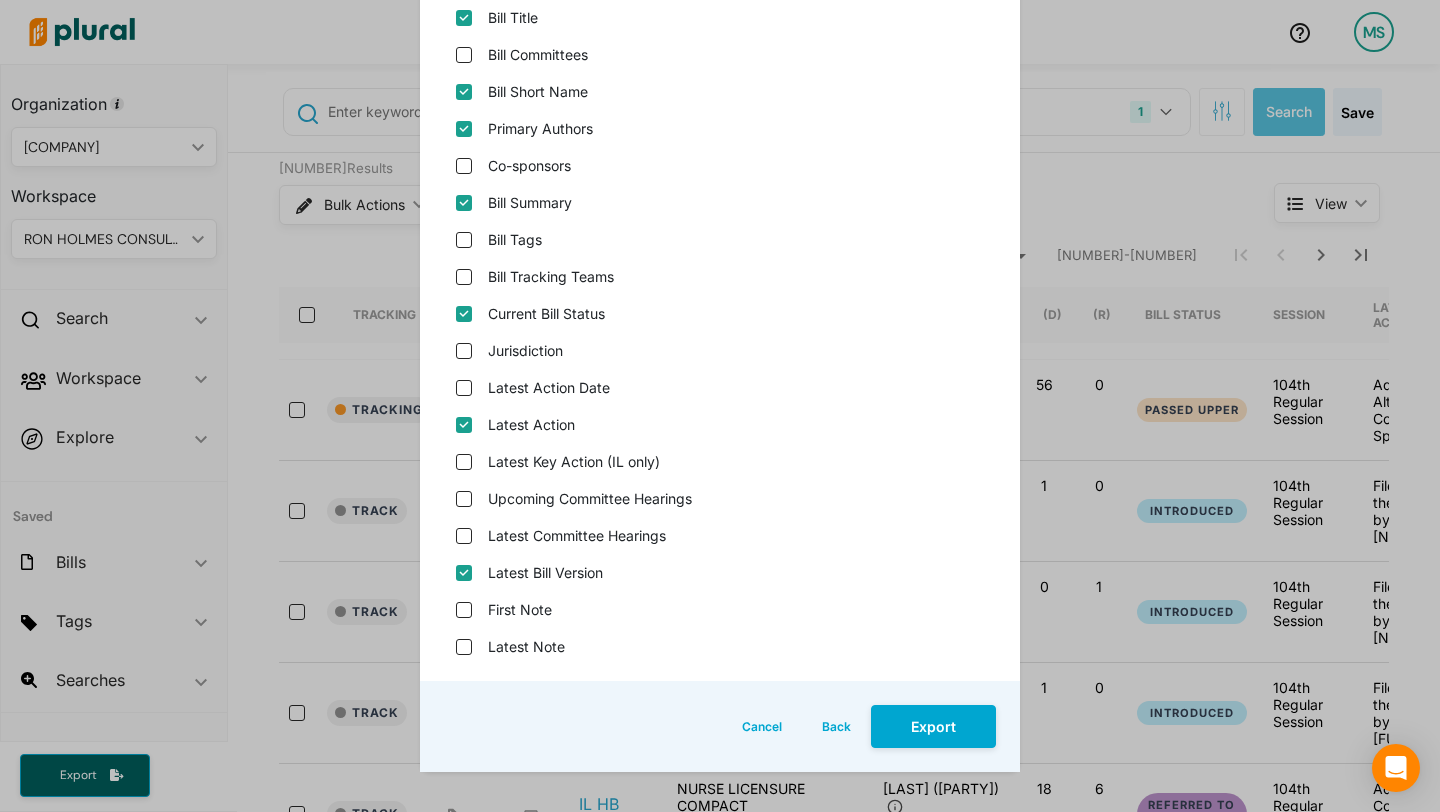 scroll, scrollTop: 363, scrollLeft: 0, axis: vertical 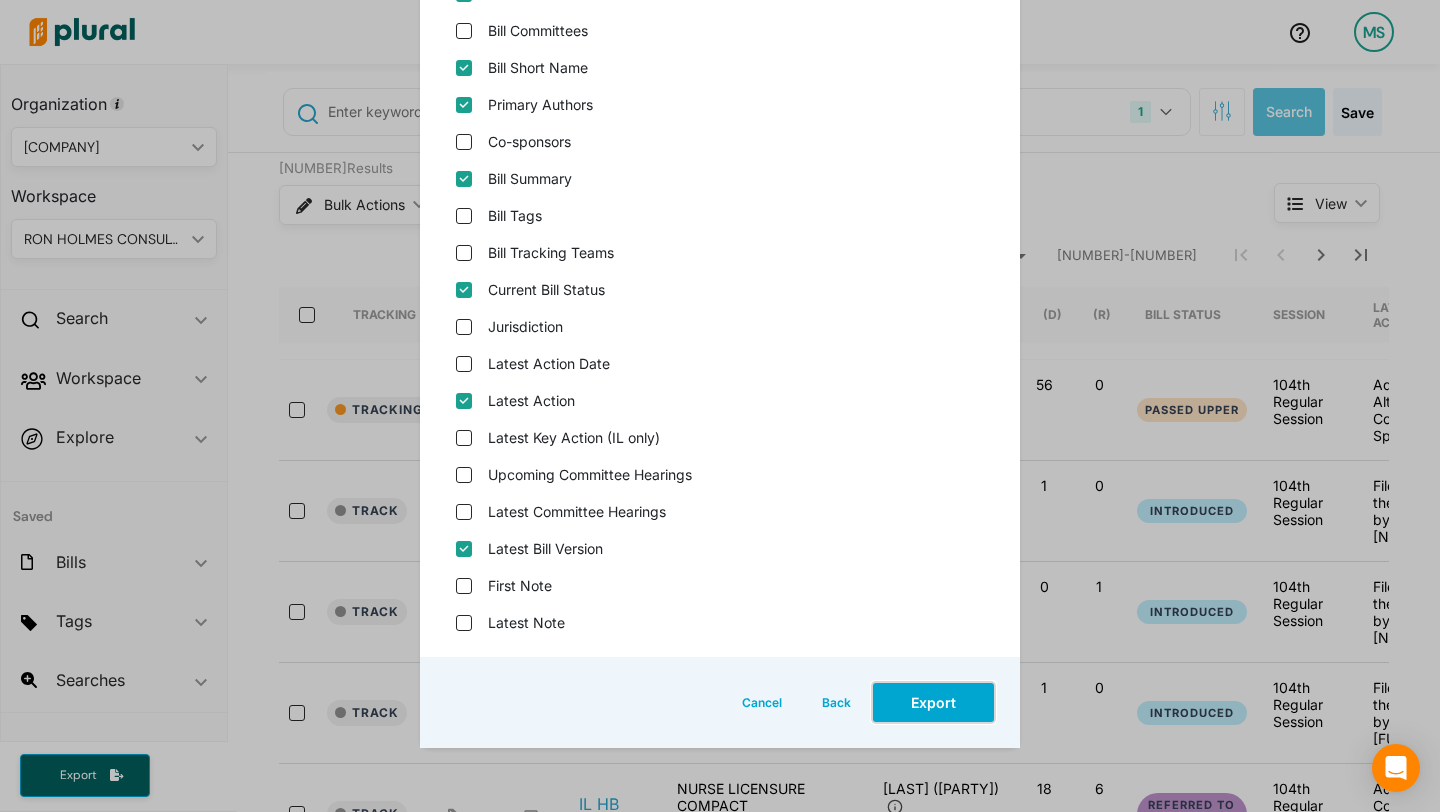 click on "Export" at bounding box center (933, 702) 